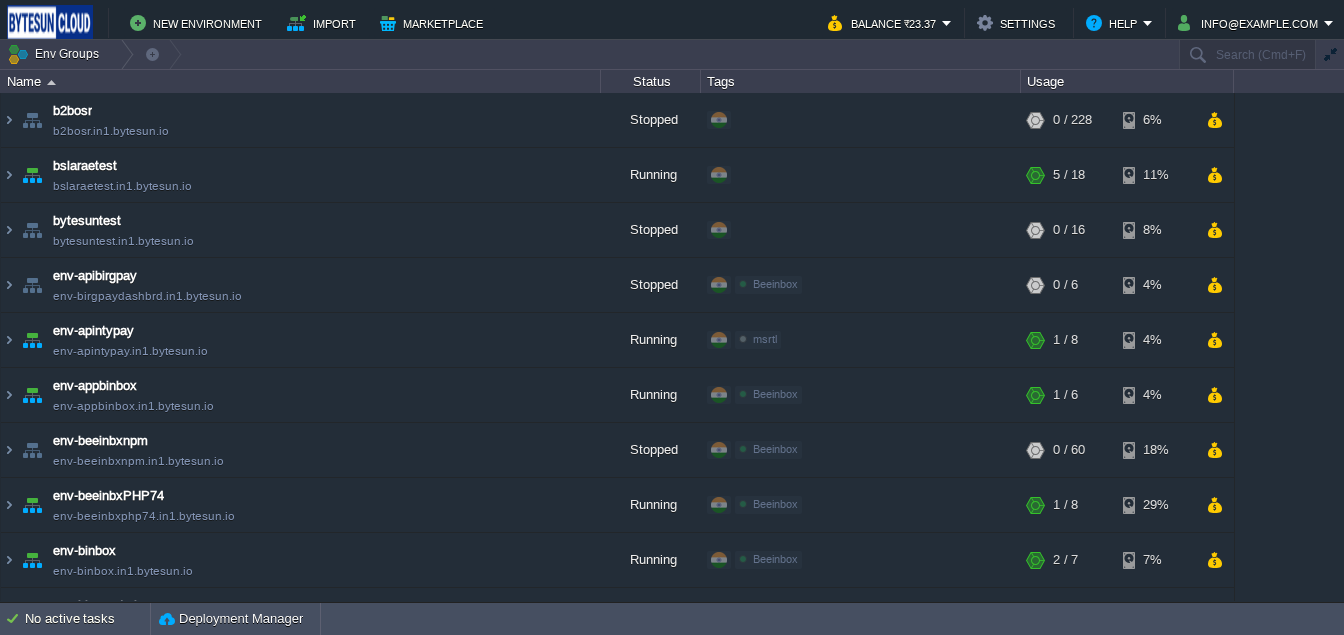 scroll, scrollTop: 0, scrollLeft: 0, axis: both 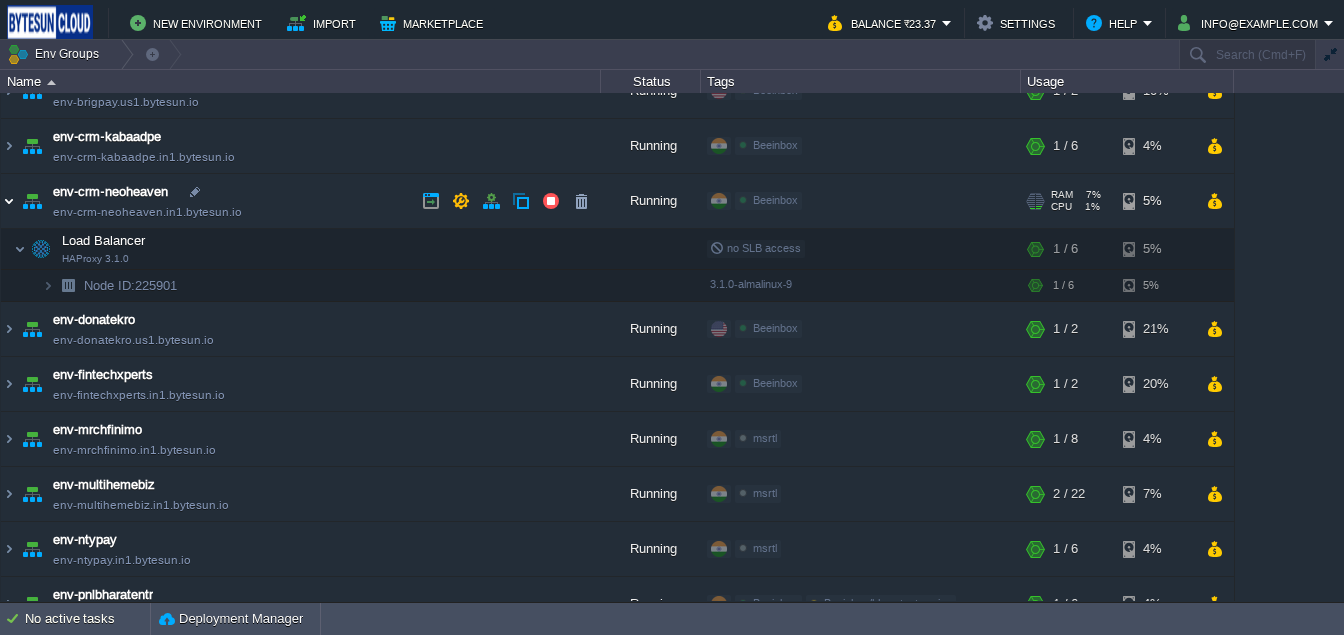 click at bounding box center [9, 201] 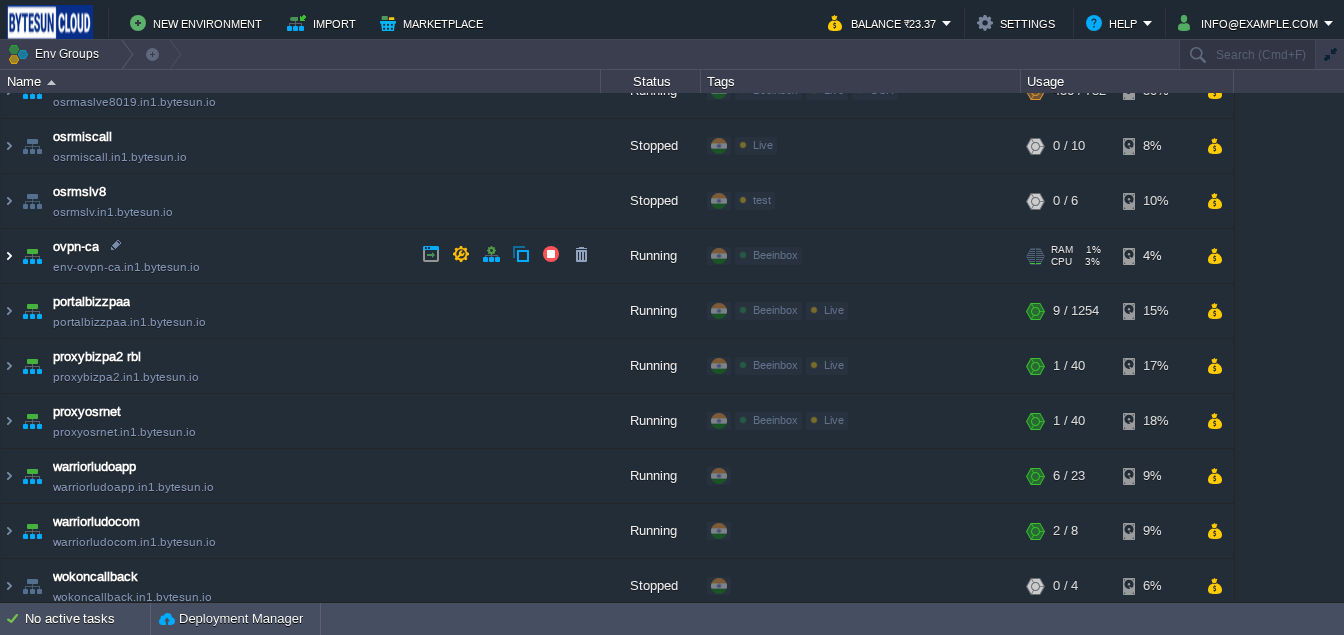 scroll, scrollTop: 1571, scrollLeft: 0, axis: vertical 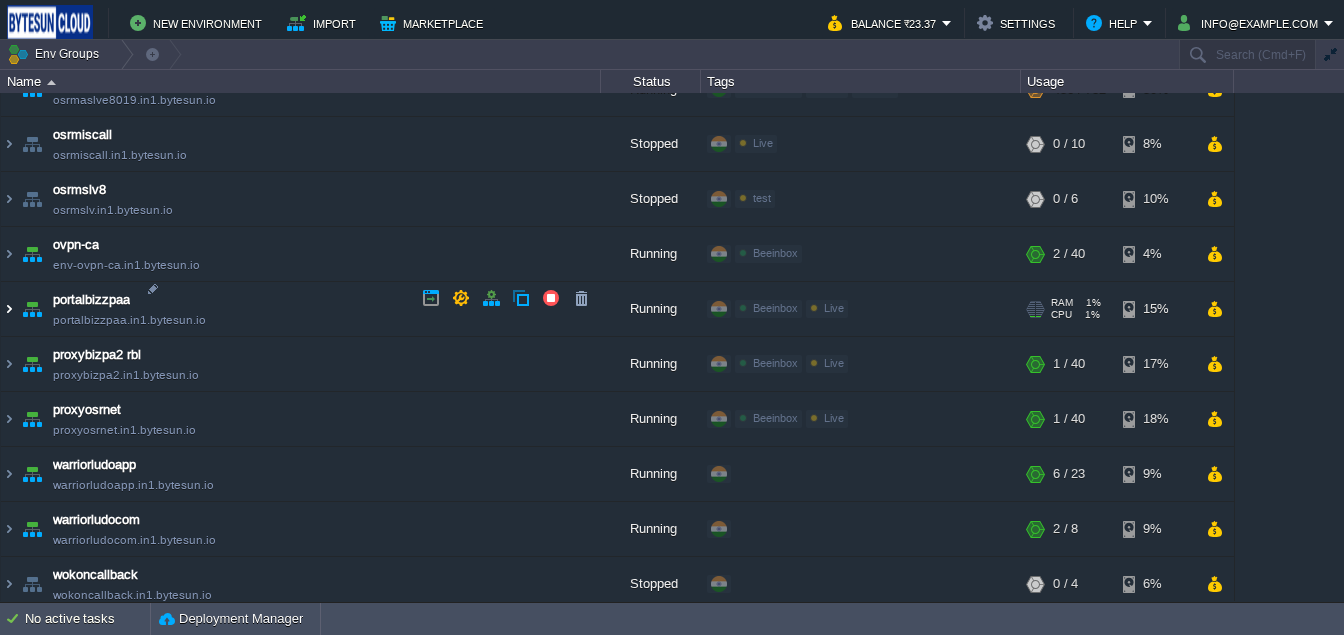 click at bounding box center [9, 309] 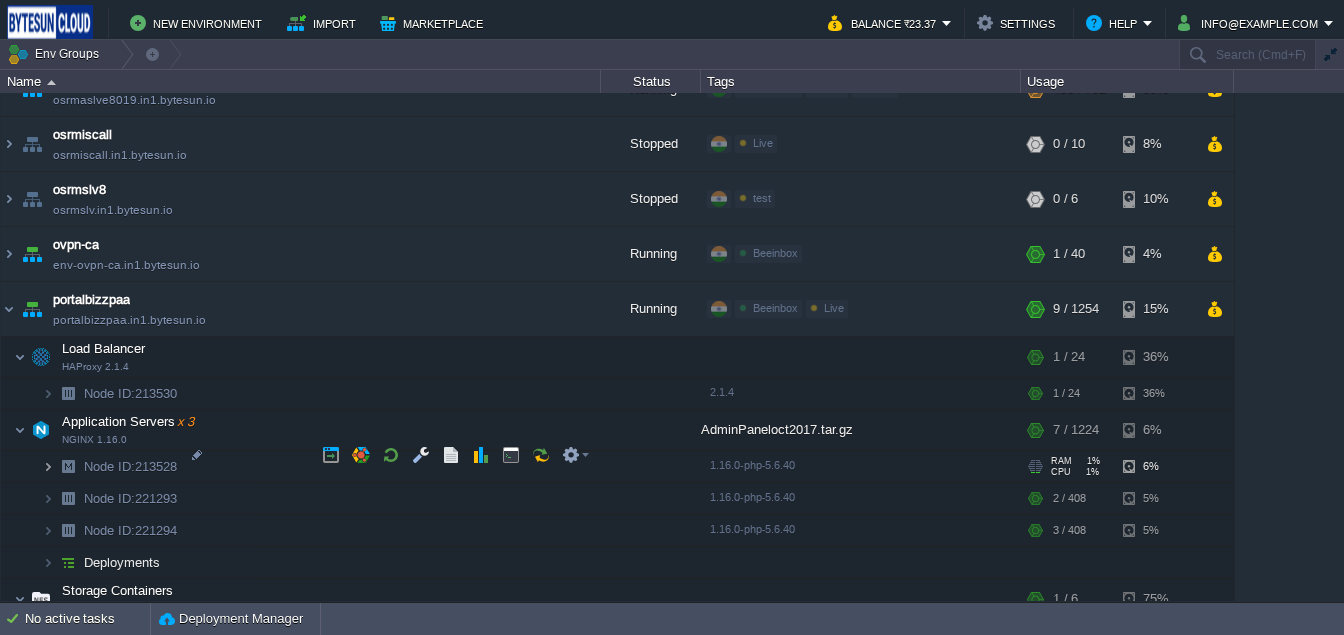 click at bounding box center [48, 466] 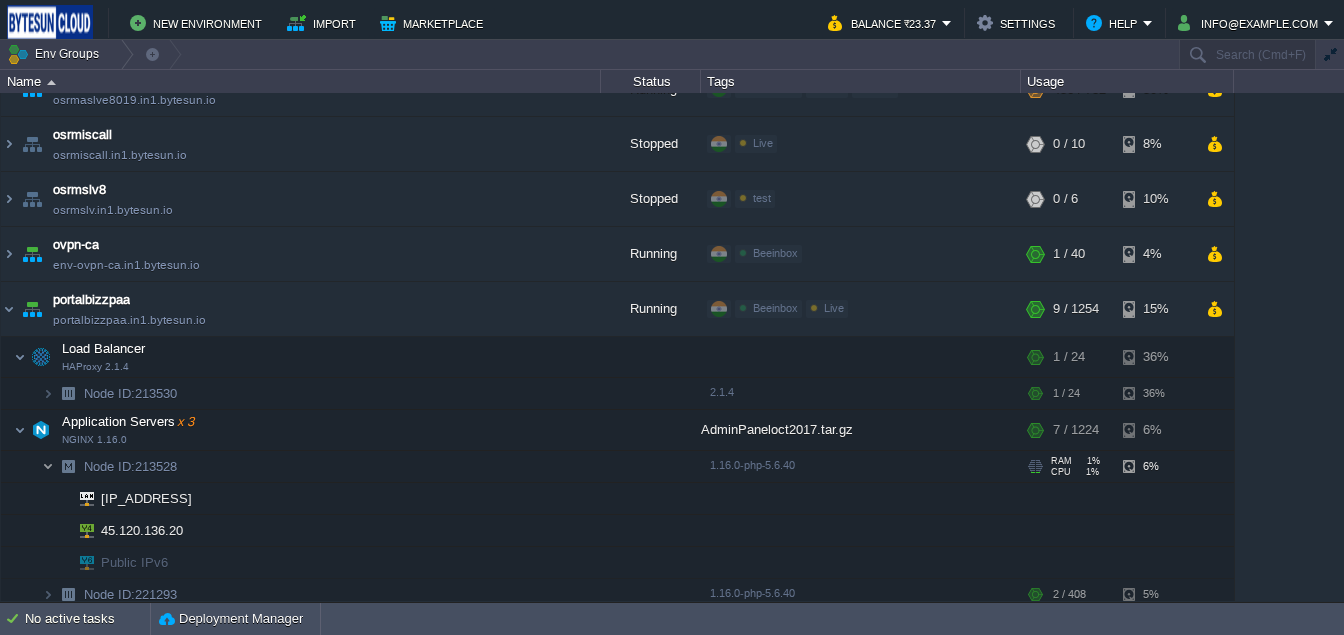 click at bounding box center (48, 466) 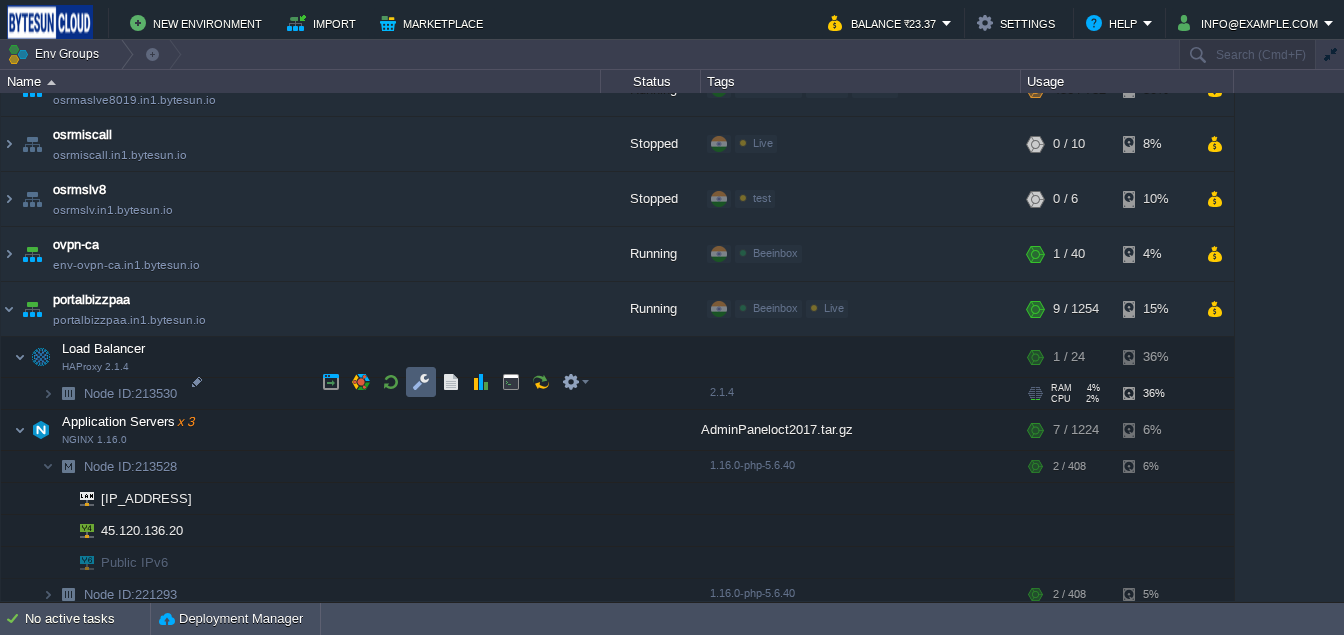 click at bounding box center (421, 382) 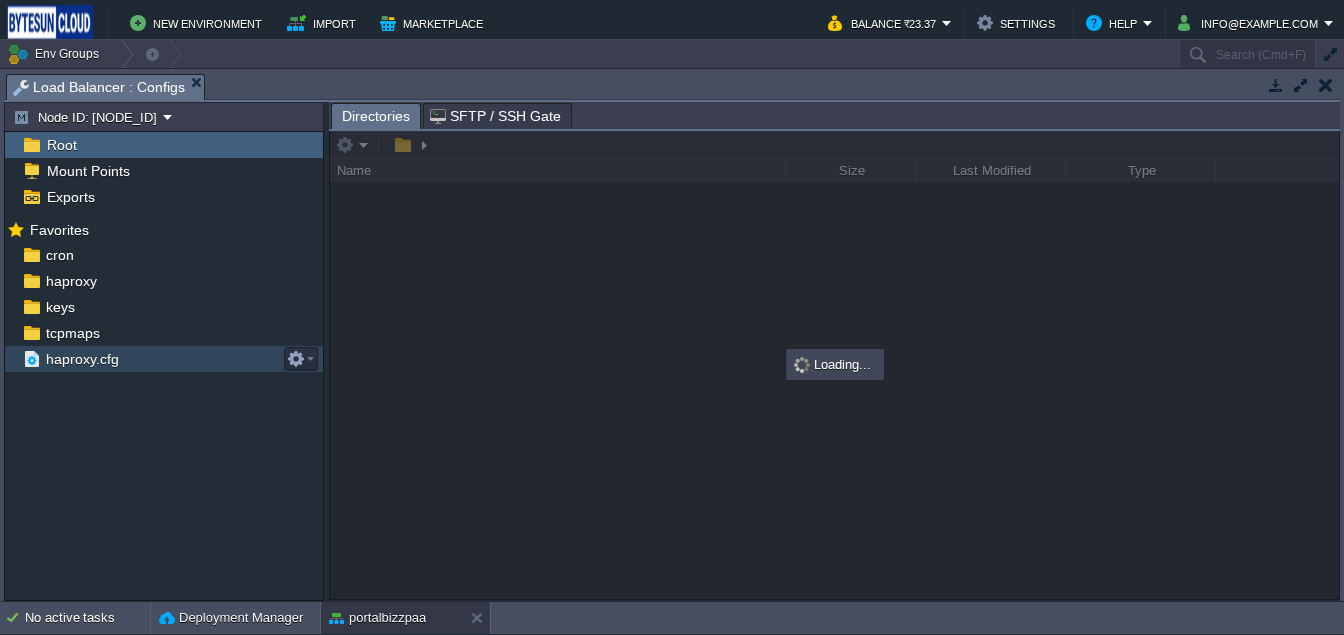 click on "haproxy.cfg" at bounding box center [82, 359] 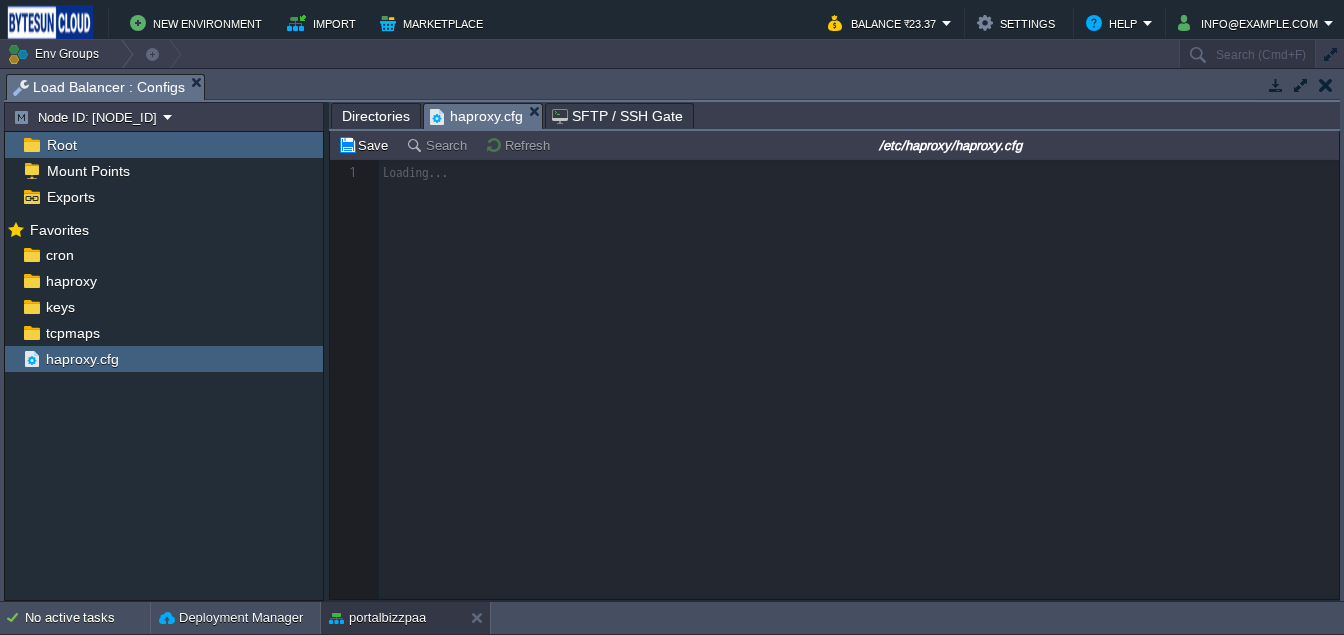 scroll, scrollTop: 6, scrollLeft: 0, axis: vertical 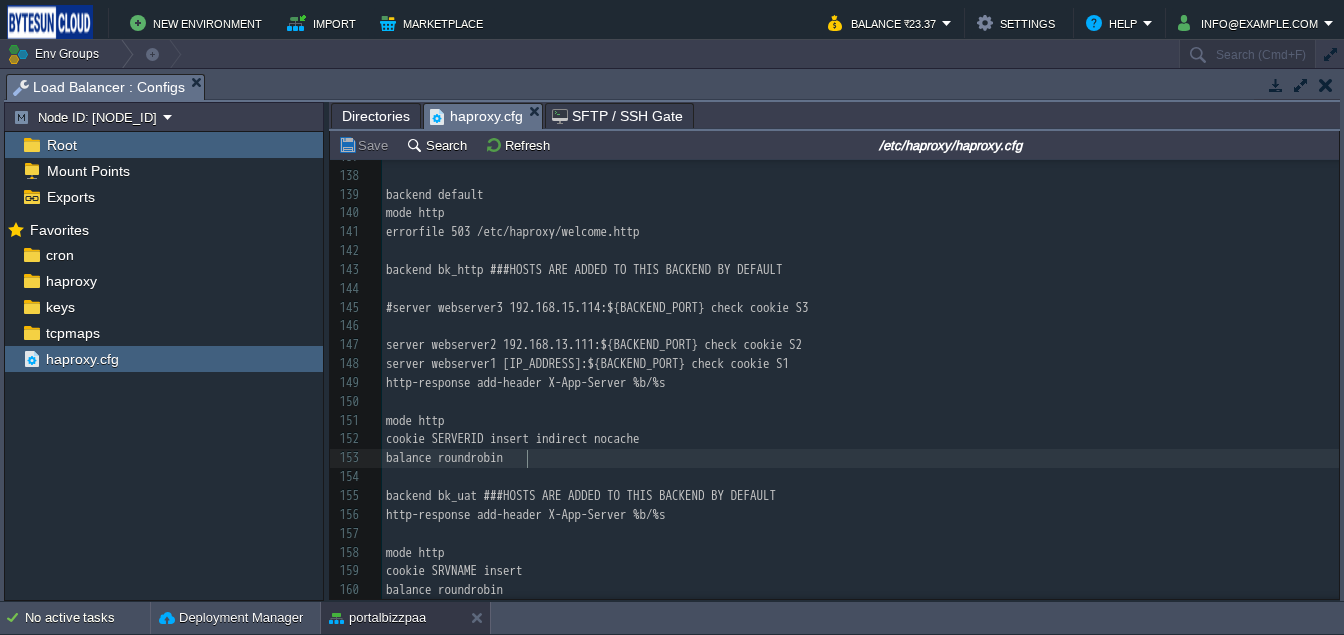 click on "168 #### MAKE CHANGES HERE ONLY IF YOU REALLY KNOW WHAT YOU ARE DOING #####   123 acl ipay path_end json_fundrequest_resellerwise_providerwise_report.php 124 acl ipay path_end fundrequest_resellerwise_providerwise_report.php 125 #acl ipay path_end json_fundrequest_report.php 126 #acl ipay path_end matm_resp.php 127 acl ipay path_end RazorPaySmartCollect.php 128 use_backend bk_uat if ipay 129 #use_backend bk_status if statuspath 130 acl ecol path_beg /ecollect 131 #acl ecol path_beg /AdminPanel 132 #acl ecol path_beg /distributor 133 #acl ecol path_beg /wap 134 use_backend bk_uat if ecol 135 ​ 136 ​ 137 ​ 138 ​ 139 backend default 140 mode http 141 errorfile 503 /etc/haproxy/welcome.http 142   143 backend bk_http ###HOSTS ARE ADDED TO THIS BACKEND BY DEFAULT 144 ​ 145 #server webserver3 192.168.15.114:${BACKEND_PORT} check cookie S3 146 ​ 147 server webserver2 192.168.13.111:${BACKEND_PORT} check cookie S2 148 server webserver1 192.168.7.179:${BACKEND_PORT} check cookie S1 149 150 ​ 151 152 153" at bounding box center [860, 317] 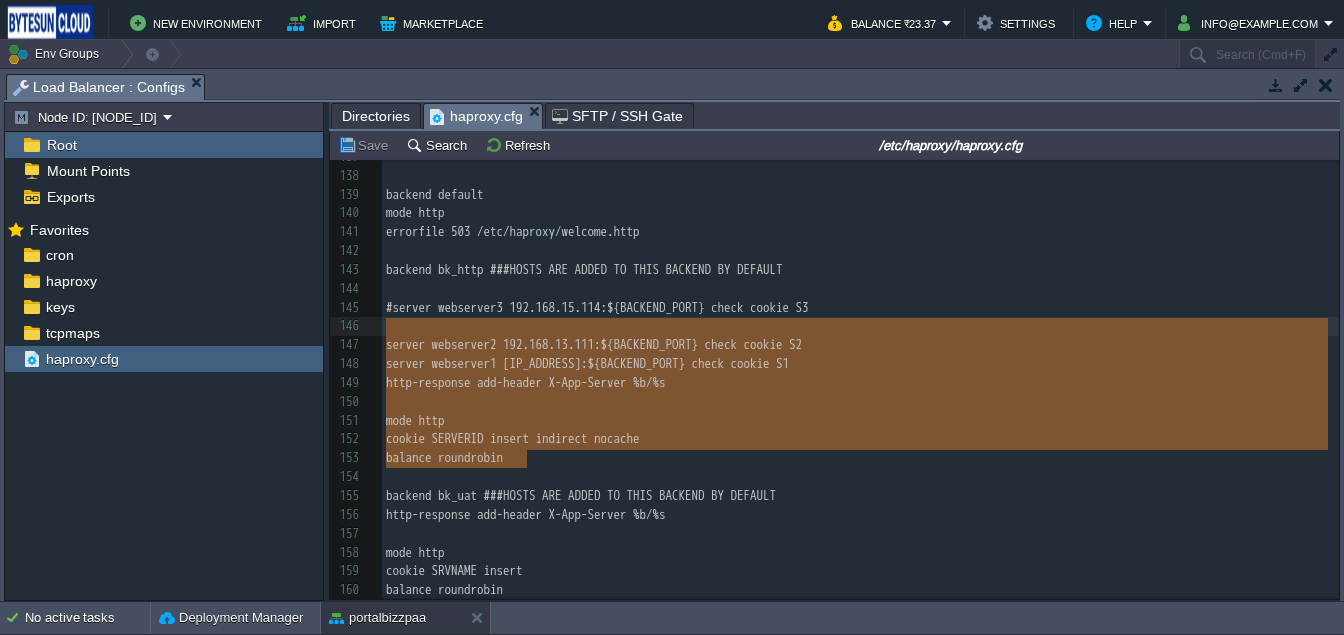 type on "#server webserver3 192.168.15.114:${BACKEND_PORT} check cookie S3
server webserver2 192.168.13.111:${BACKEND_PORT} check cookie S2
server webserver1 192.168.7.179:${BACKEND_PORT} check cookie S1
http-response add-header X-App-Server %b/%s
mode http
cookie SERVERID insert indirect nocache
balance roundrobin" 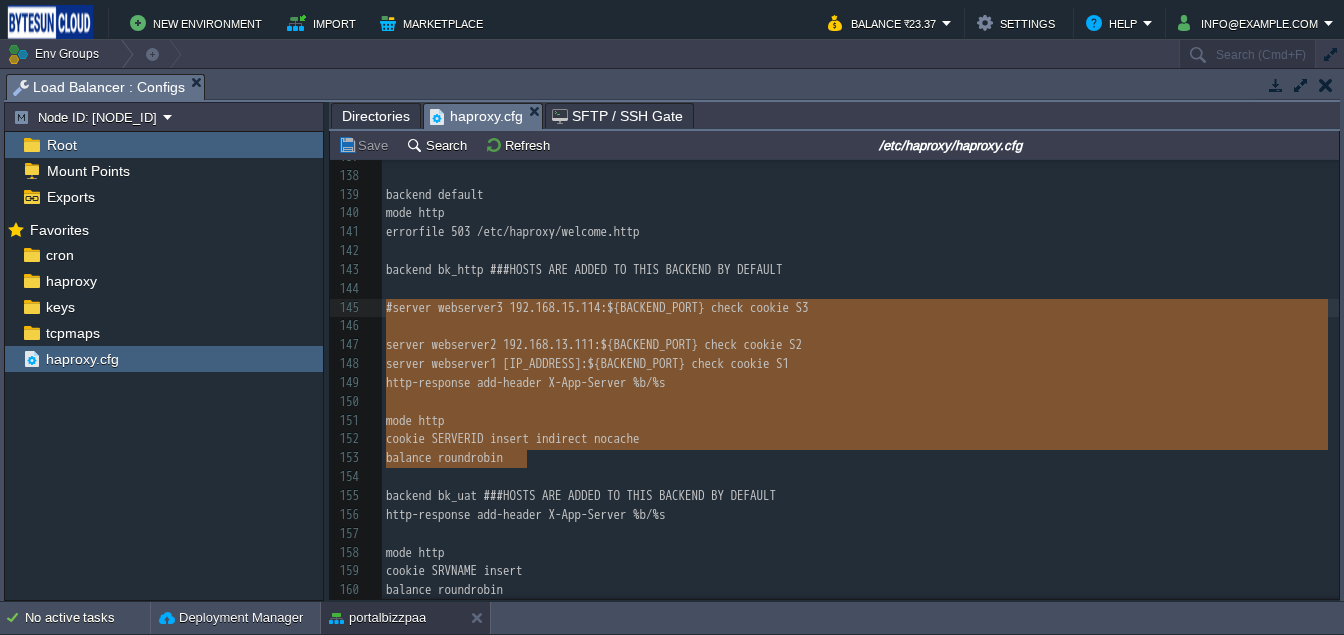 drag, startPoint x: 538, startPoint y: 464, endPoint x: 377, endPoint y: 311, distance: 222.10358 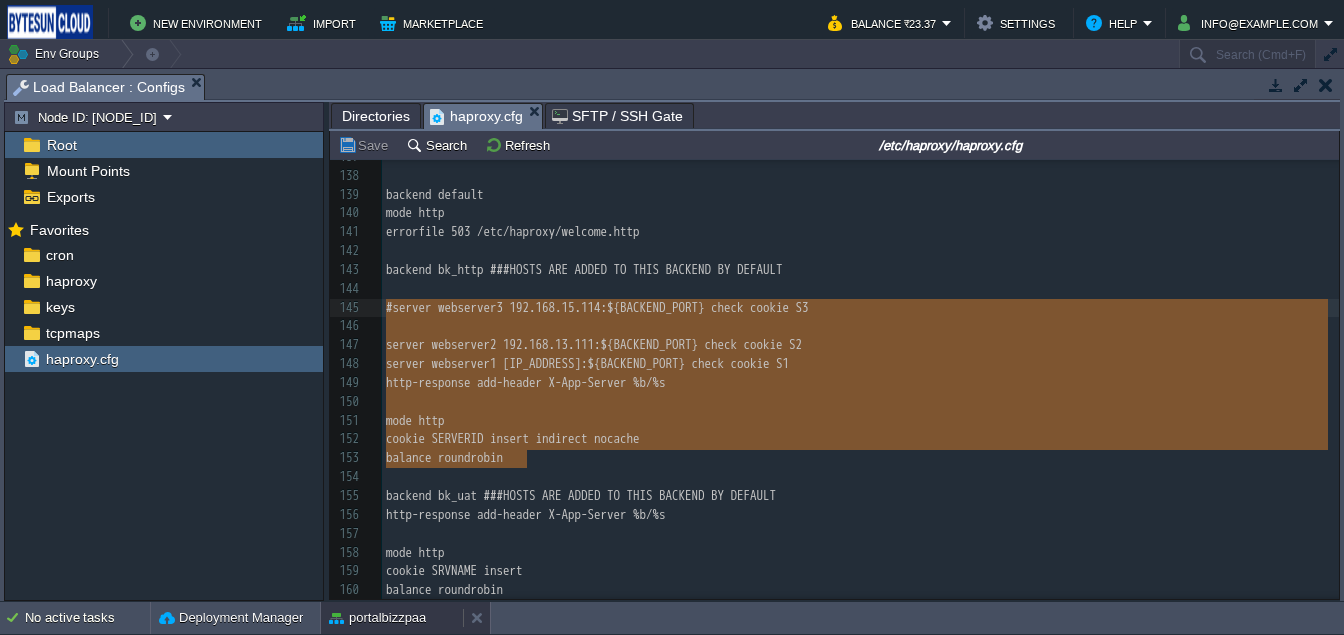 click on "portalbizzpaa" at bounding box center [377, 618] 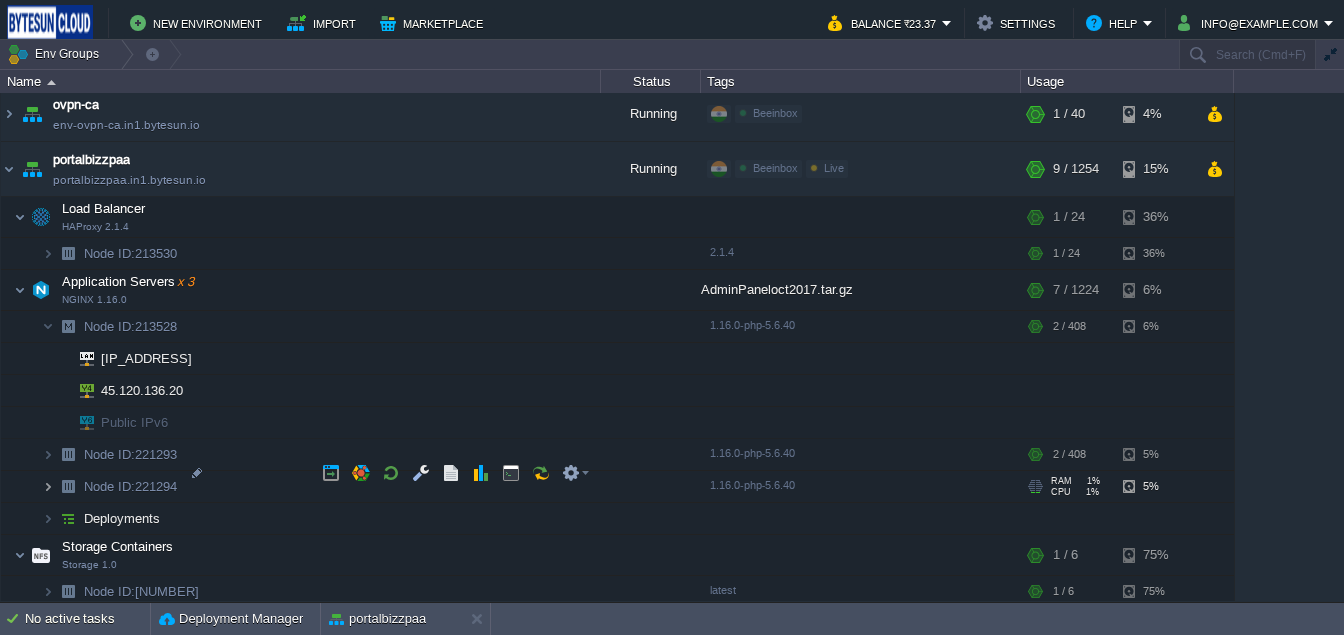 click at bounding box center (48, 486) 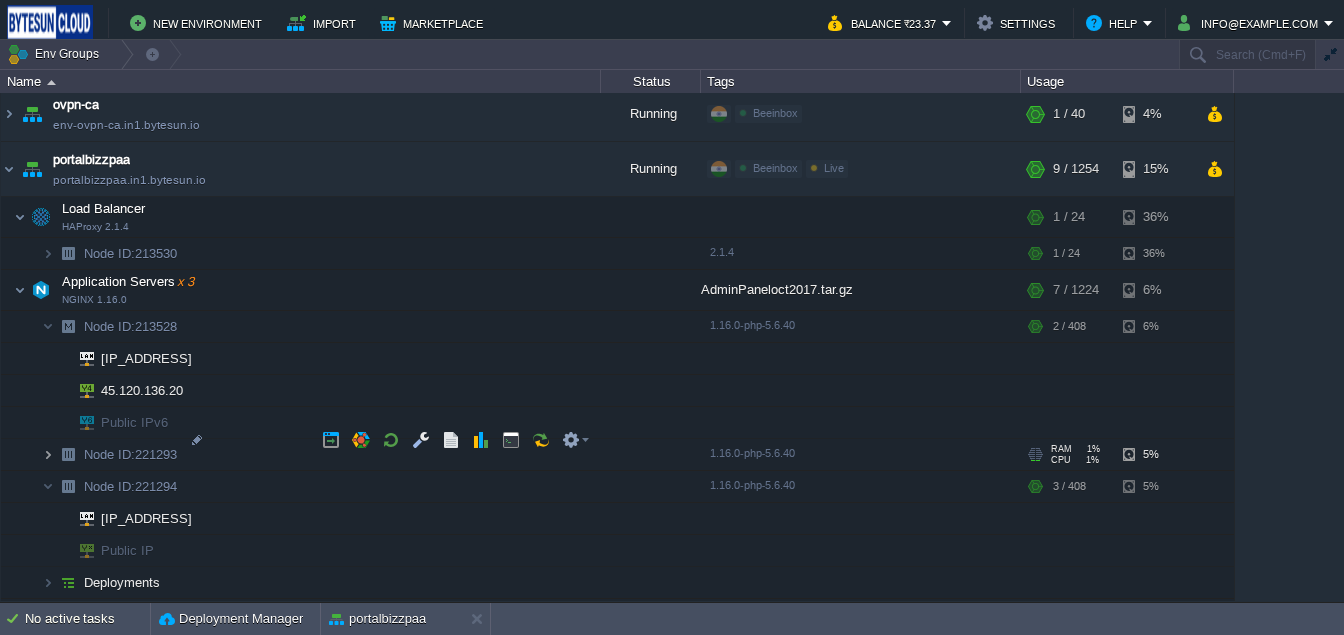 click at bounding box center [48, 454] 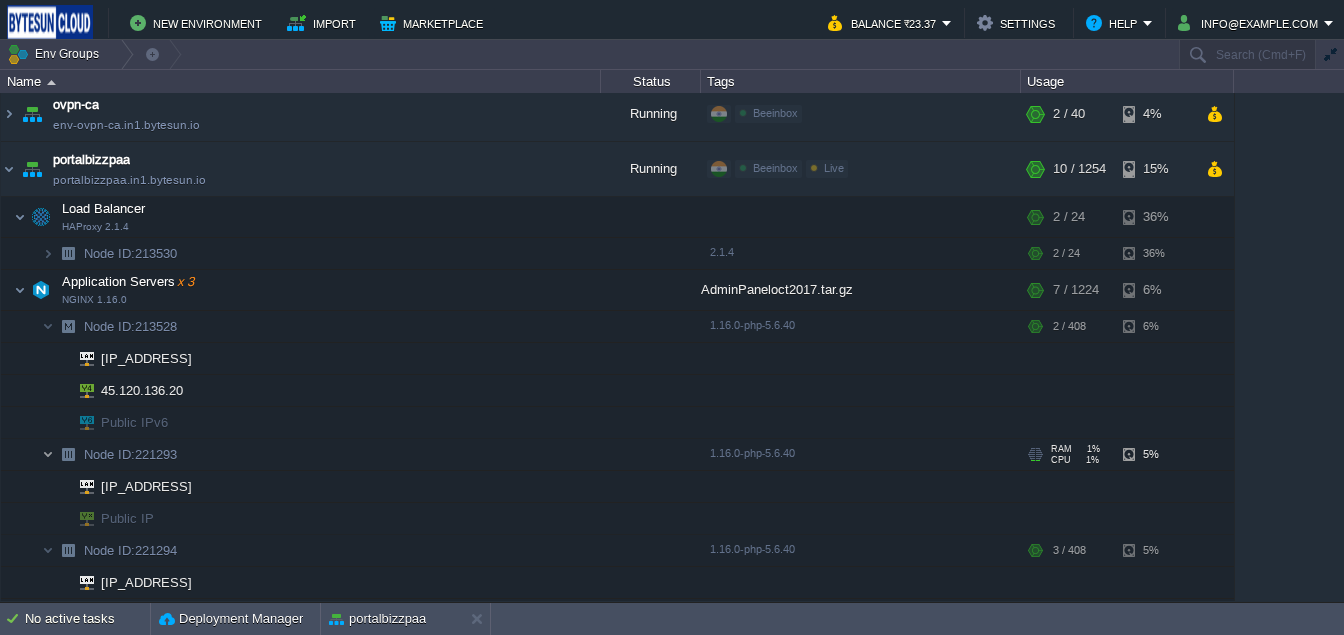click at bounding box center (48, 454) 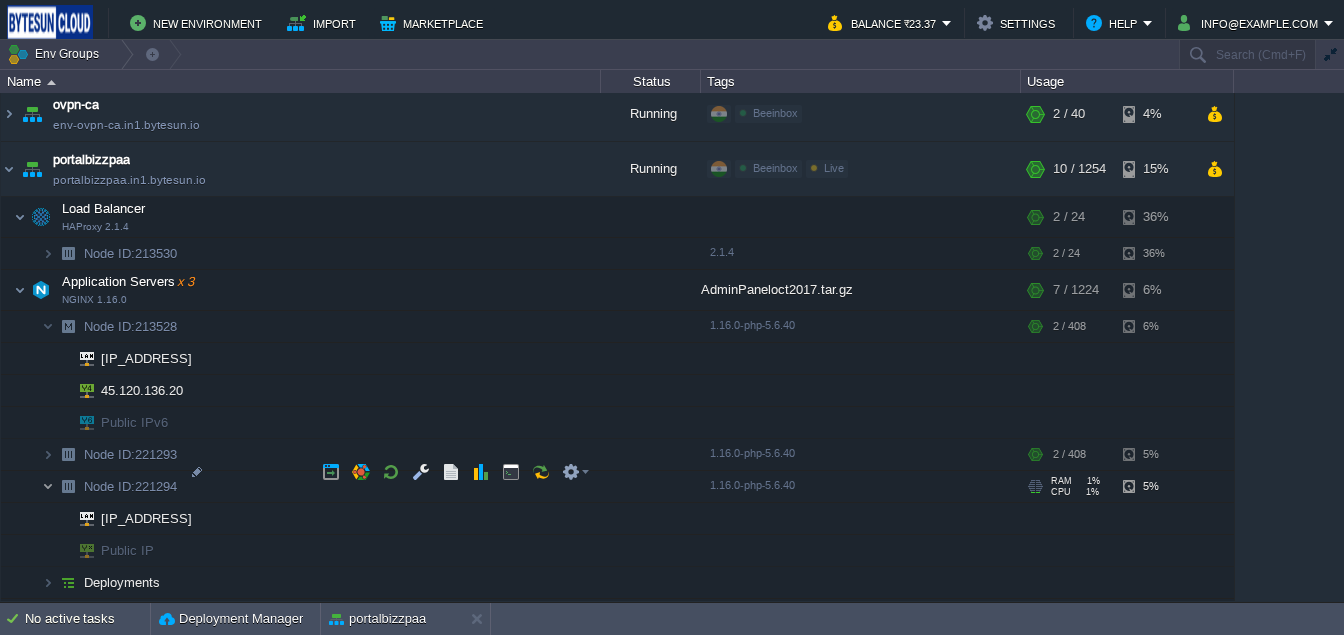 click at bounding box center [48, 486] 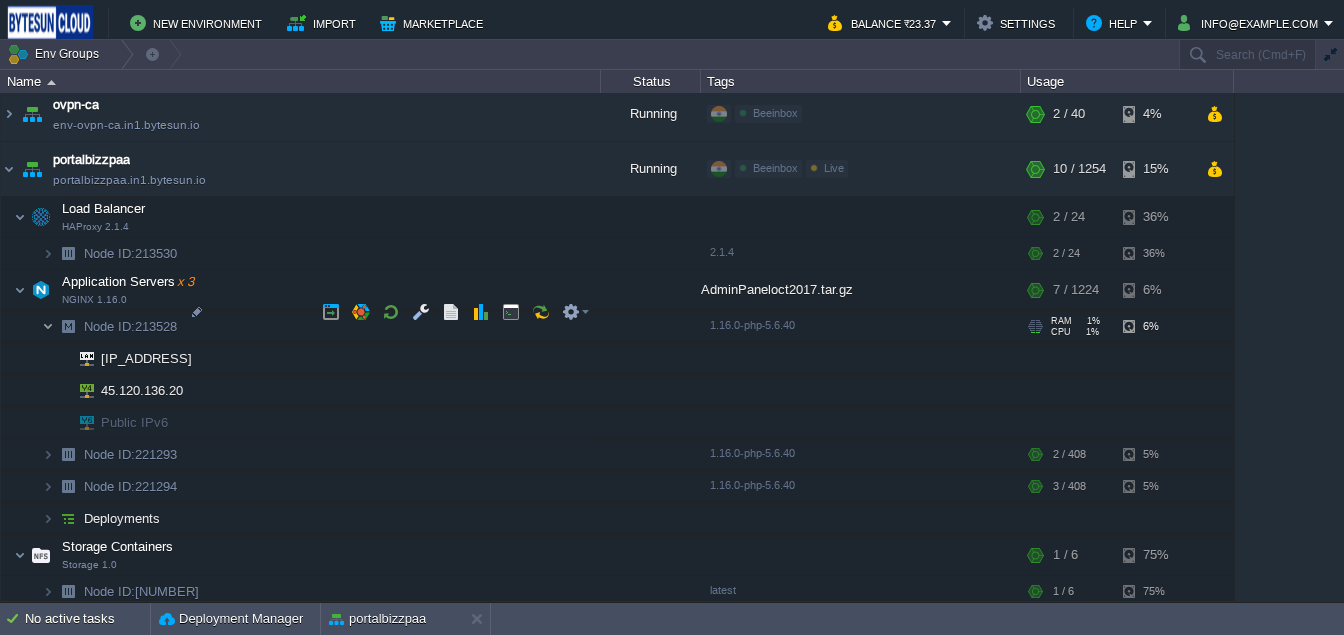 click at bounding box center (48, 326) 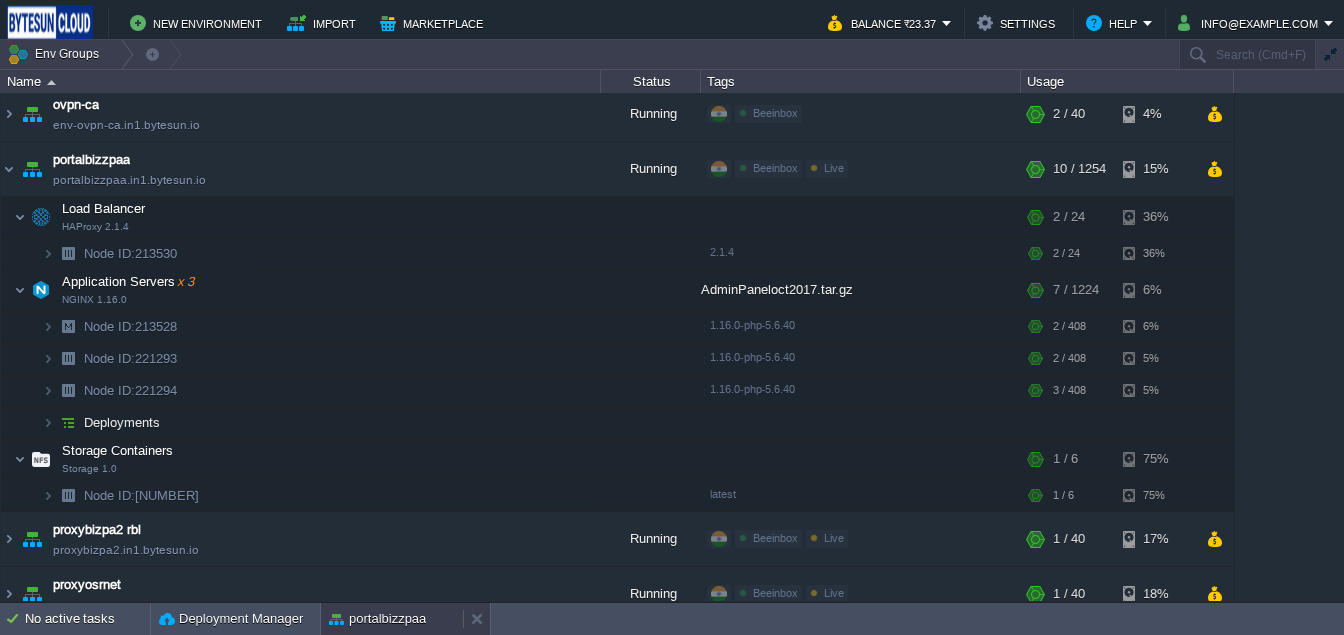 click on "portalbizzpaa" at bounding box center (392, 619) 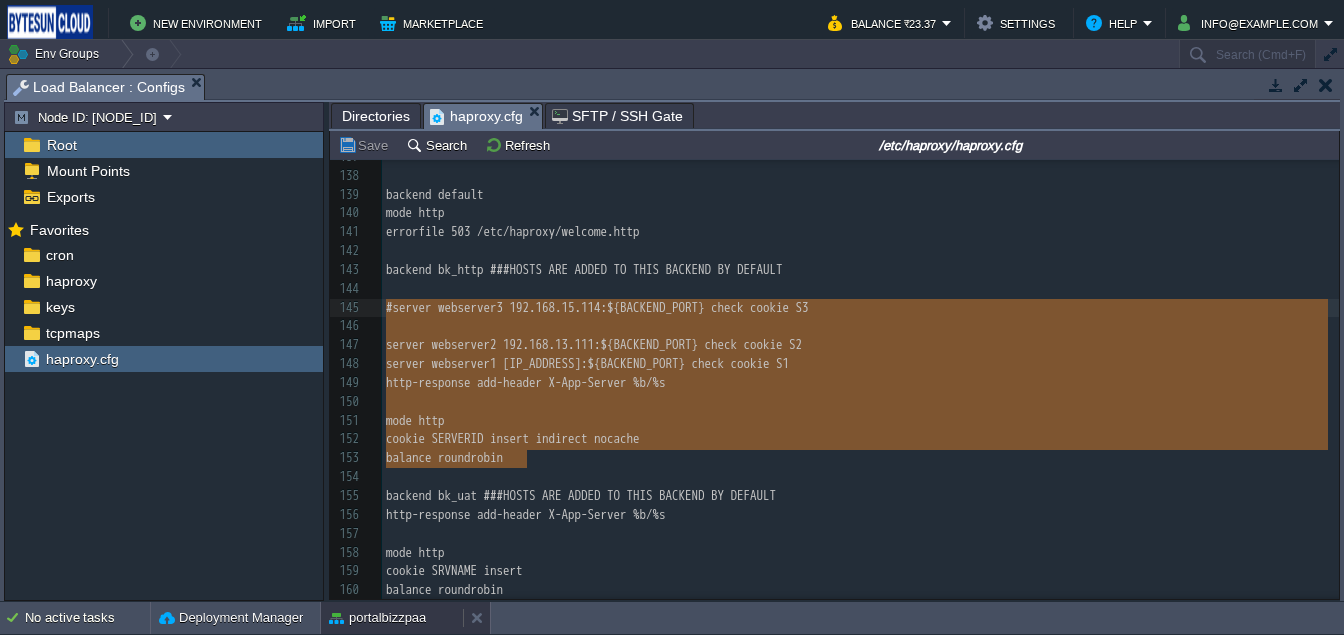 click on "portalbizzpaa" at bounding box center (377, 618) 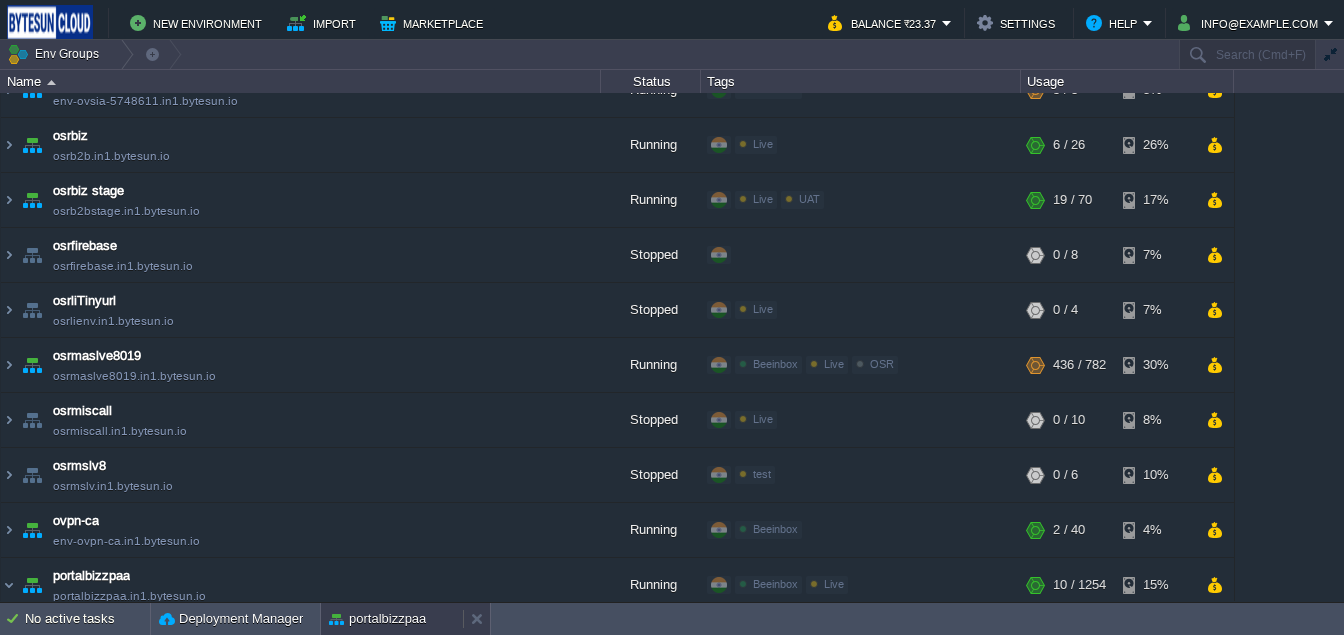 click on "portalbizzpaa" at bounding box center [377, 619] 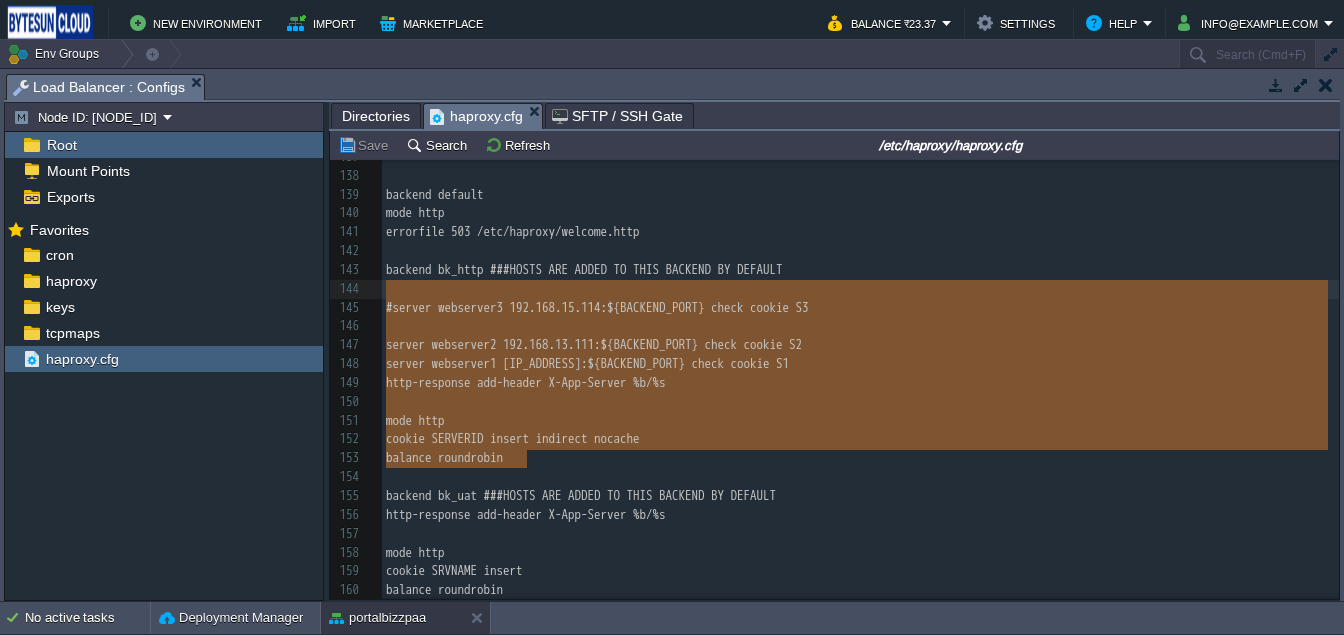 type on "backend bk_http ###HOSTS ARE ADDED TO THIS BACKEND BY DEFAULT
#server webserver3 192.168.15.114:${BACKEND_PORT} check cookie S3
server webserver2 192.168.13.111:${BACKEND_PORT} check cookie S2
server webserver1 192.168.7.179:${BACKEND_PORT} check cookie S1
http-response add-header X-App-Server %b/%s
mode http
cookie SERVERID insert indirect nocache
balance roundrobin" 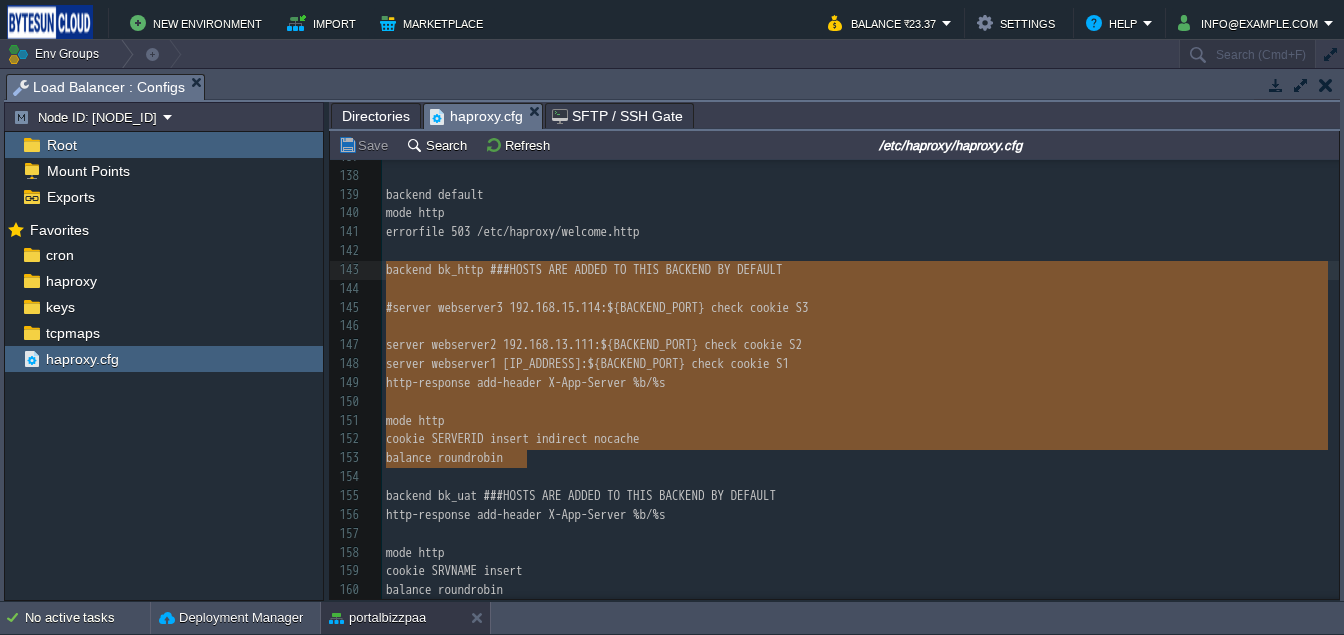 drag, startPoint x: 551, startPoint y: 468, endPoint x: 374, endPoint y: 278, distance: 259.67096 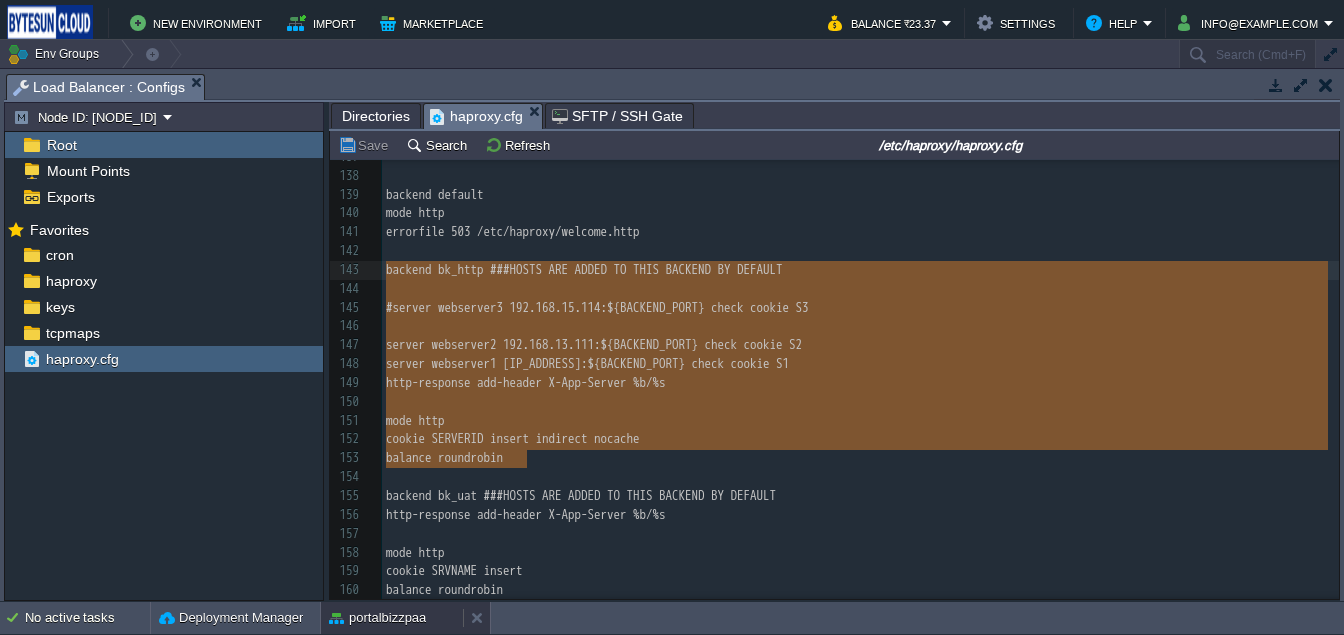click on "portalbizzpaa" at bounding box center (377, 618) 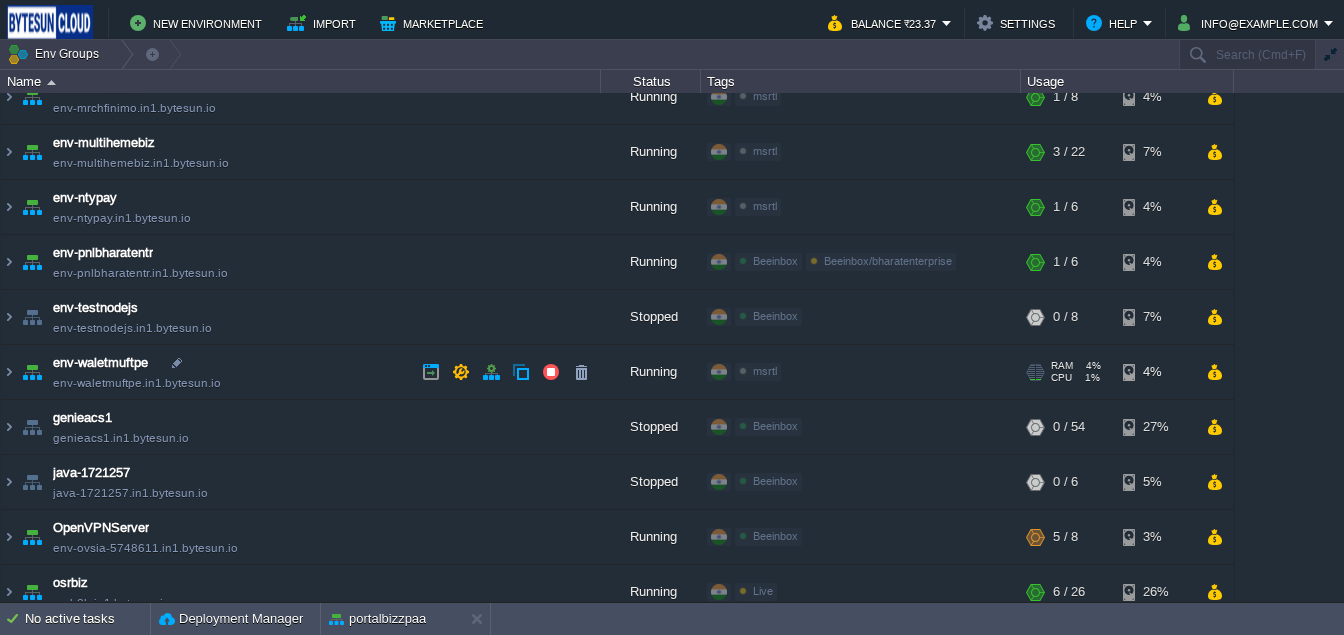 scroll, scrollTop: 854, scrollLeft: 0, axis: vertical 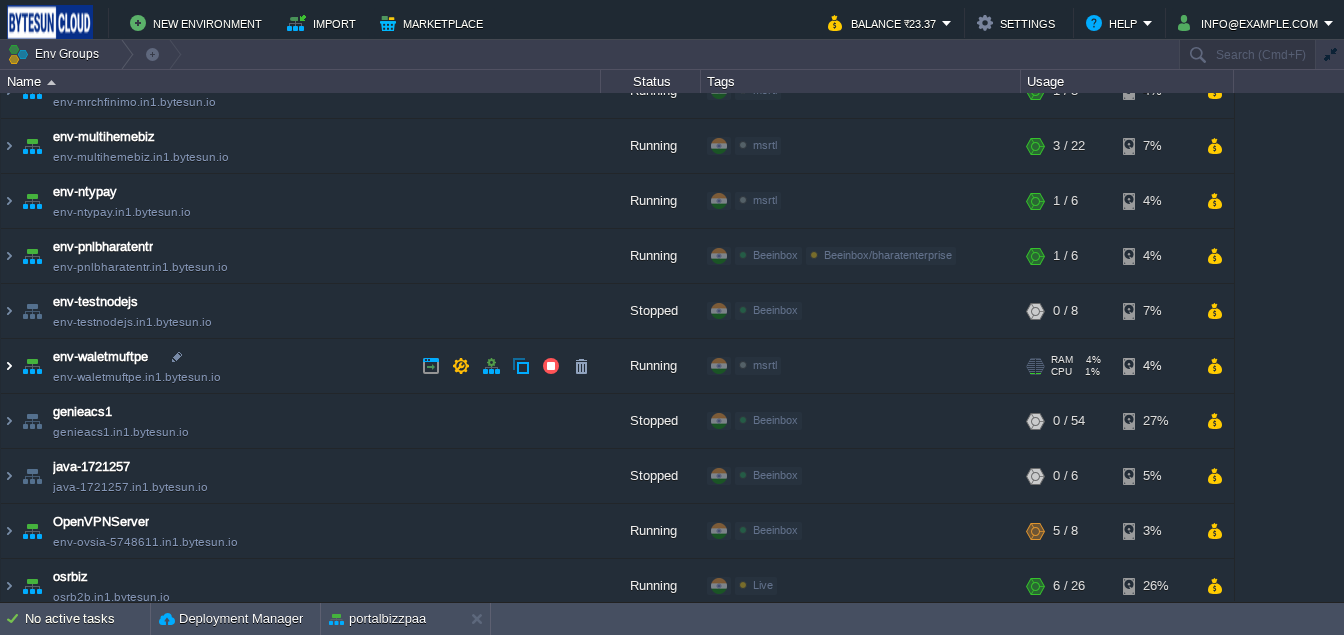 click at bounding box center (9, 366) 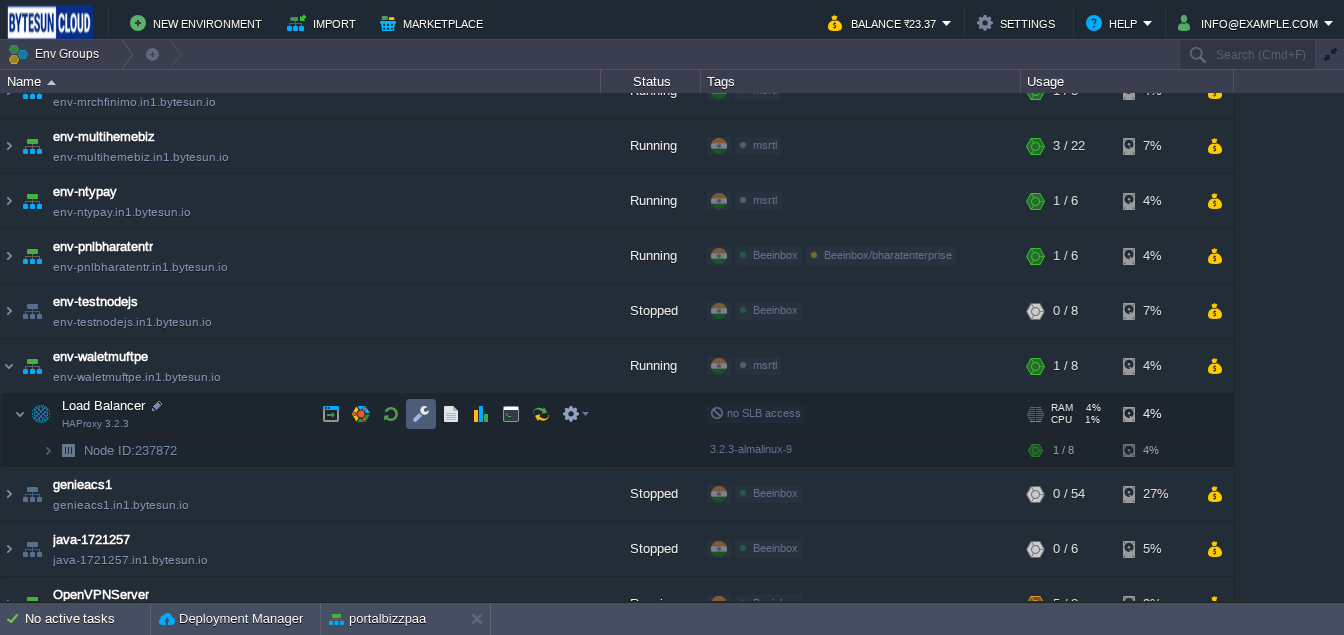 click at bounding box center (421, 414) 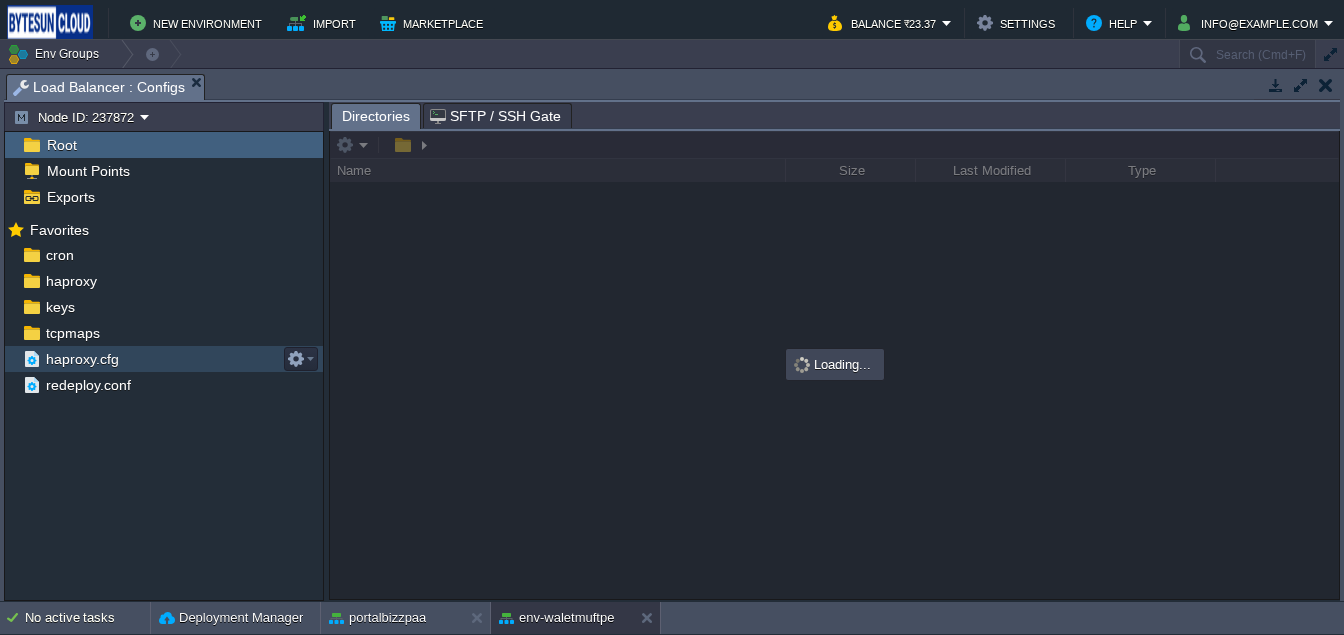 click on "haproxy.cfg" at bounding box center [82, 359] 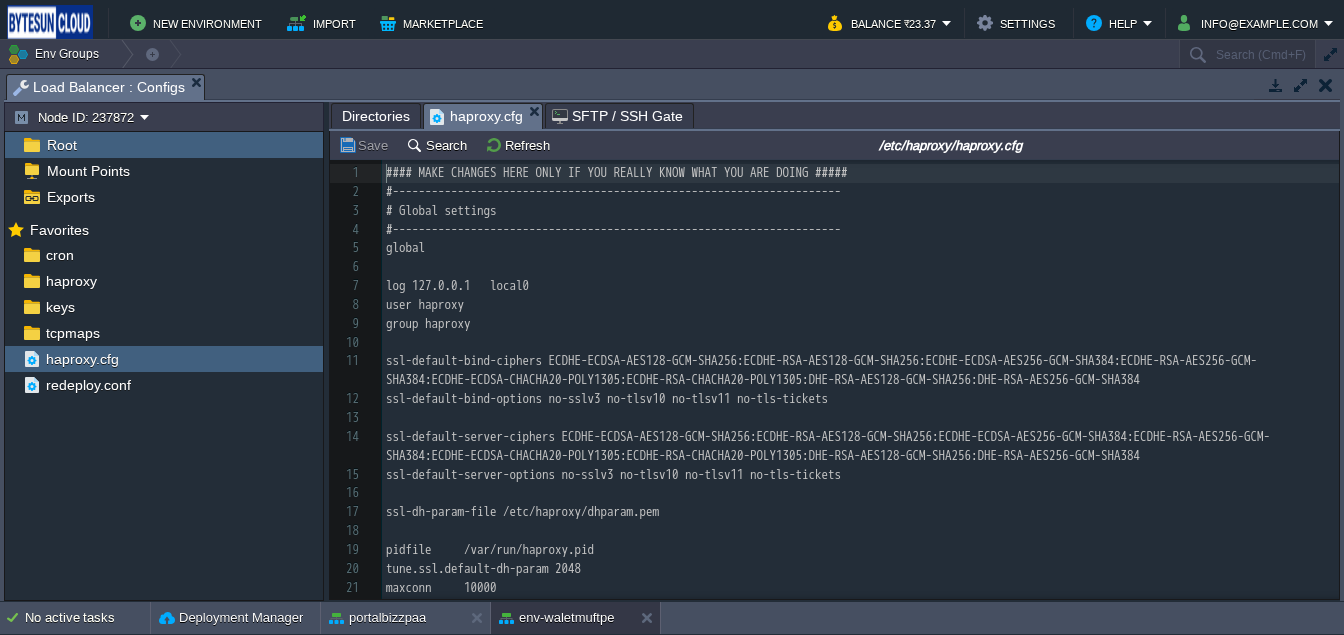 scroll, scrollTop: 6, scrollLeft: 0, axis: vertical 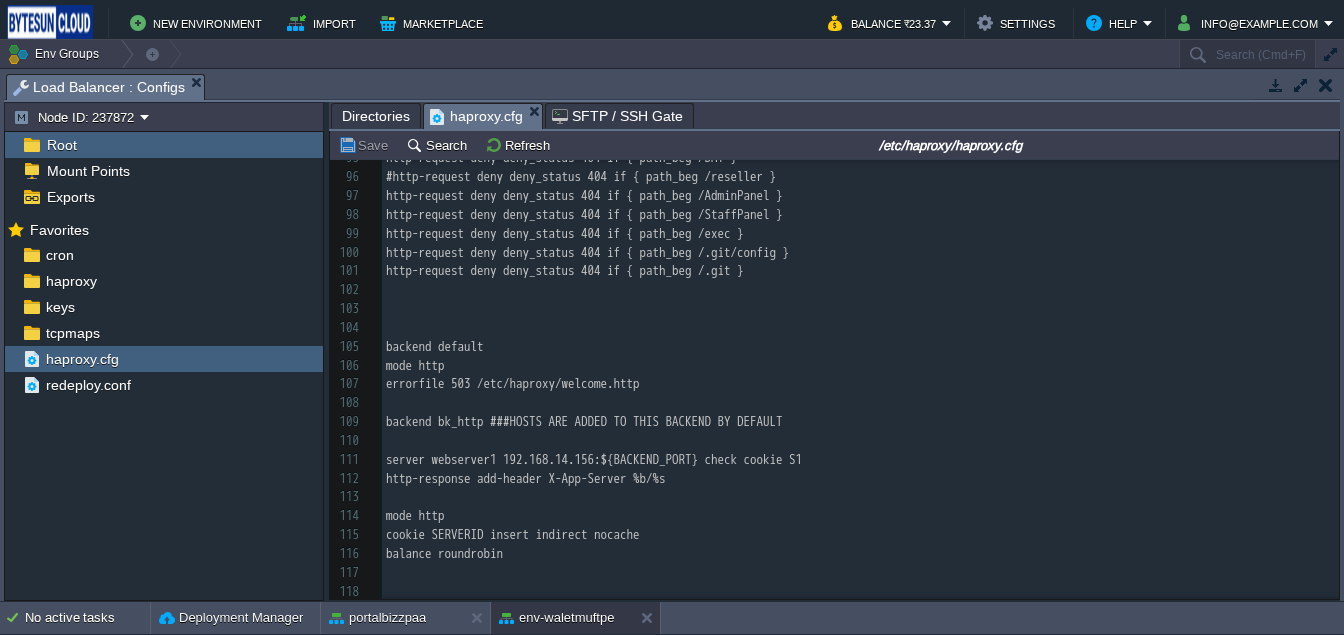 click on "​" at bounding box center (860, 573) 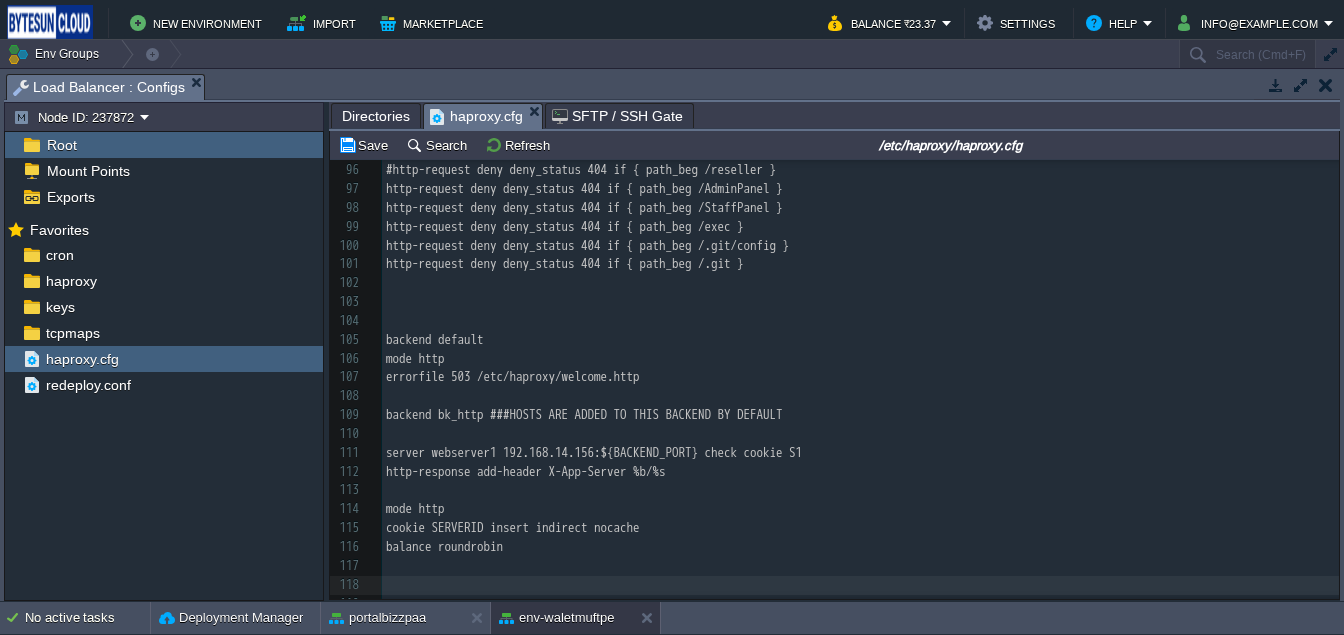 scroll, scrollTop: 2053, scrollLeft: 0, axis: vertical 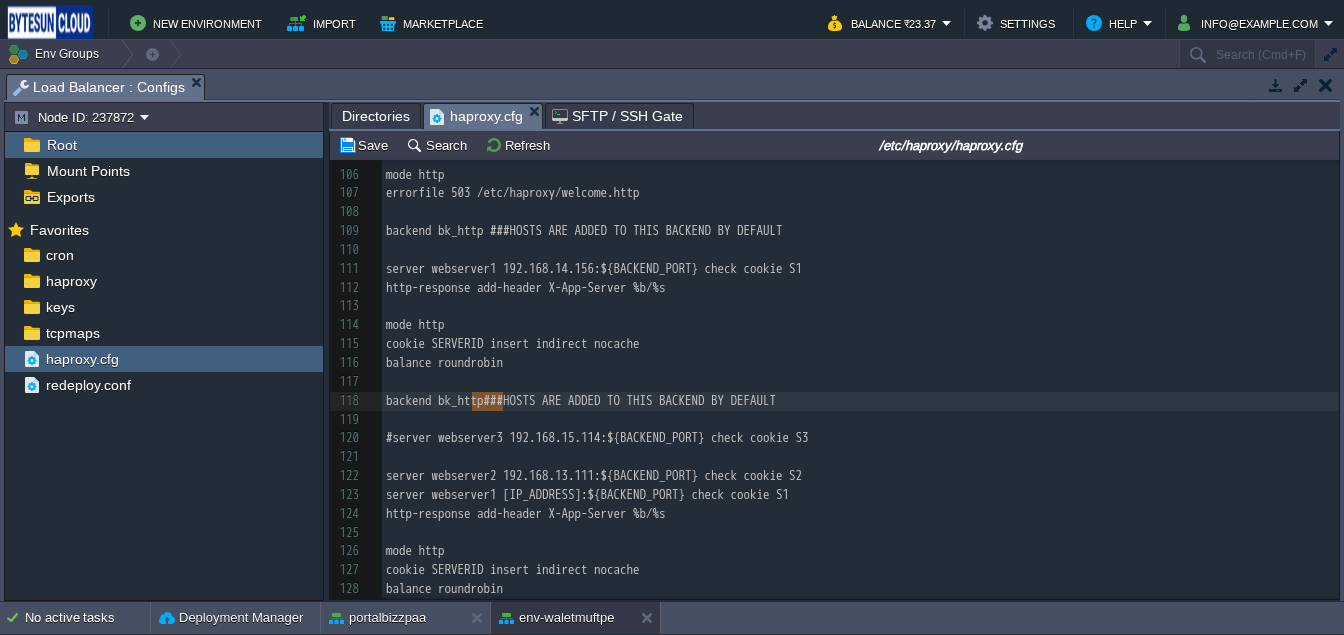 drag, startPoint x: 475, startPoint y: 401, endPoint x: 500, endPoint y: 401, distance: 25 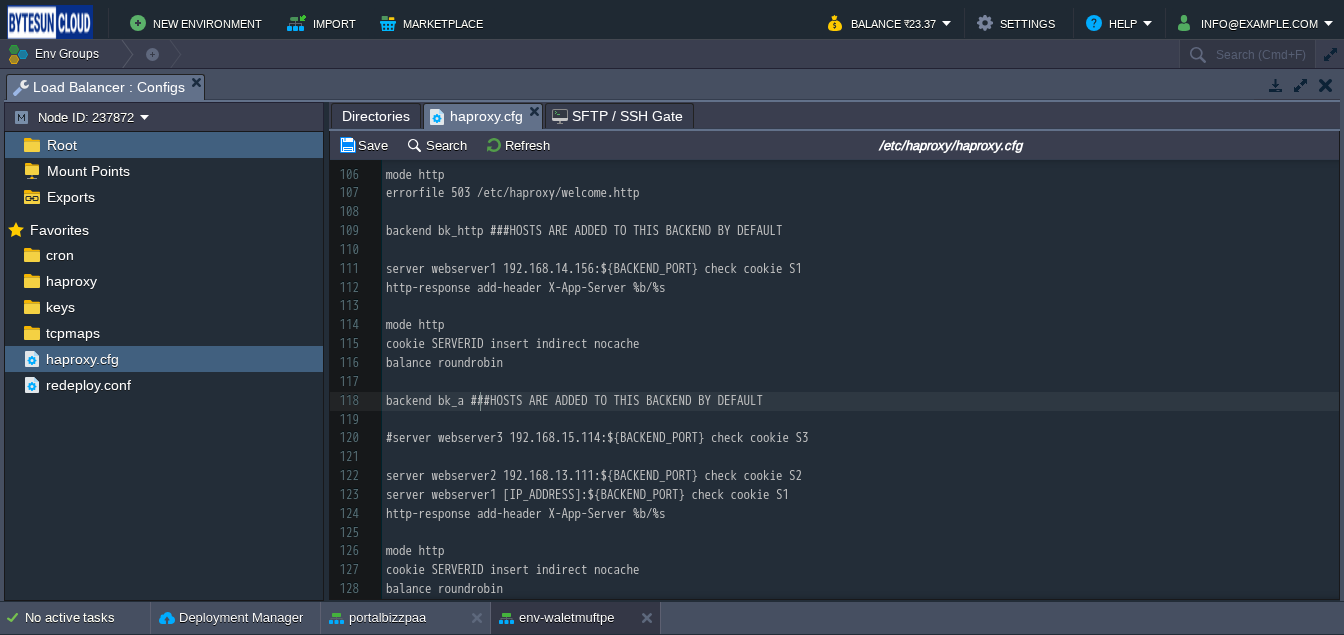 type on "api" 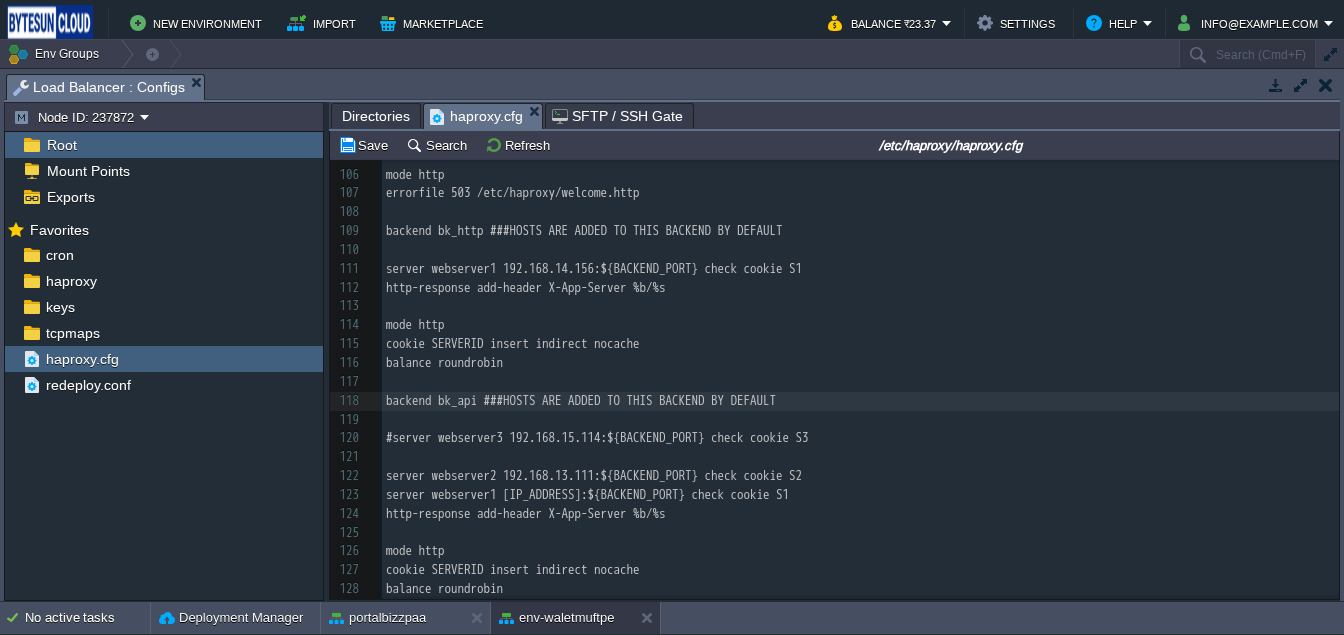 click on "​" at bounding box center (860, 457) 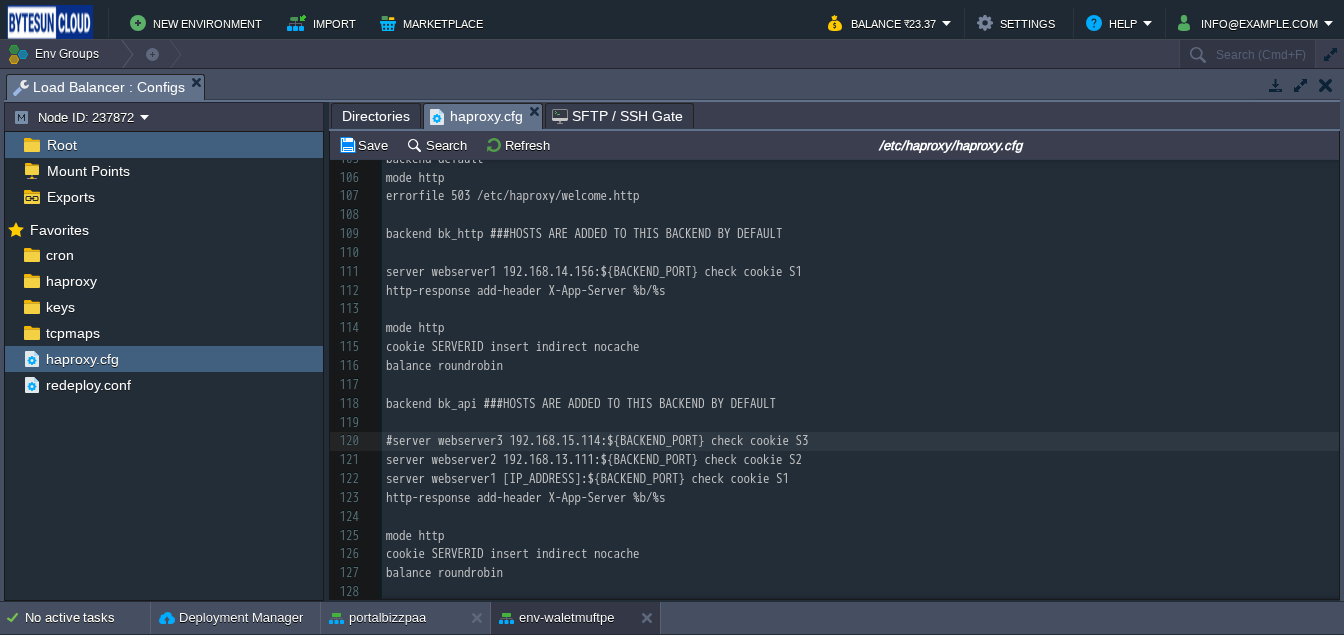 click on "x #### MAKE CHANGES HERE ONLY IF YOU REALLY KNOW WHAT YOU ARE DOING #####   76 acl restricted_path path_beg /ecollect 77 acl restricted_path path_beg /ecollectionapi 78 acl restricted_path path_beg /login___ 79 acl restricted_path path_beg /distributor-----__ 80 #acl php_extension path_end .php 81 http-request deny deny_status 404 if restricted_path  82 ​ 83 # Block /StaffPanel and everything inside it with 404 84 acl is_staffpanel path_reg ^/StaffPanel(/|$) 85 http-request deny deny_status 404 if is_staffpanel 86 ​ 87 # Return 404 for requests starting with /reseller/aeps 88 #http-request return status 404 if { path_beg /reseller/aeps } 89 http-request deny deny_status 404 if { path_beg /reseller/aeps } 90 http-request deny deny_status 404 if { path_beg /reseller/bus } 91 http-request deny deny_status 404 if { path_beg /reseller/flight } 92 http-request deny deny_status 404 if { path_beg /reseller/no_use } 93 http-request deny deny_status 404 if { path_beg /reseller/tfm } 94 95 96 97 98 99 100 101 102" at bounding box center (860, 102) 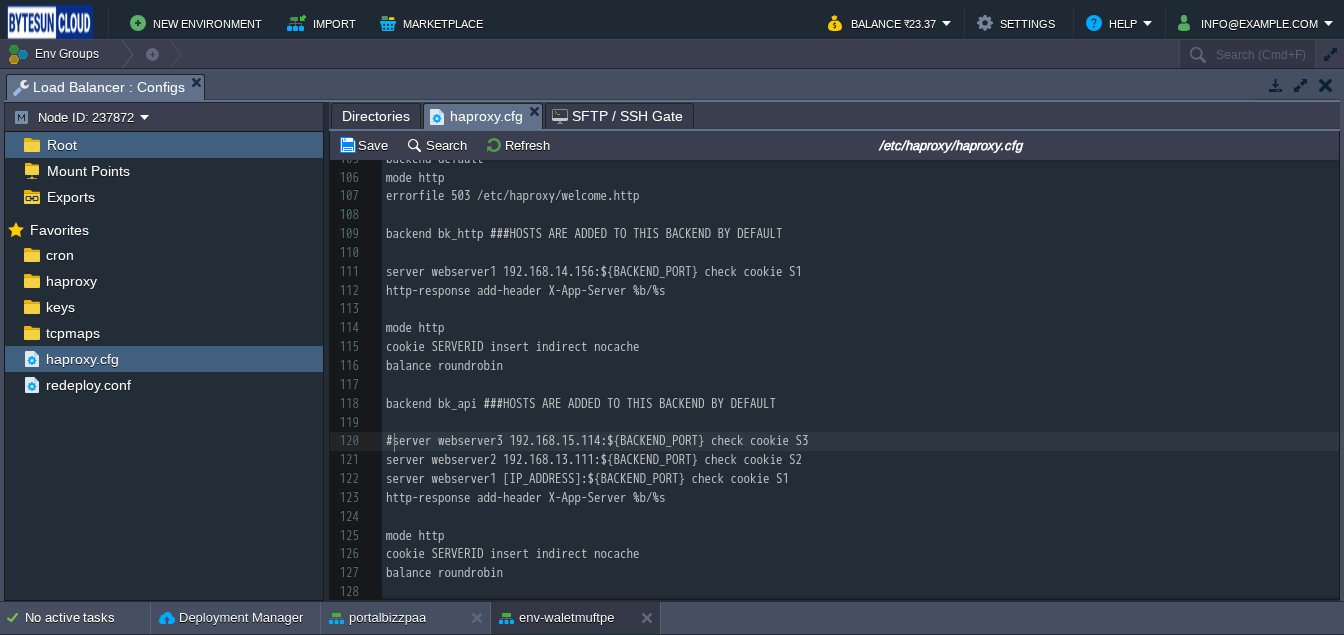 click on "http-response add-header X-App-Server %b/%s" at bounding box center (860, 498) 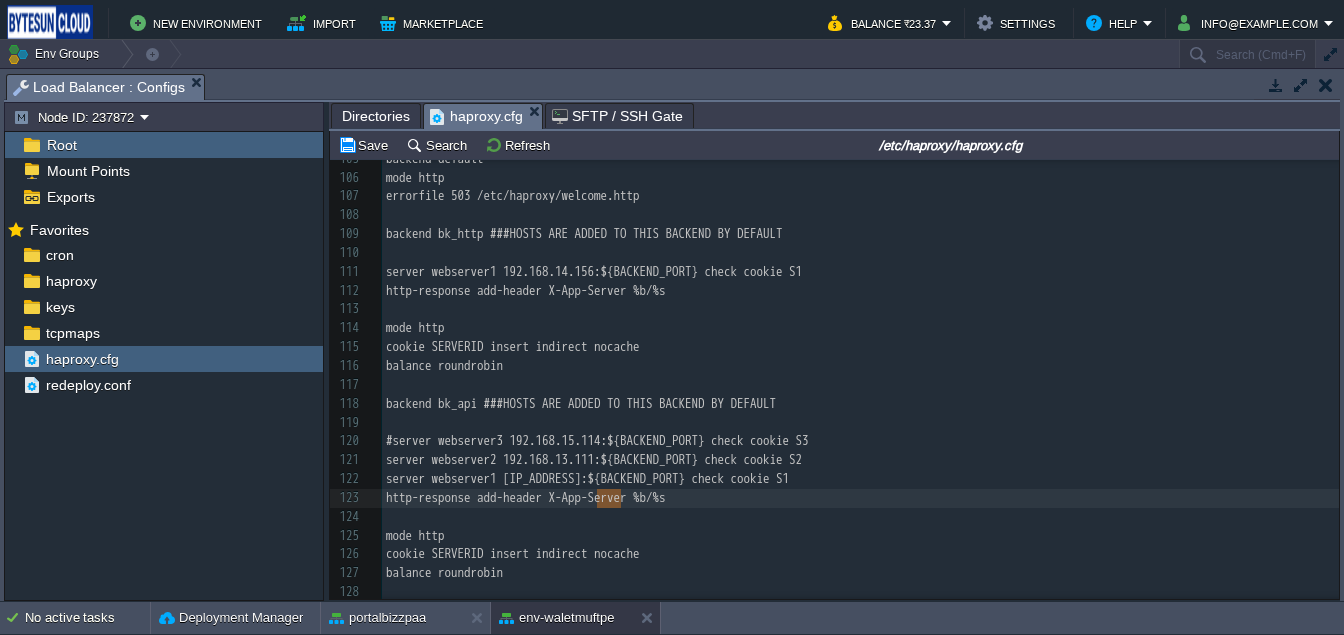 drag, startPoint x: 597, startPoint y: 500, endPoint x: 617, endPoint y: 499, distance: 20.024984 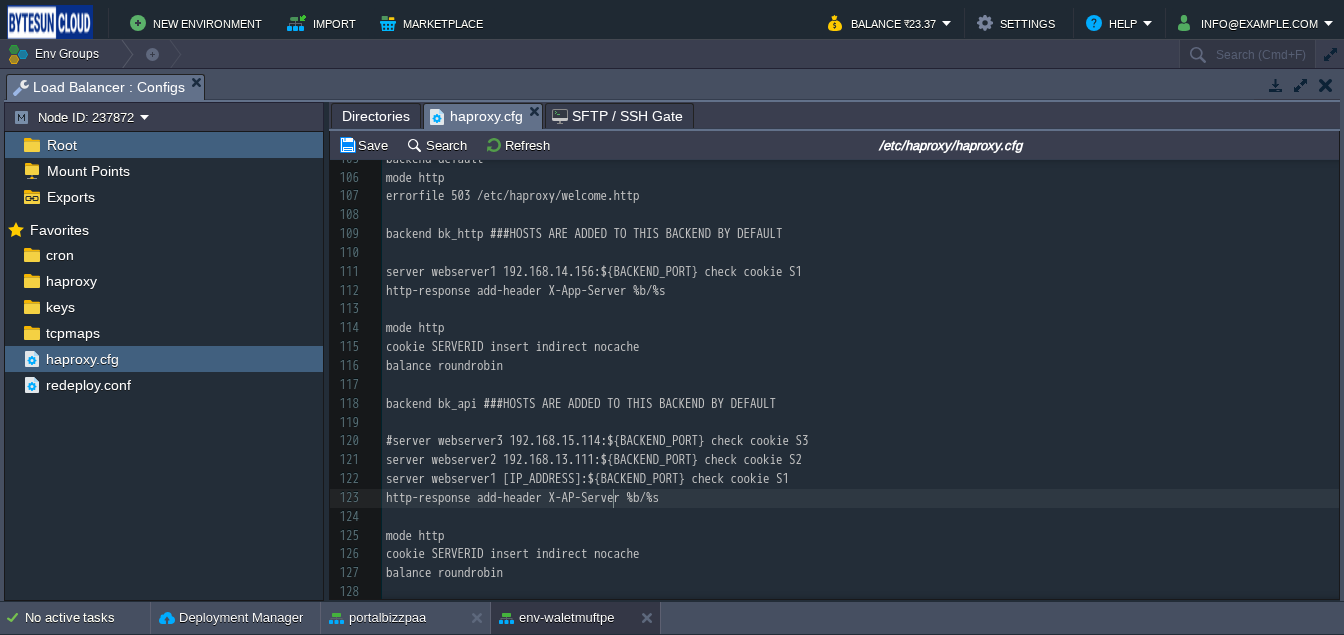 type on "API" 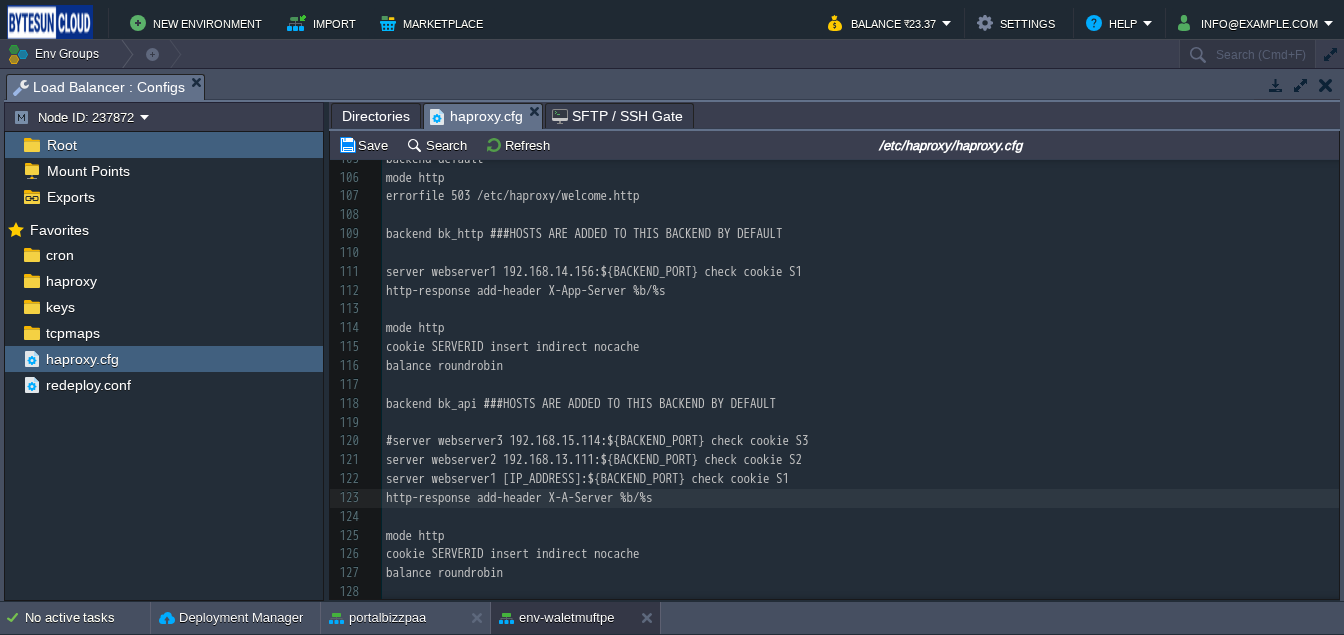 type on "pi" 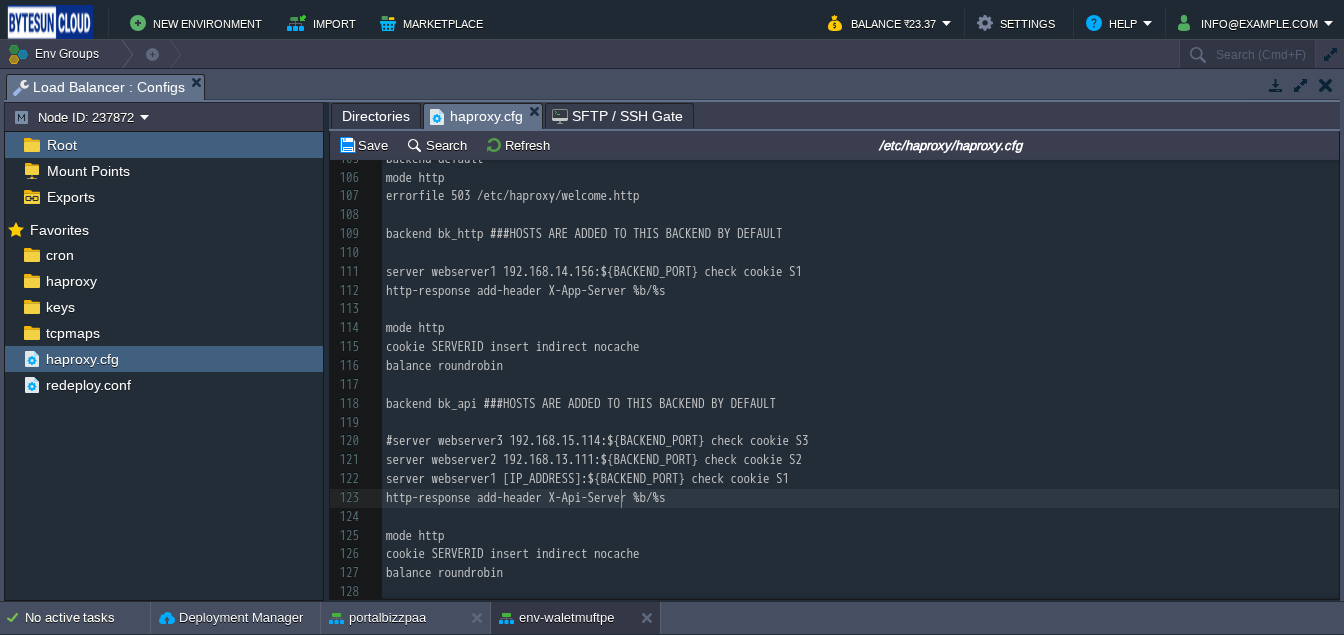 click on "​" at bounding box center [860, 517] 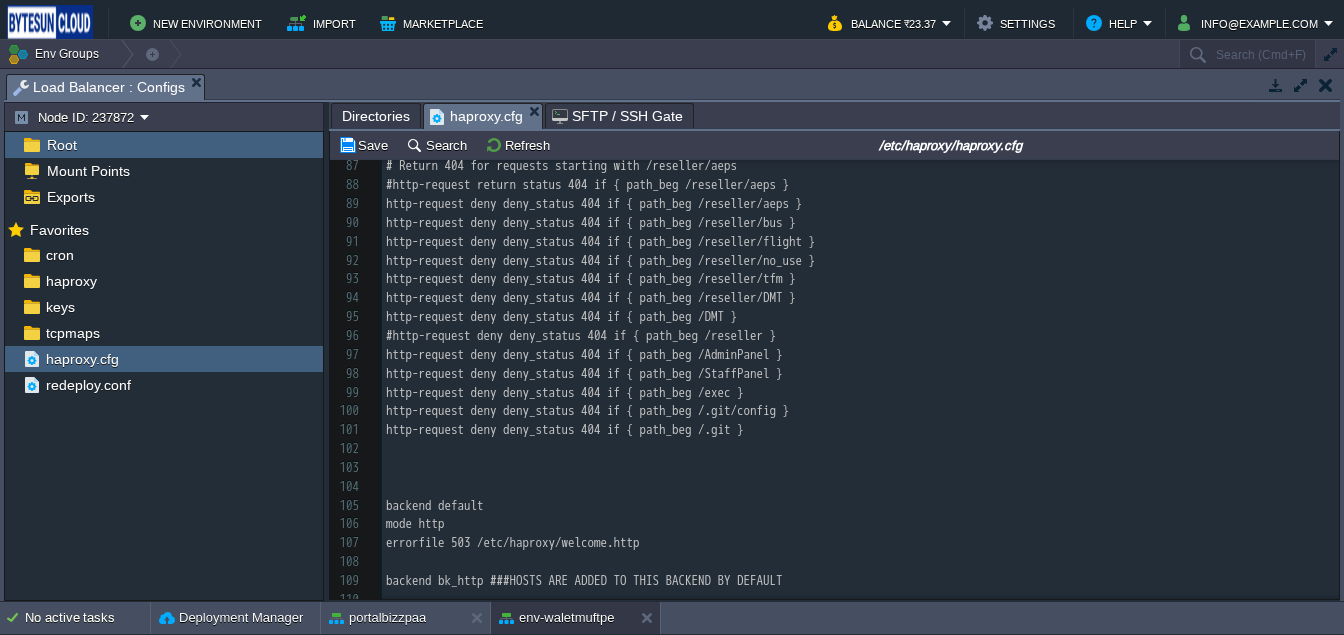 click on "​" at bounding box center [860, 449] 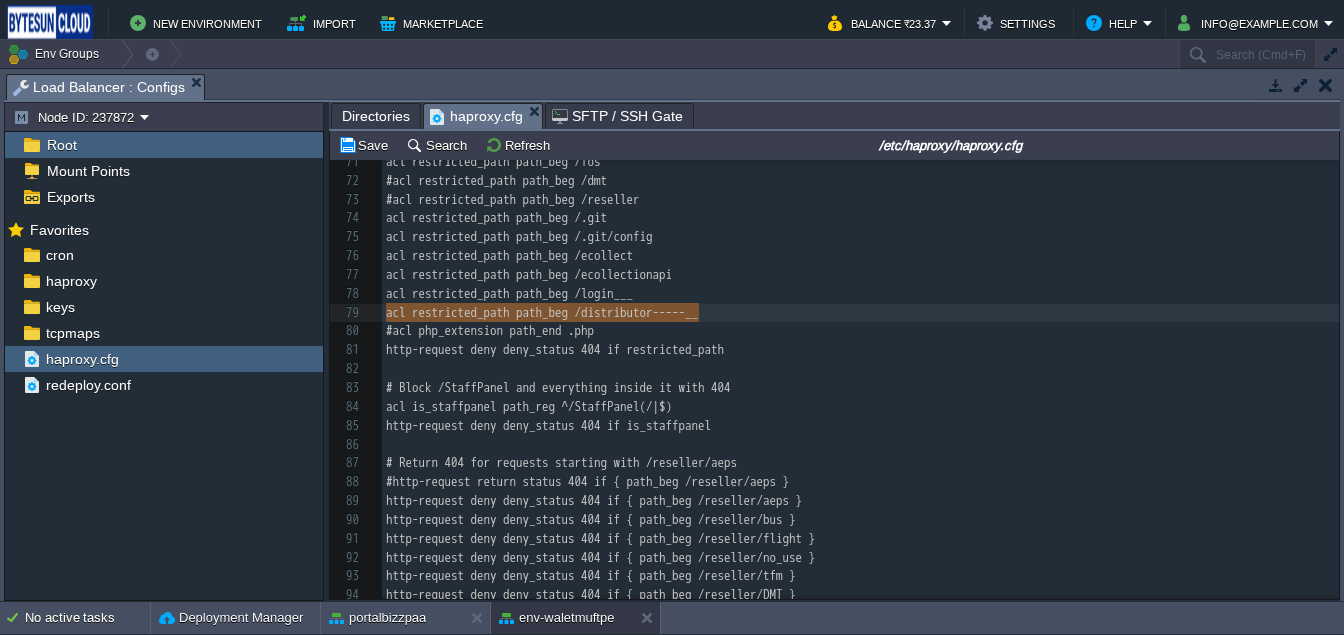 drag, startPoint x: 384, startPoint y: 316, endPoint x: 701, endPoint y: 312, distance: 317.02524 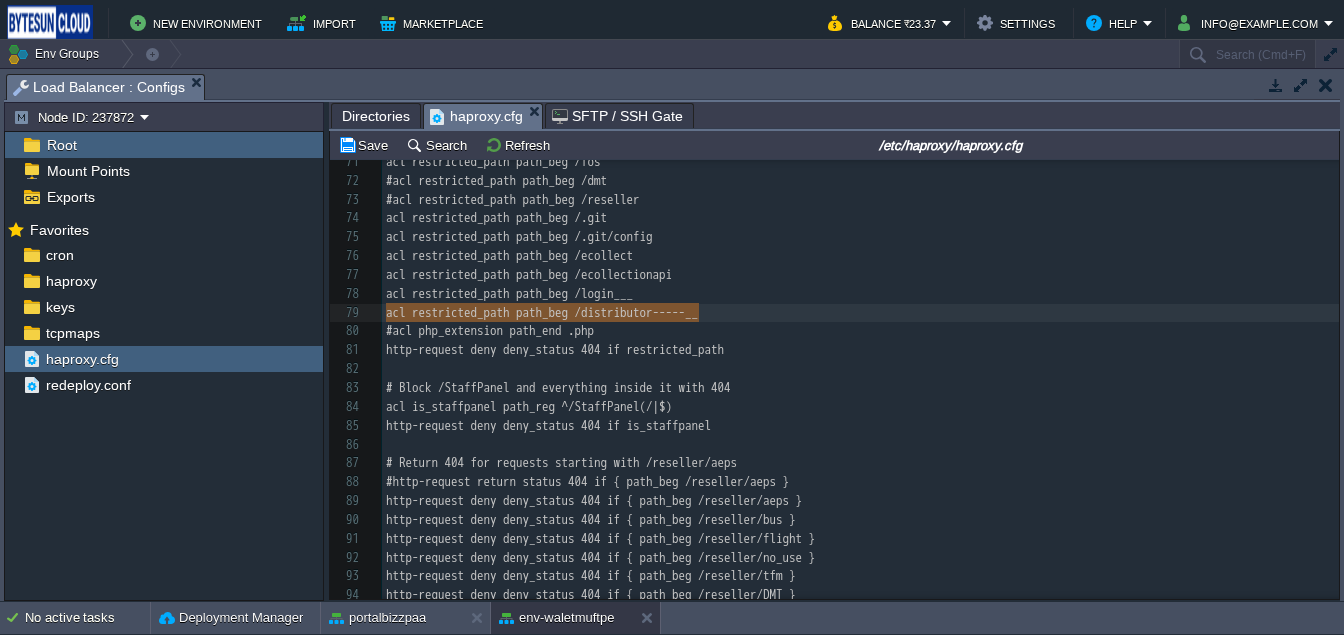 click on "x ​ 55 stats show-node 56 stats uri  /[APP_NAME] 57 stats admin if TRUE 58 option forwardfor 59 http-request set-header X-Forwarded-Proto https if { ssl_fc } 60 http-request set-header HTTPS on if { ssl_fc } 61 http-request set-header Ssl-Offloaded 1 if { ssl_fc } 62 http-request deny if { req.hdr_cnt(content-length) gt 1 } 63 http-response deny if { res.hdr_cnt(content-length) gt 1 } 64 #redirect scheme https if !{ ssl_fc } 65 default_backend bk_http 66 ​ 67 # Block requests to /[APP_NAME]/*.php 68 acl restricted_path path_beg /[APP_NAME] 69 acl restricted_path path_beg /[APP_NAME] 70 acl restricted_path path_beg /test 71 acl restricted_path path_beg /fos 72 #acl restricted_path path_beg /dmt 73 #acl restricted_path path_beg /reseller 74 acl restricted_path path_beg /.git 75 acl restricted_path path_beg /.git/config 76 acl restricted_path path_beg /ecollect 77 acl restricted_path path_beg /ecollectionapi 78 acl restricted_path path_beg /login___ 79 acl restricted_path path_beg /distributo r-----__" at bounding box center [860, 463] 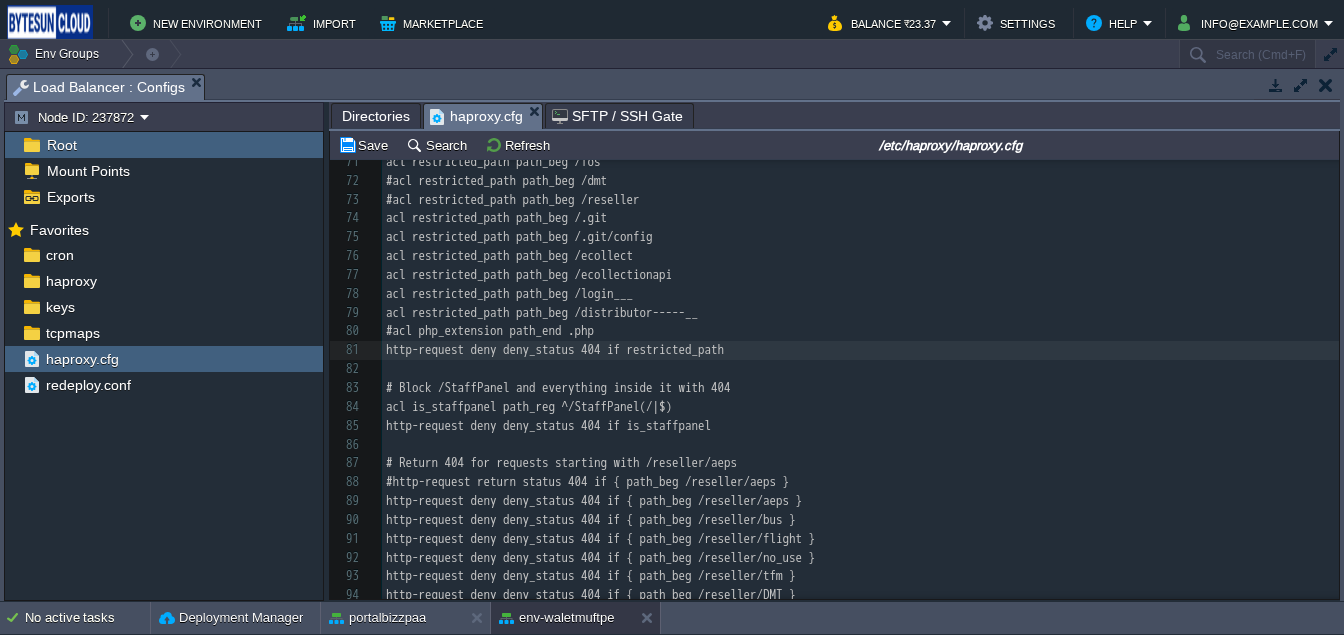 scroll, scrollTop: 1474, scrollLeft: 0, axis: vertical 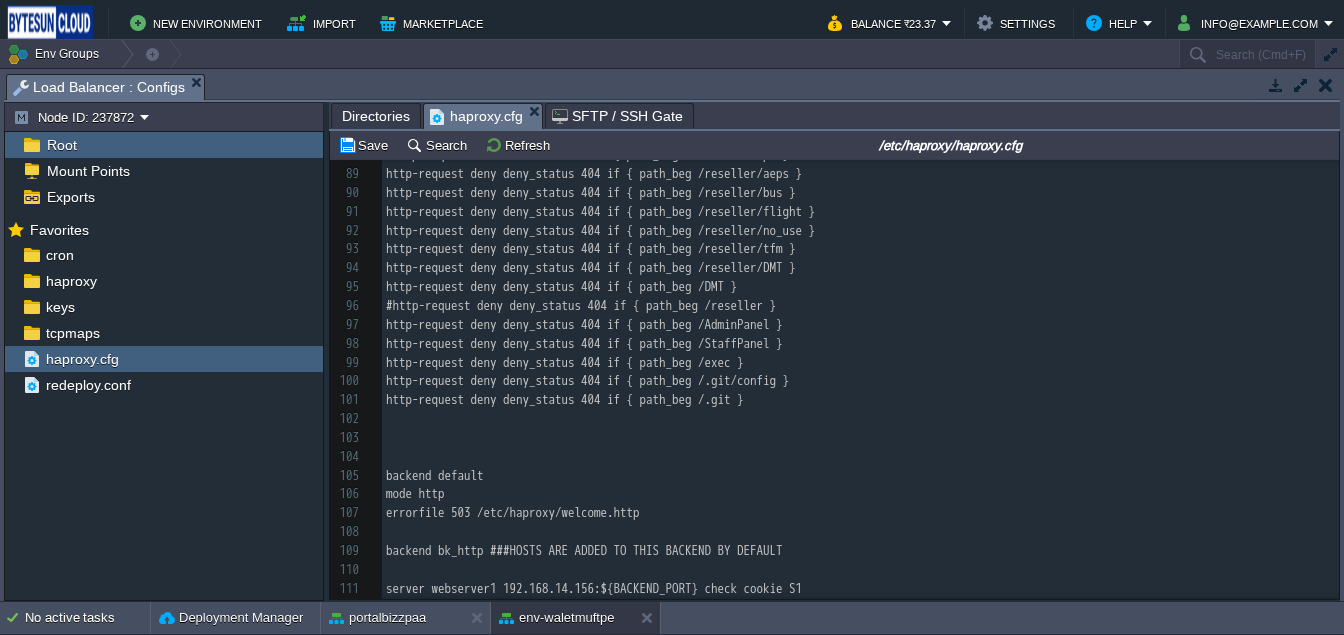 click on "​" at bounding box center [860, 419] 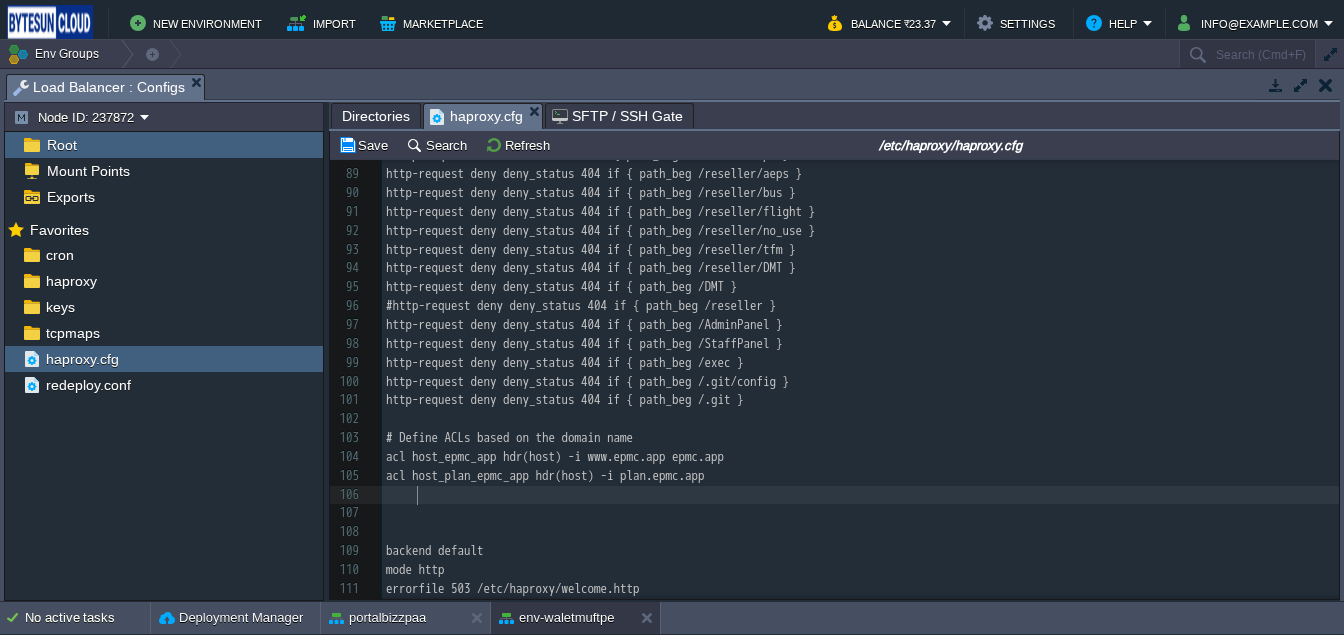 click on "acl host_epmc_app hdr(host) -i www.epmc.app epmc.app" at bounding box center [555, 456] 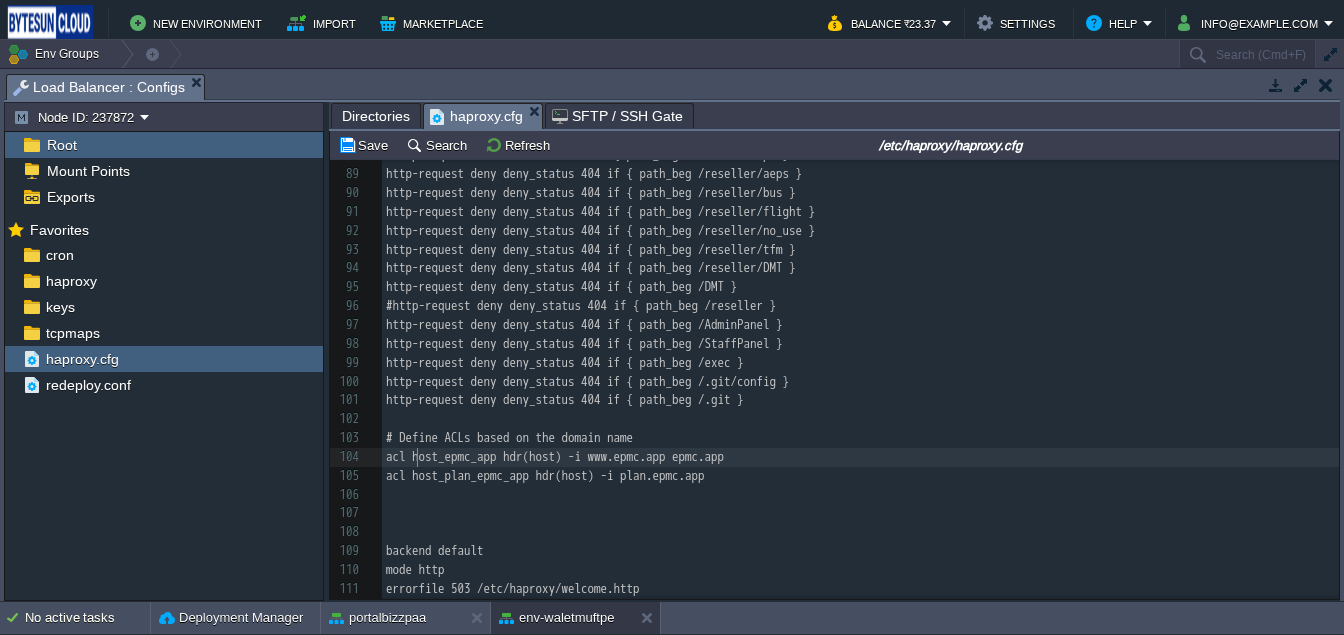 click on "x ​   78 acl restricted_path path_beg /login___ 79 acl restricted_path path_beg /distributor-----__ 80 #acl php_extension path_end .php 81 http-request deny deny_status 404 if restricted_path  82 ​ 83 # Block /StaffPanel and everything inside it with 404 84 acl is_staffpanel path_reg ^/StaffPanel(/|$) 85 http-request deny deny_status 404 if is_staffpanel 86 ​ 87 # Return 404 for requests starting with /reseller/aeps 88 #http-request return status 404 if { path_beg /reseller/aeps } 89 http-request deny deny_status 404 if { path_beg /reseller/aeps } 90 http-request deny deny_status 404 if { path_beg /reseller/bus } 91 http-request deny deny_status 404 if { path_beg /reseller/flight } 92 http-request deny deny_status 404 if { path_beg /reseller/no_use } 93 http-request deny deny_status 404 if { path_beg /reseller/tfm } 94 http-request deny deny_status 404 if { path_beg /reseller/DMT } 95 http-request deny deny_status 404 if { path_beg /DMT } 96 #http-request deny deny_status 404 if { path_beg /reseller }" at bounding box center [860, 410] 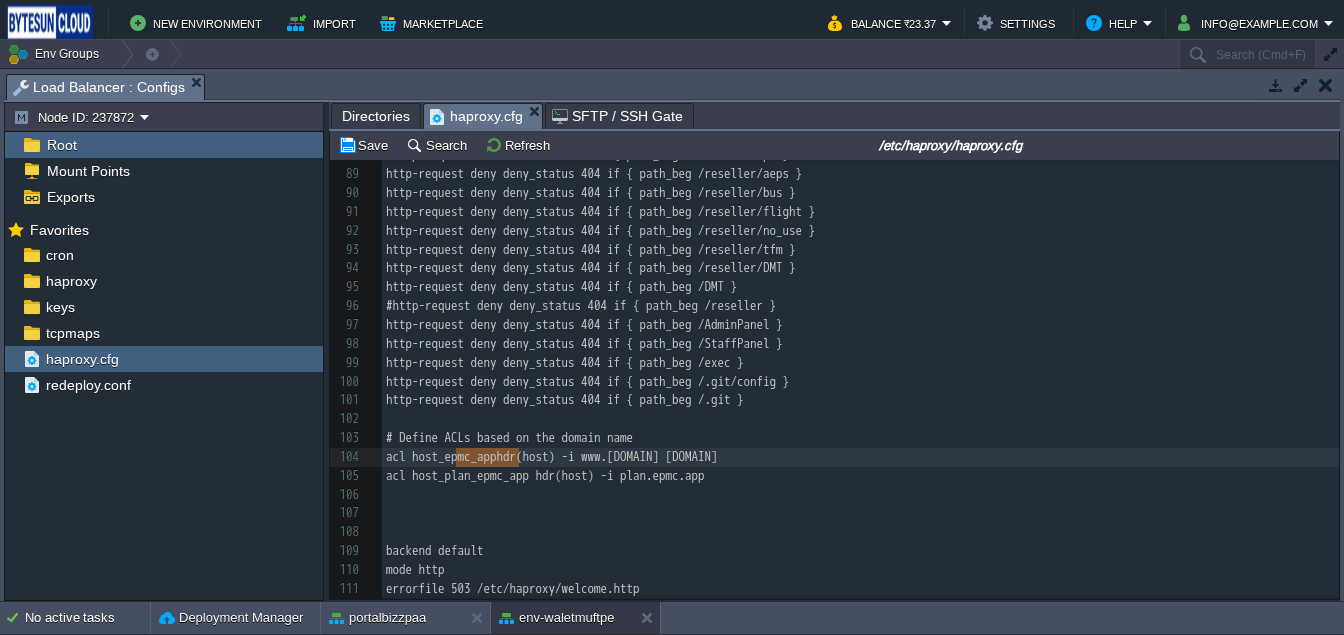 drag, startPoint x: 459, startPoint y: 458, endPoint x: 517, endPoint y: 459, distance: 58.00862 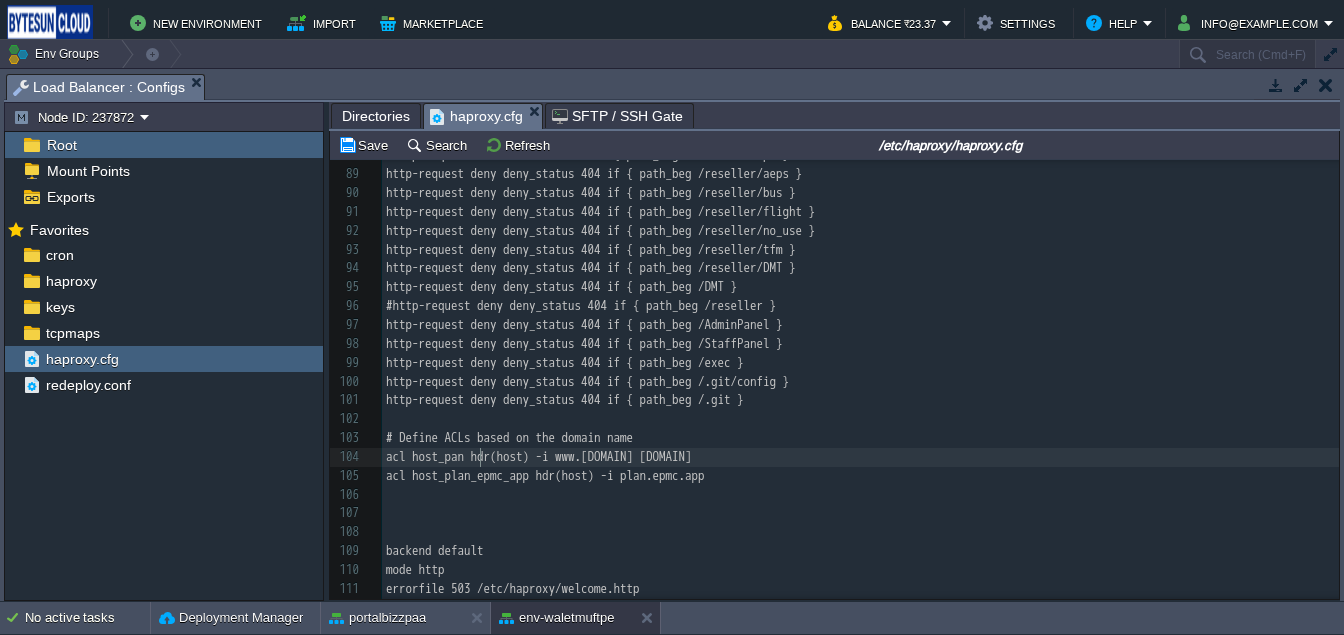 type on "panel" 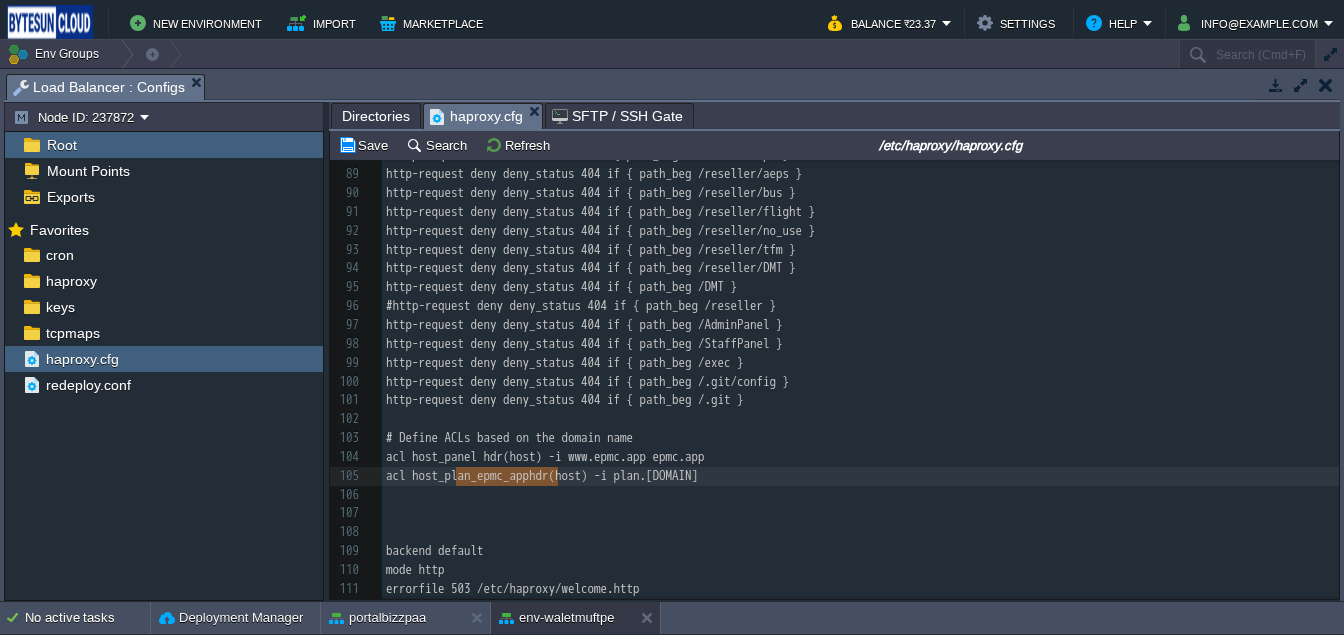drag, startPoint x: 459, startPoint y: 478, endPoint x: 560, endPoint y: 480, distance: 101.0198 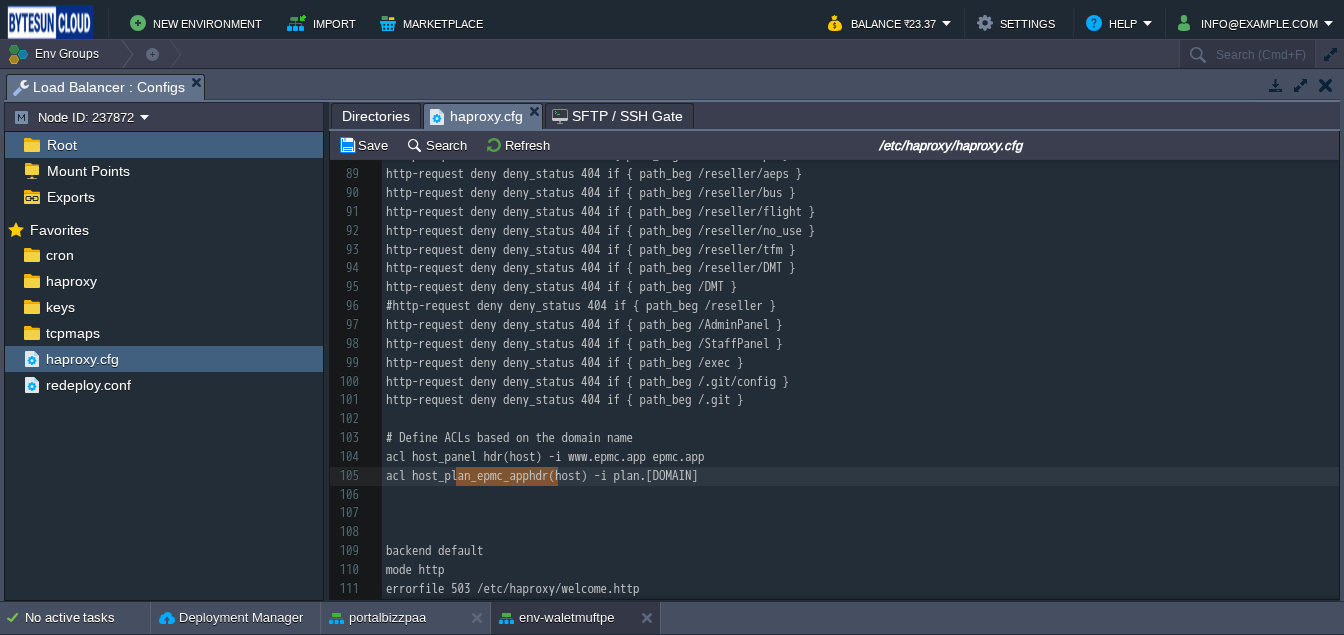 type on "api" 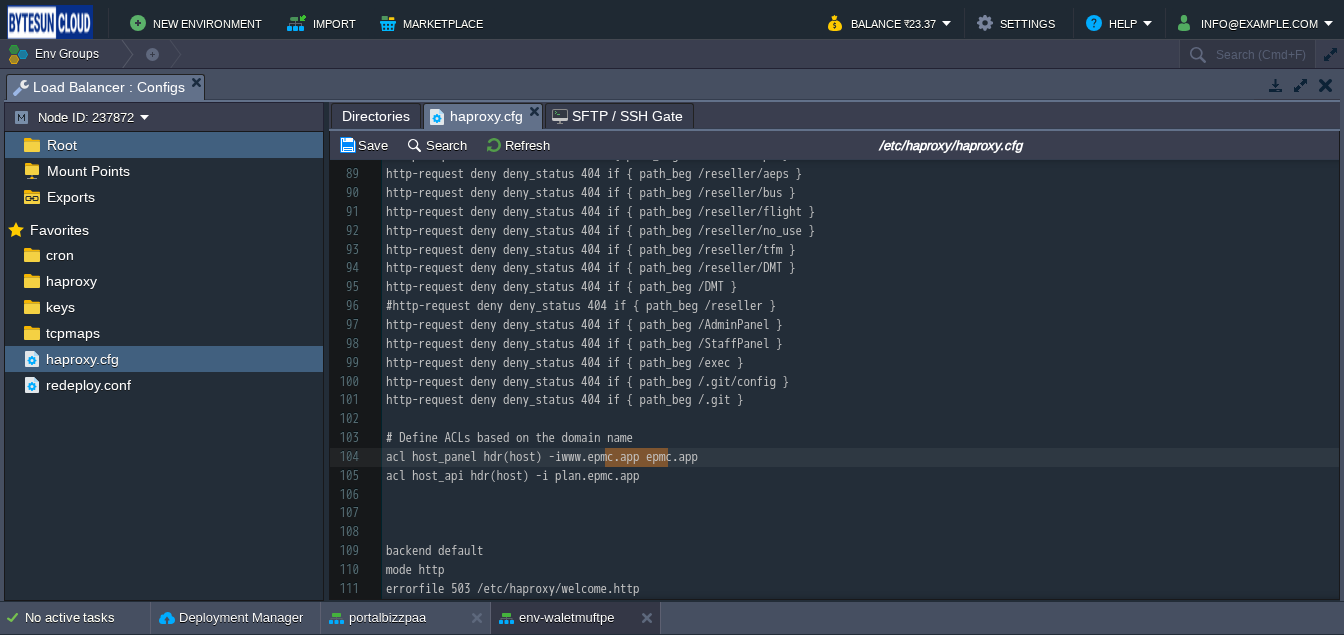 drag, startPoint x: 605, startPoint y: 461, endPoint x: 664, endPoint y: 463, distance: 59.03389 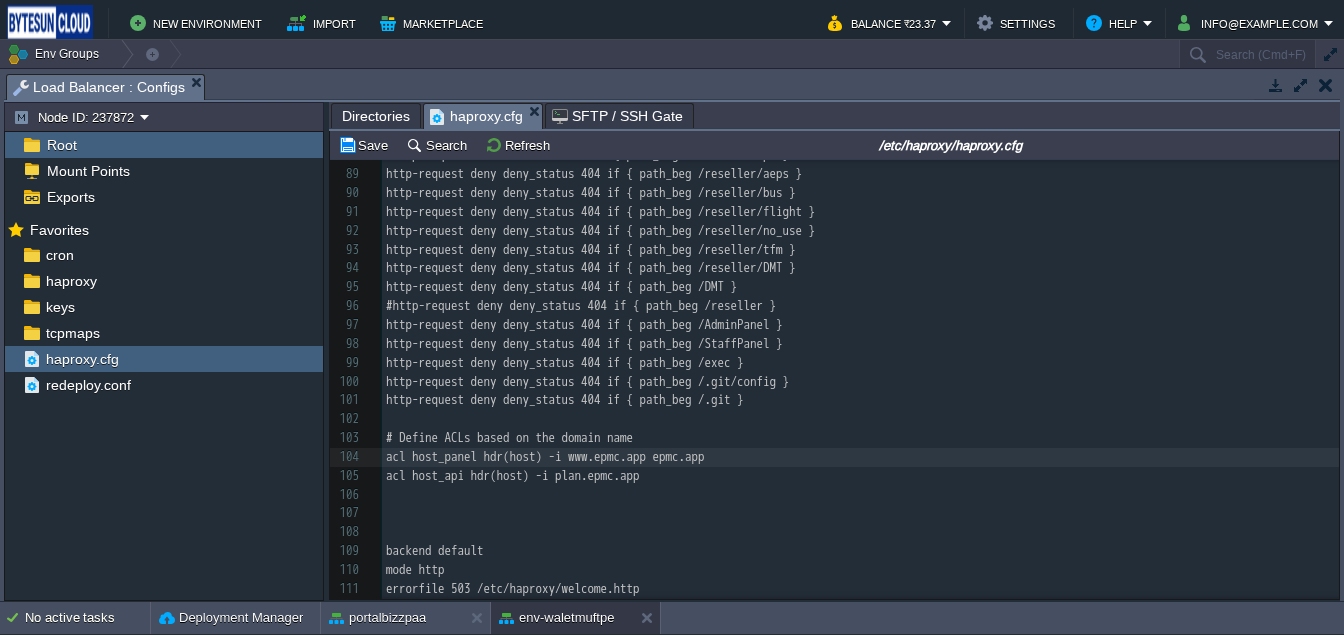 click on "acl host_panel hdr(host) -i www.epmc.app epmc.app" at bounding box center (545, 456) 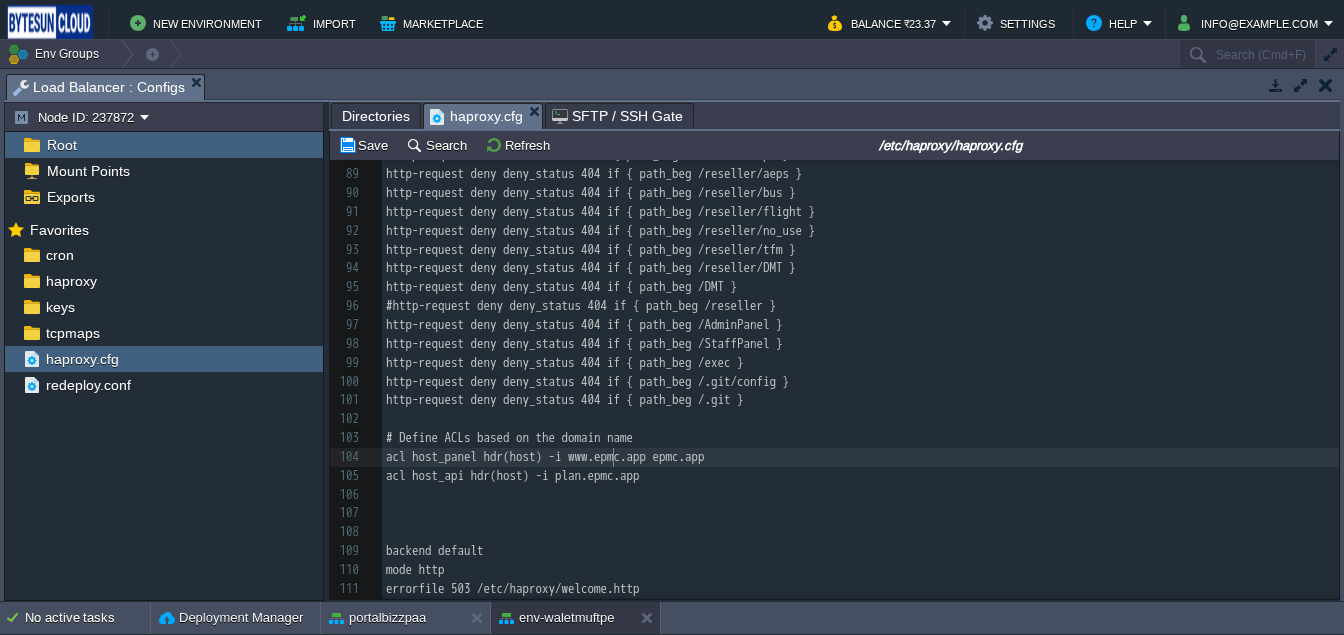 type on "www" 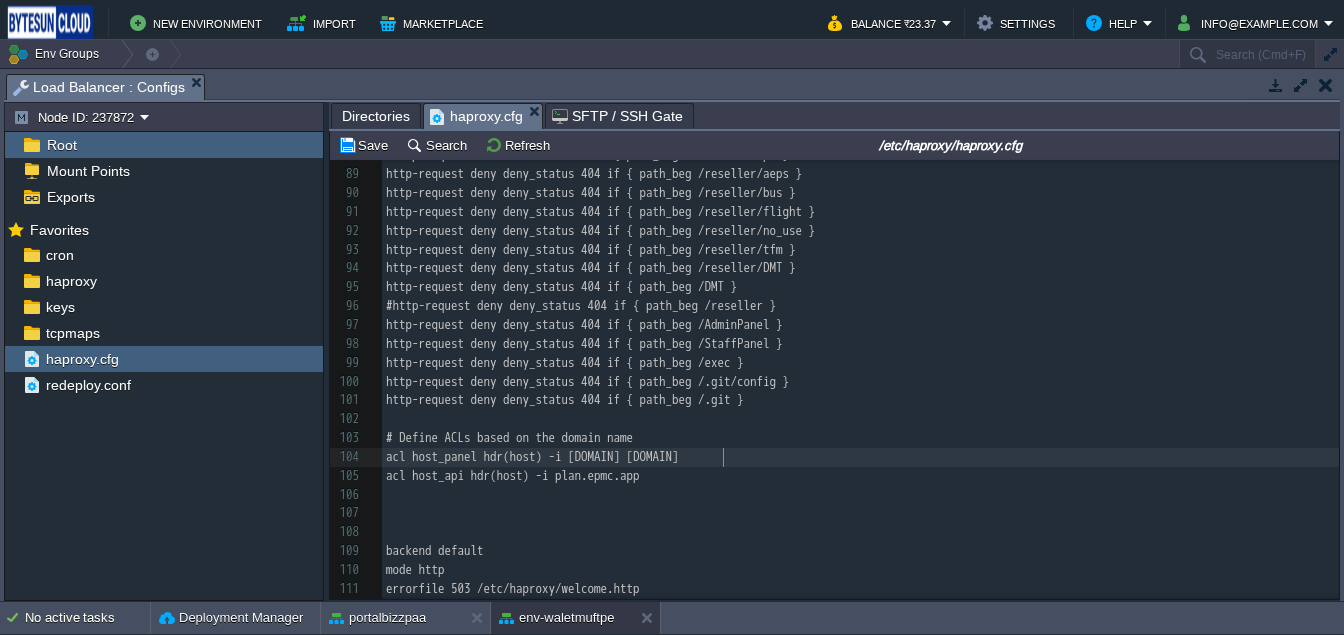 type on "[DOMAIN]" 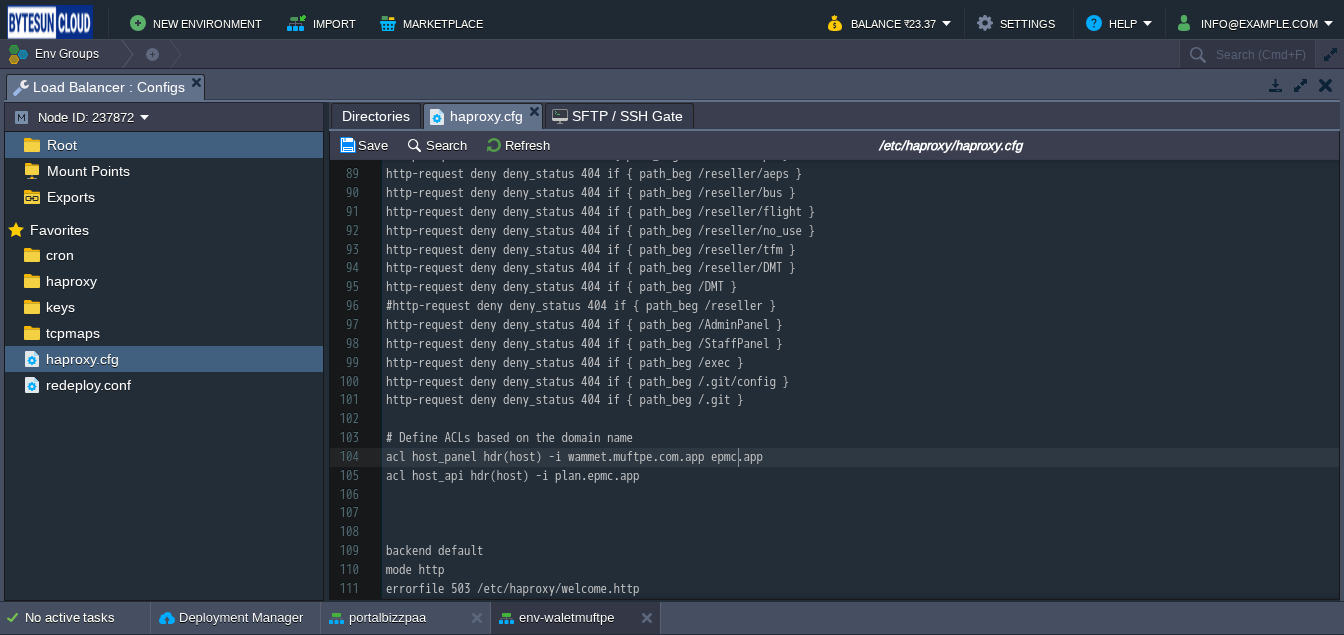 scroll, scrollTop: 6, scrollLeft: 135, axis: both 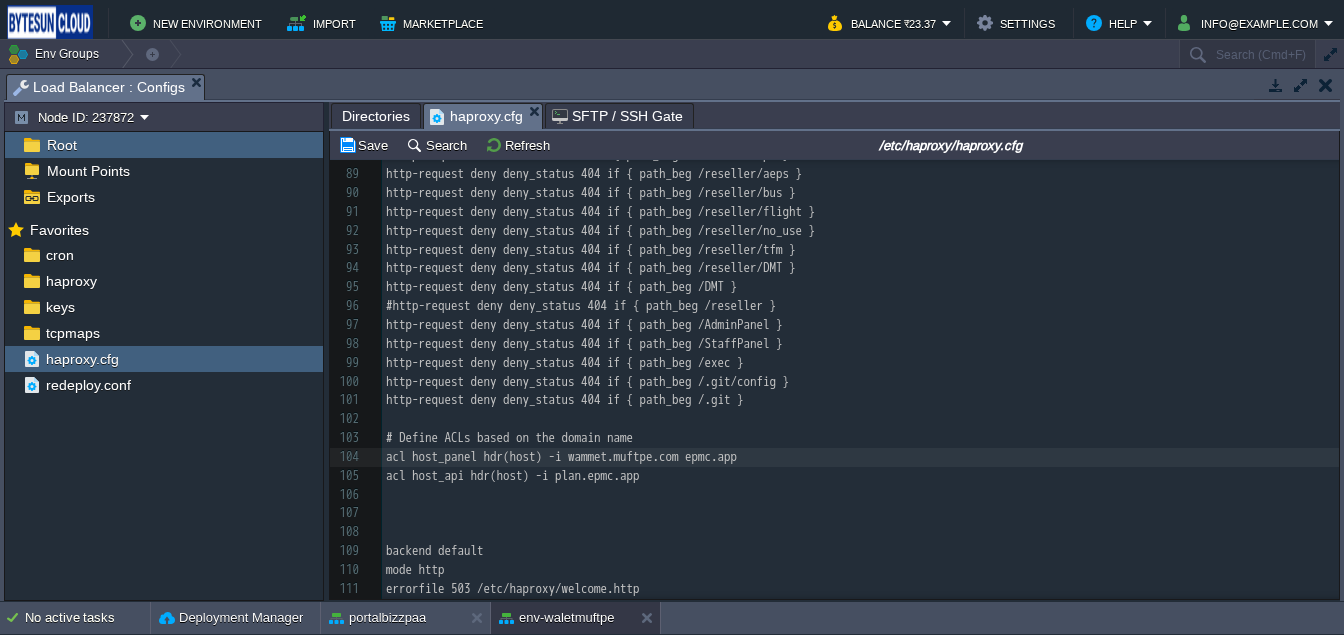 click on "x ​   78 acl restricted_path path_beg /login___ 79 acl restricted_path path_beg /distributor-----__ 80 #acl php_extension path_end .php 81 http-request deny deny_status 404 if restricted_path  82 ​ 83 # Block /StaffPanel and everything inside it with 404 84 acl is_staffpanel path_reg ^/StaffPanel(/|$) 85 http-request deny deny_status 404 if is_staffpanel 86 ​ 87 # Return 404 for requests starting with /reseller/aeps 88 #http-request return status 404 if { path_beg /reseller/aeps } 89 http-request deny deny_status 404 if { path_beg /reseller/aeps } 90 http-request deny deny_status 404 if { path_beg /reseller/bus } 91 http-request deny deny_status 404 if { path_beg /reseller/flight } 92 http-request deny deny_status 404 if { path_beg /reseller/no_use } 93 http-request deny deny_status 404 if { path_beg /reseller/tfm } 94 http-request deny deny_status 404 if { path_beg /reseller/DMT } 95 http-request deny deny_status 404 if { path_beg /DMT } 96 #http-request deny deny_status 404 if { path_beg /reseller }" at bounding box center [860, 410] 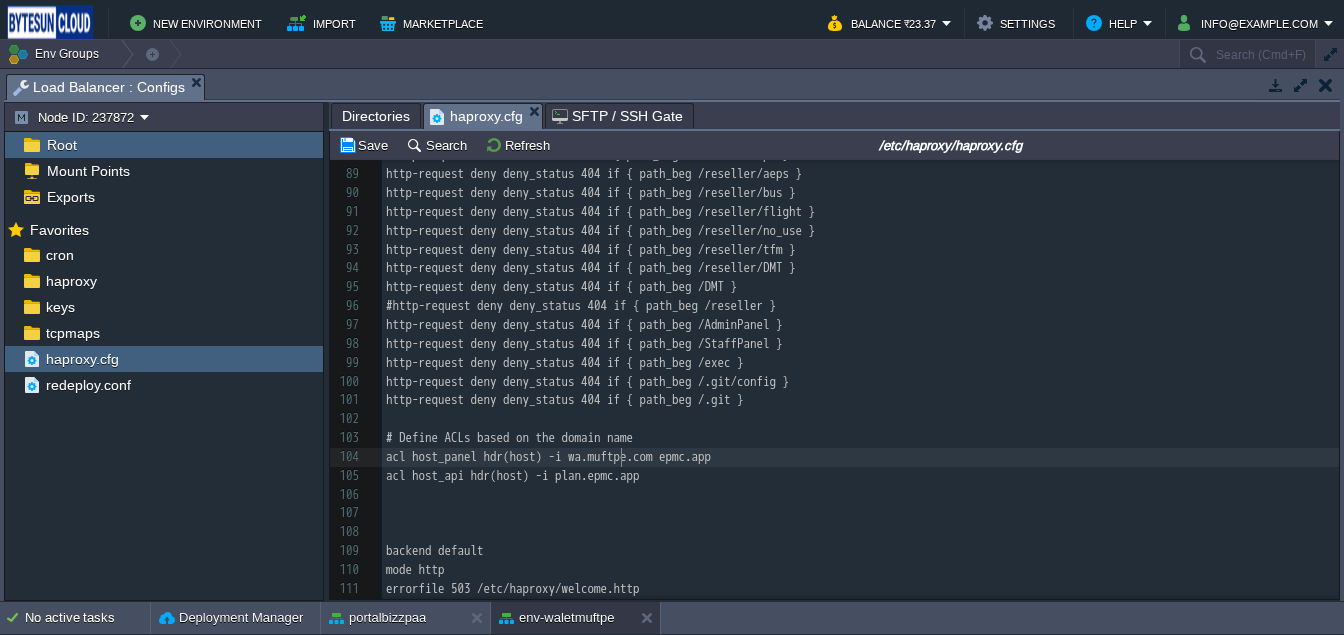 scroll, scrollTop: 6, scrollLeft: 38, axis: both 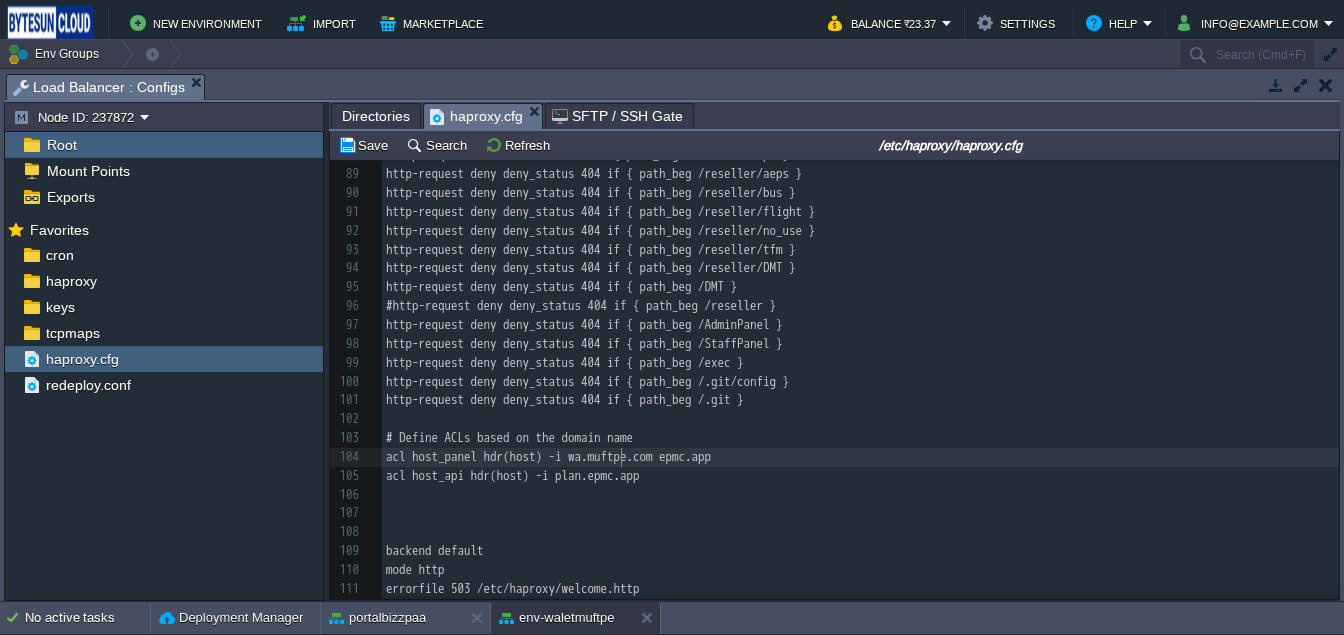 type on "walet" 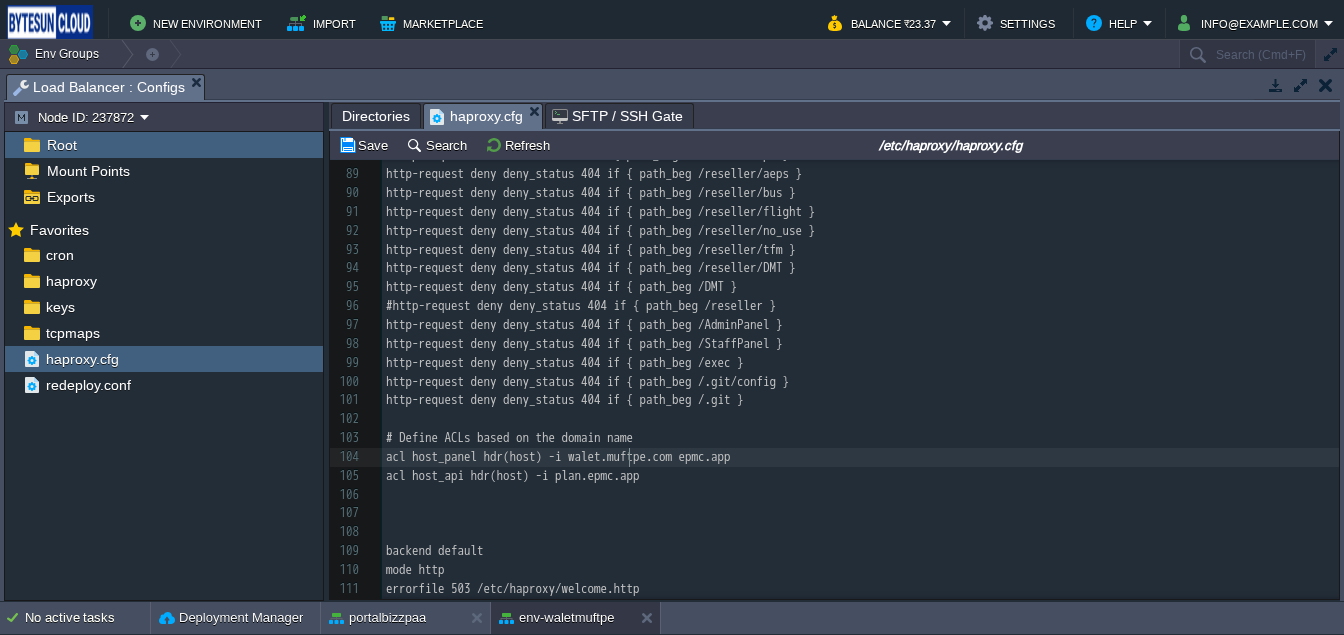 type on "l" 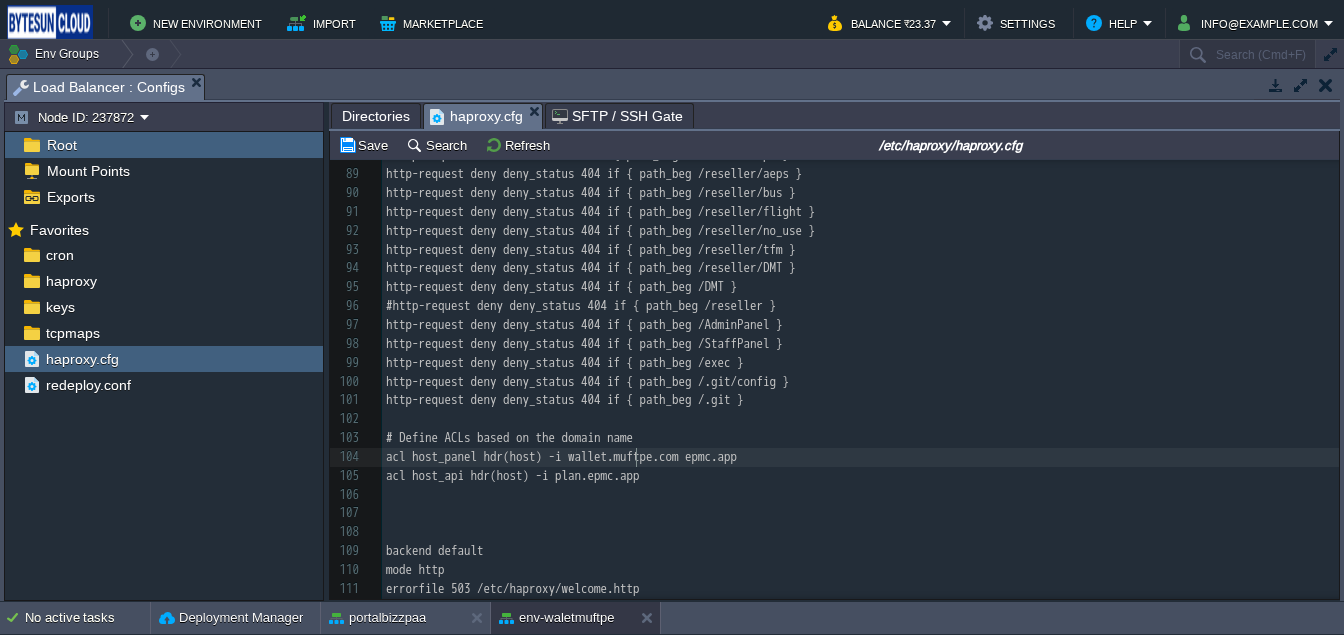scroll, scrollTop: 6, scrollLeft: 8, axis: both 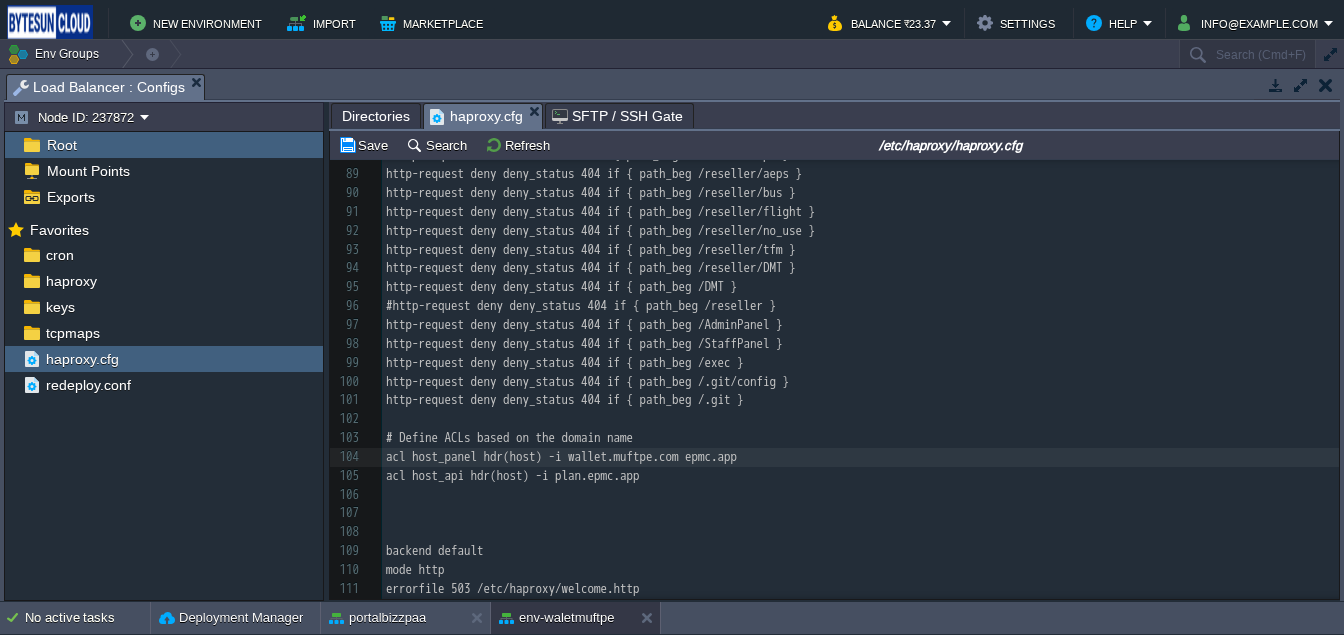 click on "acl host_panel hdr(host) -i wallet.muftpe.com epmc.app" at bounding box center (561, 456) 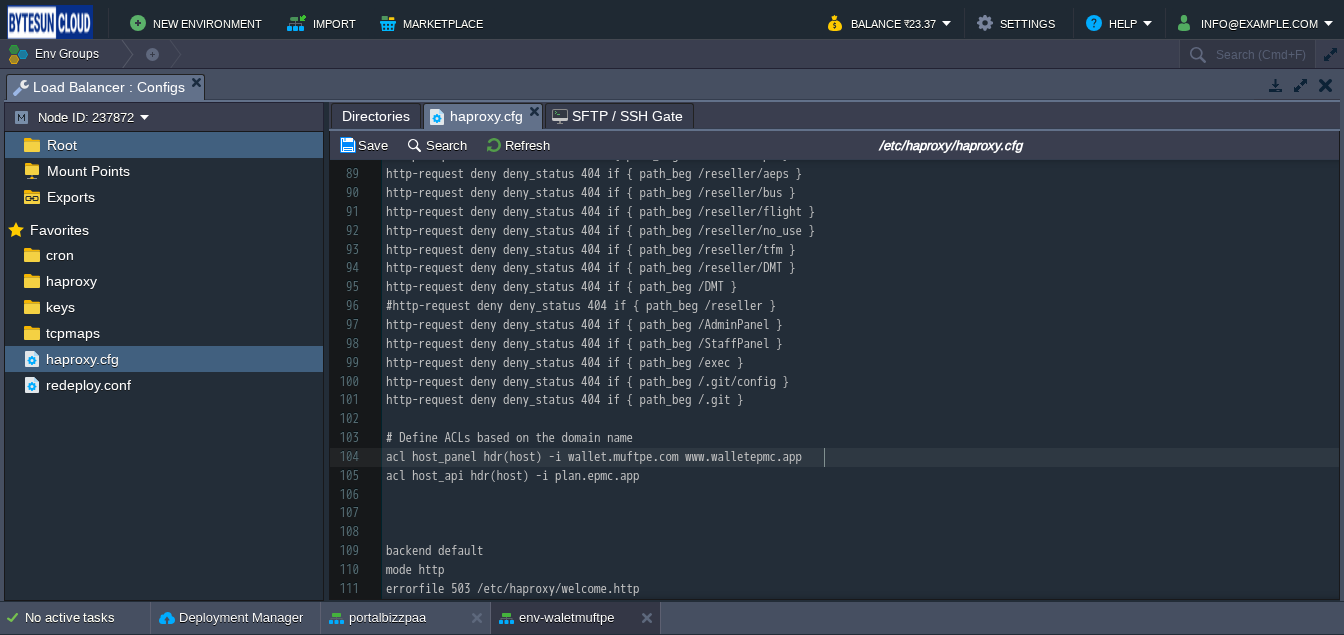 scroll, scrollTop: 6, scrollLeft: 87, axis: both 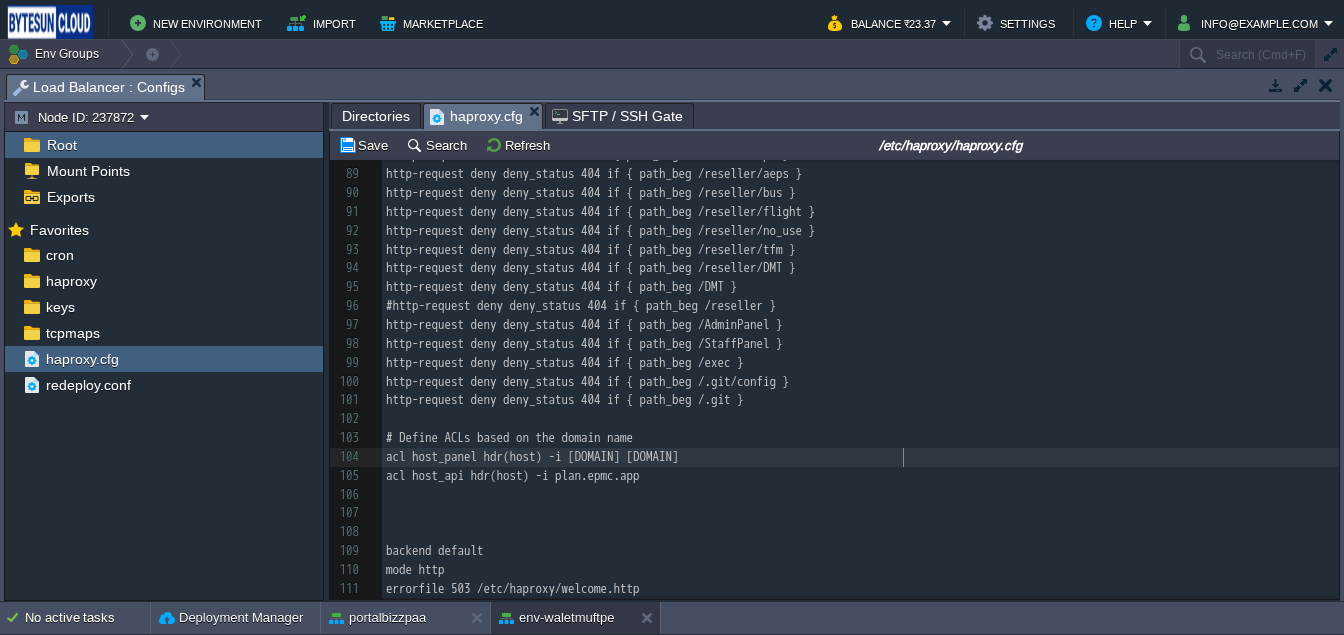 type on "www.wallet.muftpe.com" 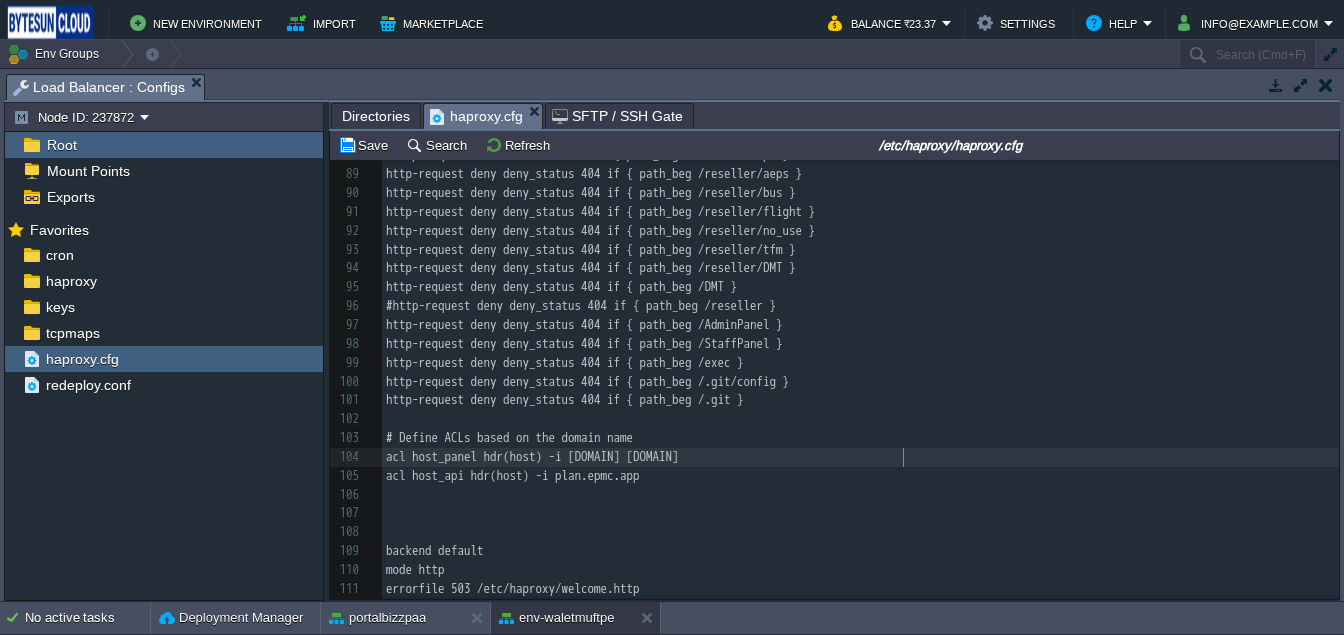 scroll, scrollTop: 6, scrollLeft: 167, axis: both 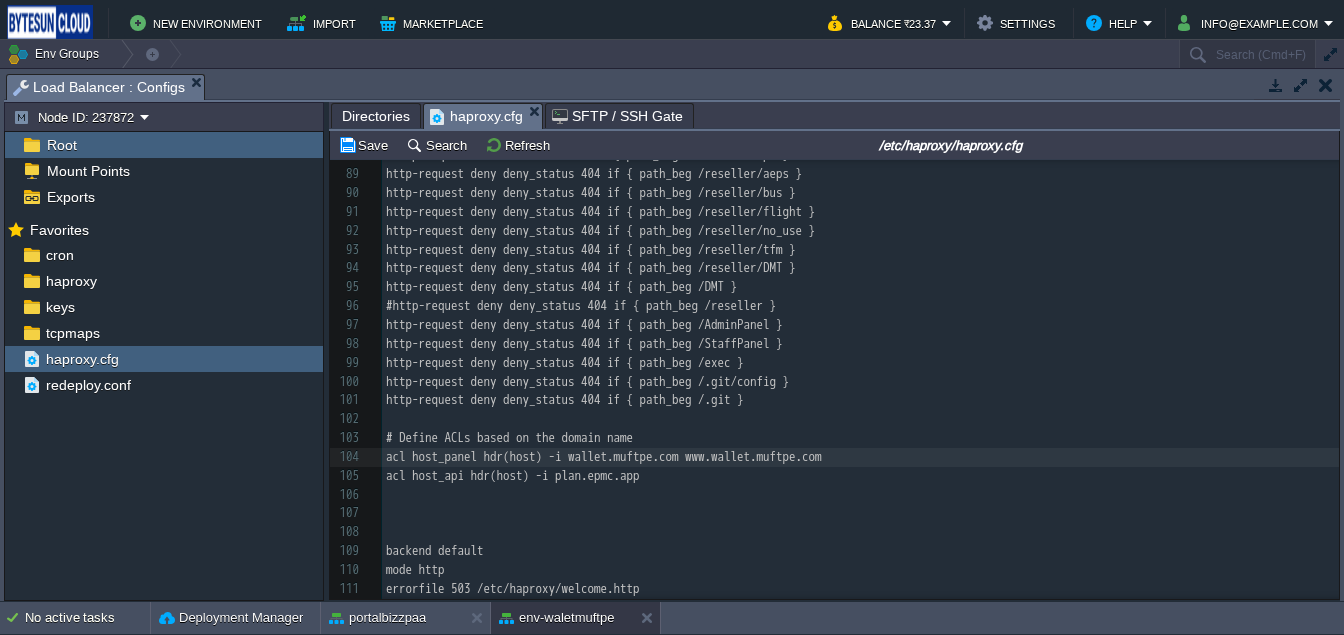 click on "acl host_api hdr(host) -i plan.epmc.app" at bounding box center (513, 475) 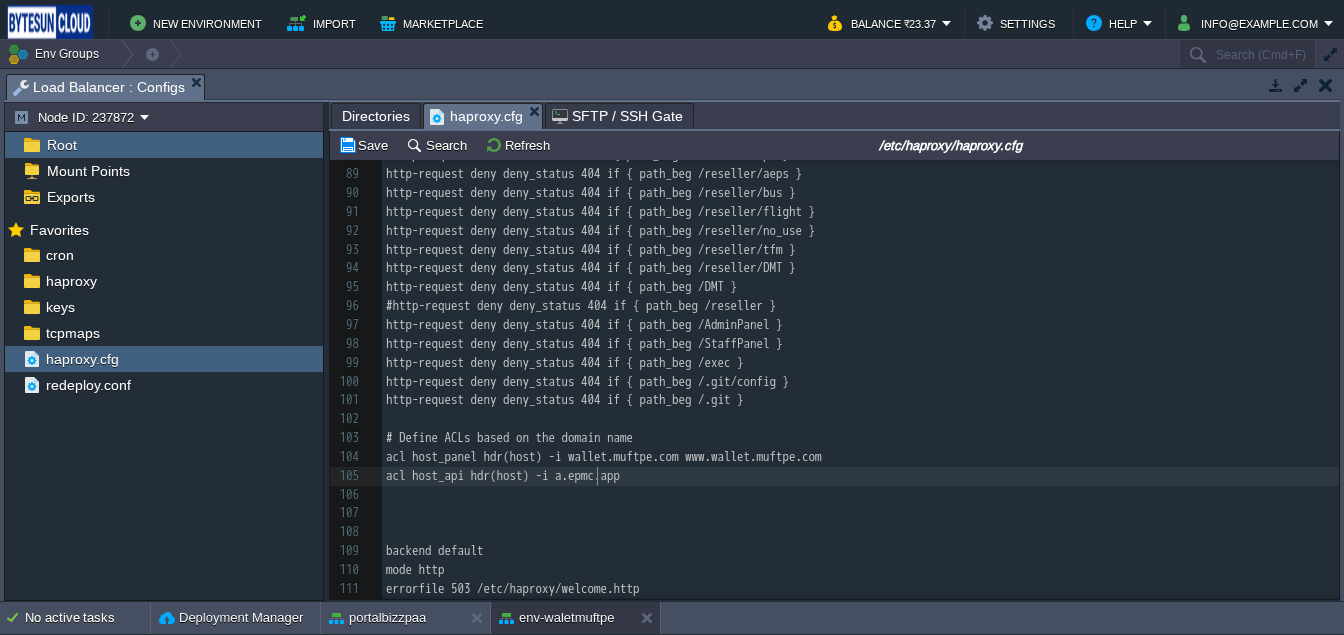 type on "api" 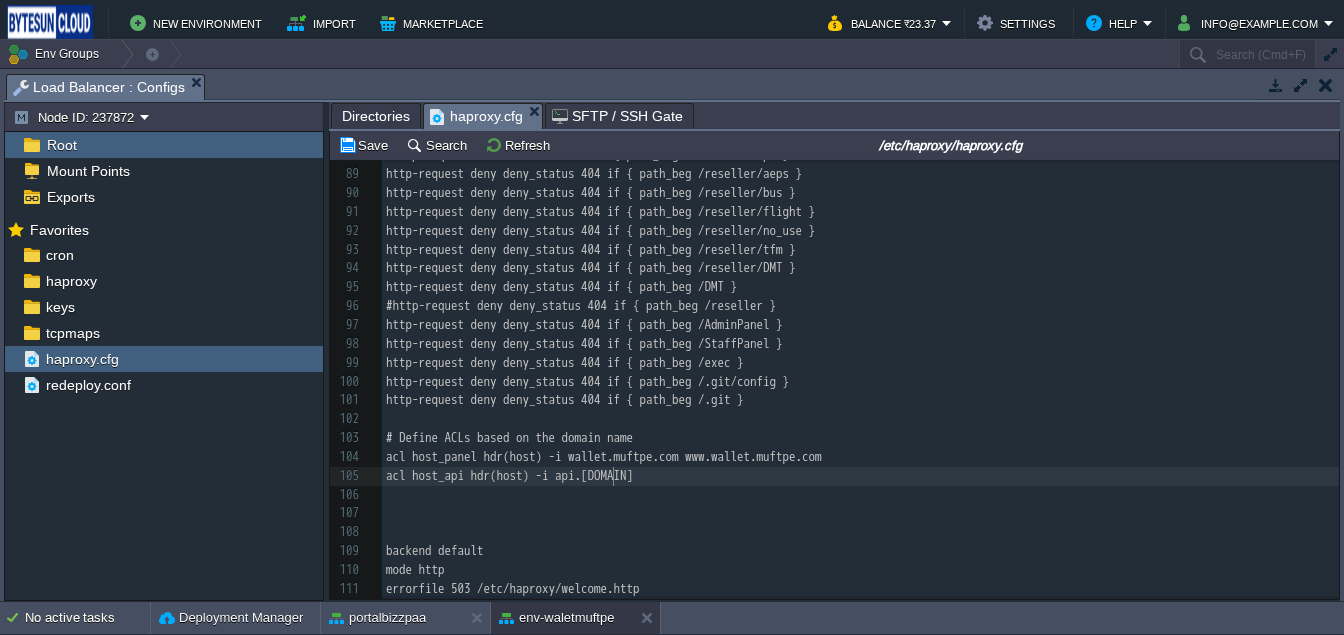 scroll, scrollTop: 6, scrollLeft: 22, axis: both 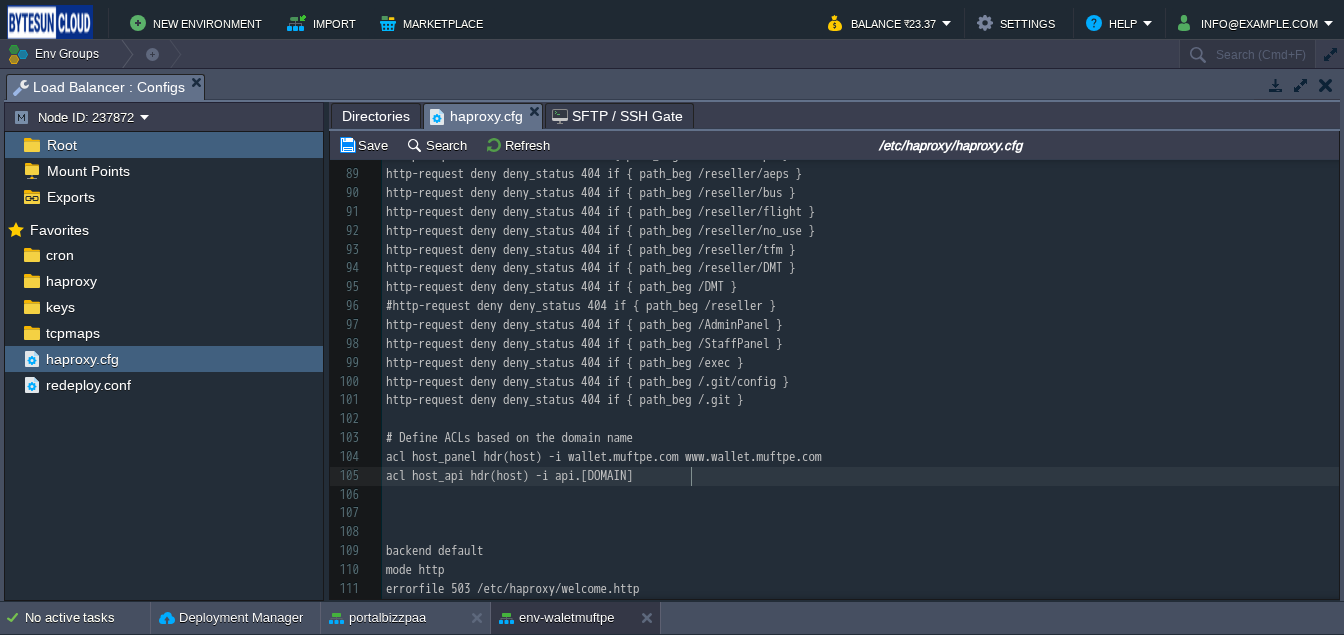 type on "muftpe.com" 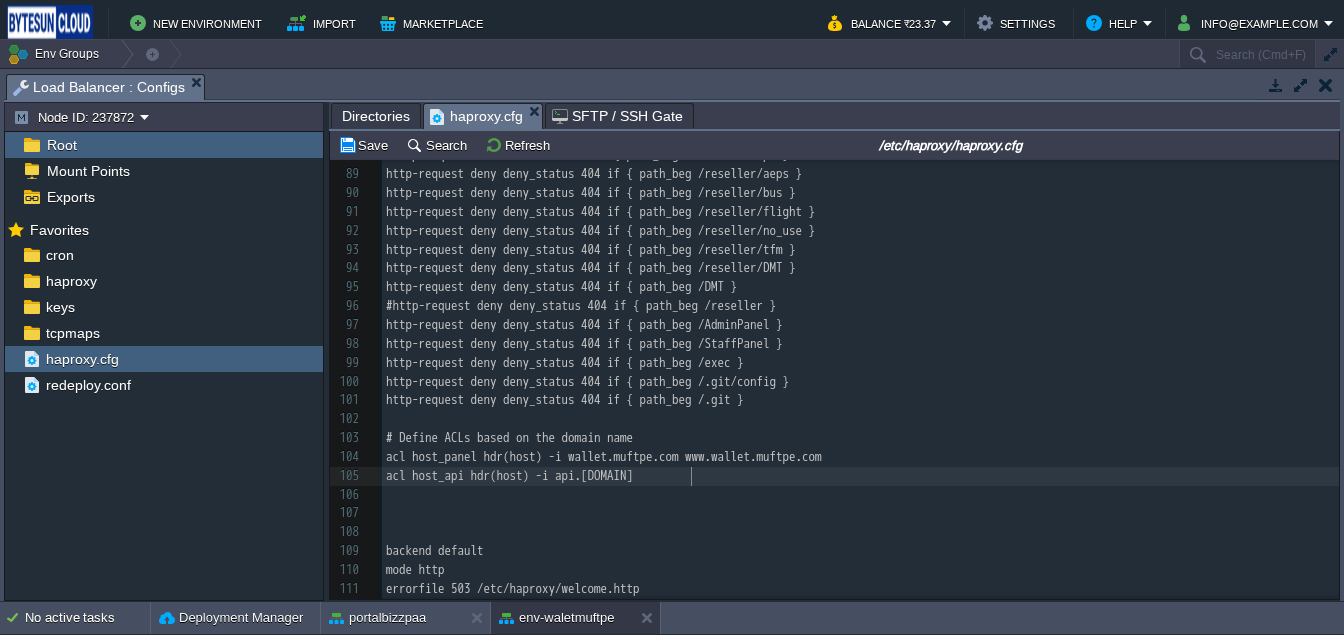scroll, scrollTop: 6, scrollLeft: 79, axis: both 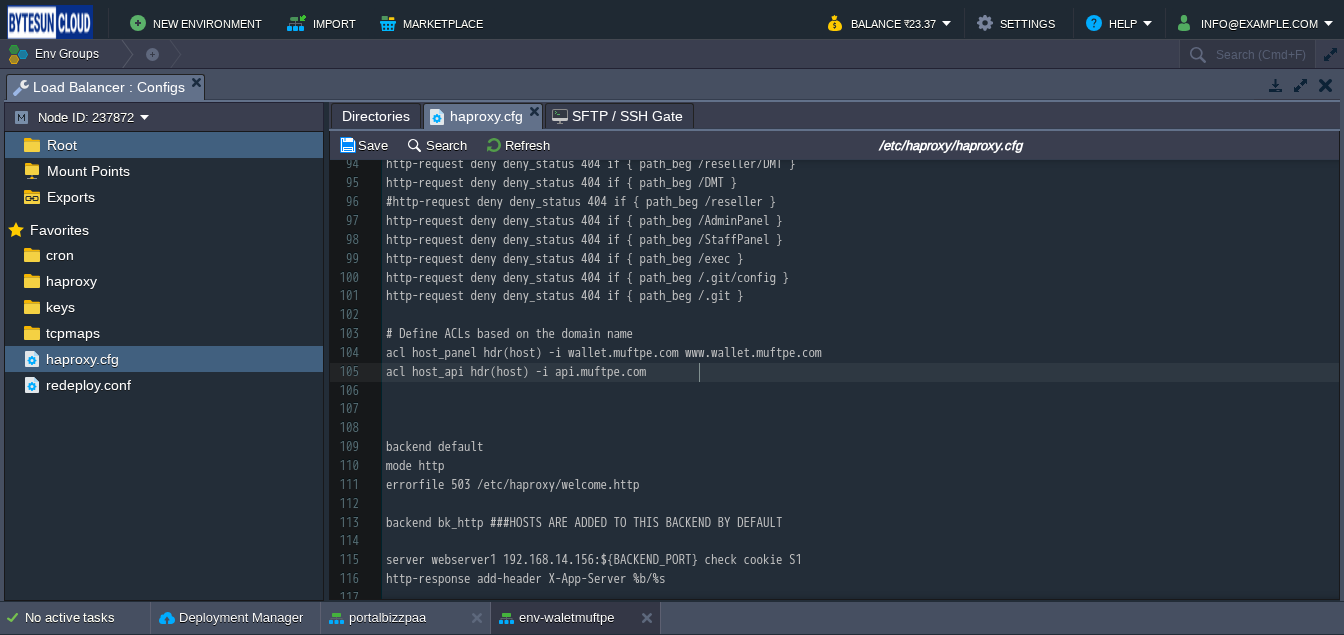 click on "x ​   78 acl restricted_path path_beg /login___ 79 acl restricted_path path_beg /distributor-----__ 80 #acl php_extension path_end .php 81 http-request deny deny_status 404 if restricted_path  82 ​ 83 # Block /StaffPanel and everything inside it with 404 84 acl is_staffpanel path_reg ^/StaffPanel(/|$) 85 http-request deny deny_status 404 if is_staffpanel 86 ​ 87 # Return 404 for requests starting with /reseller/aeps 88 #http-request return status 404 if { path_beg /reseller/aeps } 89 http-request deny deny_status 404 if { path_beg /reseller/aeps } 90 http-request deny deny_status 404 if { path_beg /reseller/bus } 91 http-request deny deny_status 404 if { path_beg /reseller/flight } 92 http-request deny deny_status 404 if { path_beg /reseller/no_use } 93 http-request deny deny_status 404 if { path_beg /reseller/tfm } 94 http-request deny deny_status 404 if { path_beg /reseller/DMT } 95 http-request deny deny_status 404 if { path_beg /DMT } 96 #http-request deny deny_status 404 if { path_beg /reseller }" at bounding box center [860, 306] 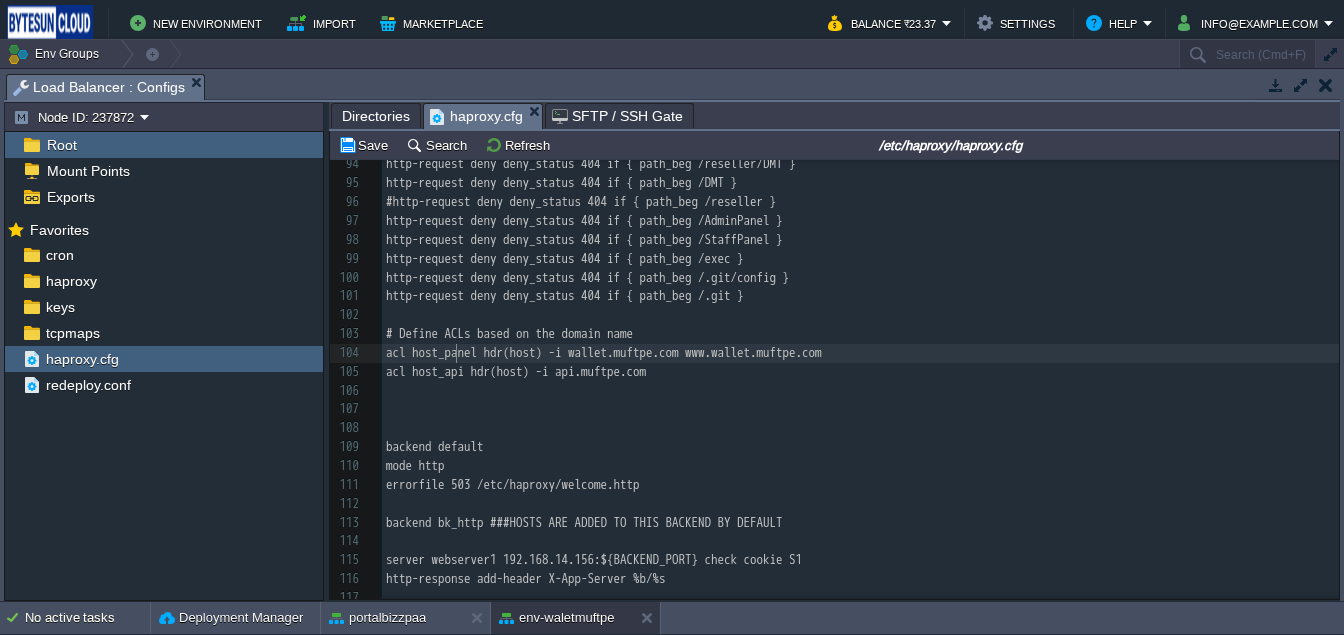 type on "host_panel" 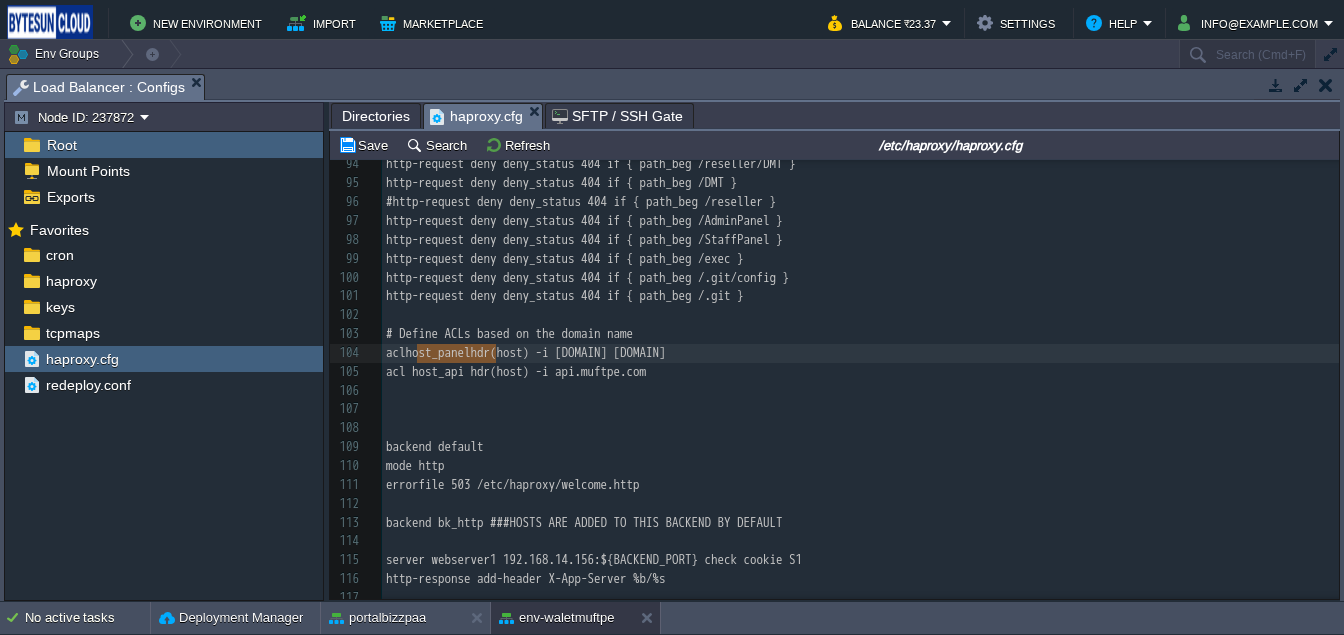 click on "backend bk_http ###HOSTS ARE ADDED TO THIS BACKEND BY DEFAULT" at bounding box center (584, 522) 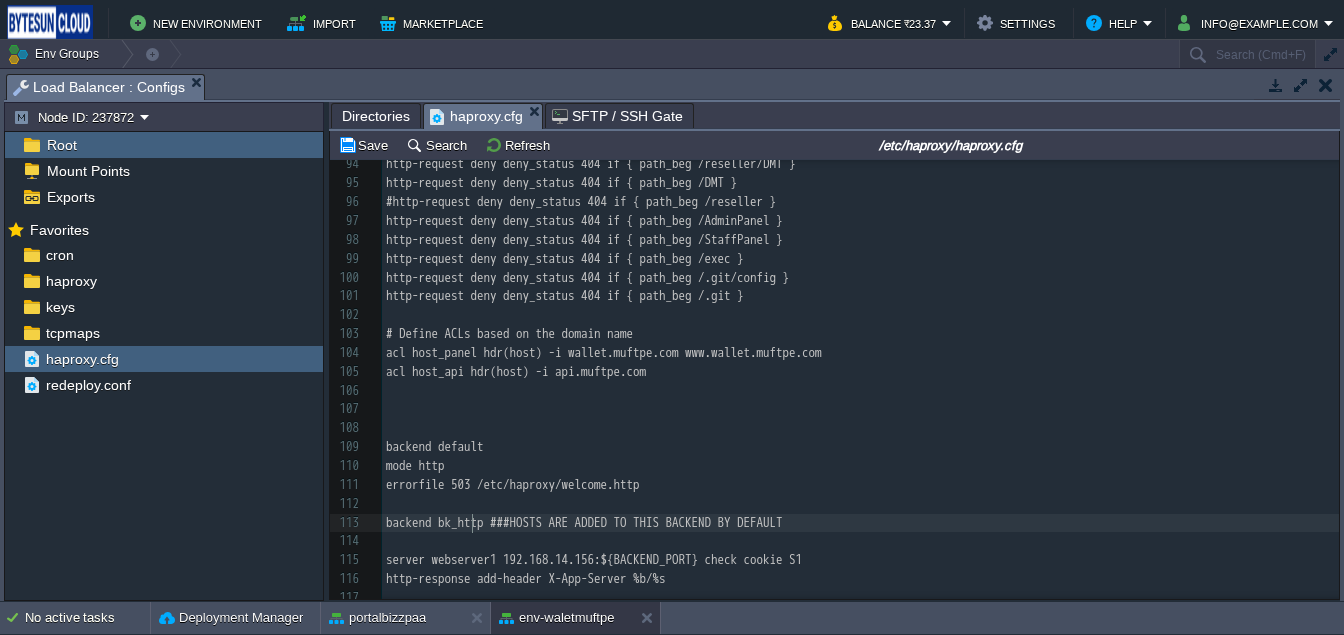 type on "bk_http" 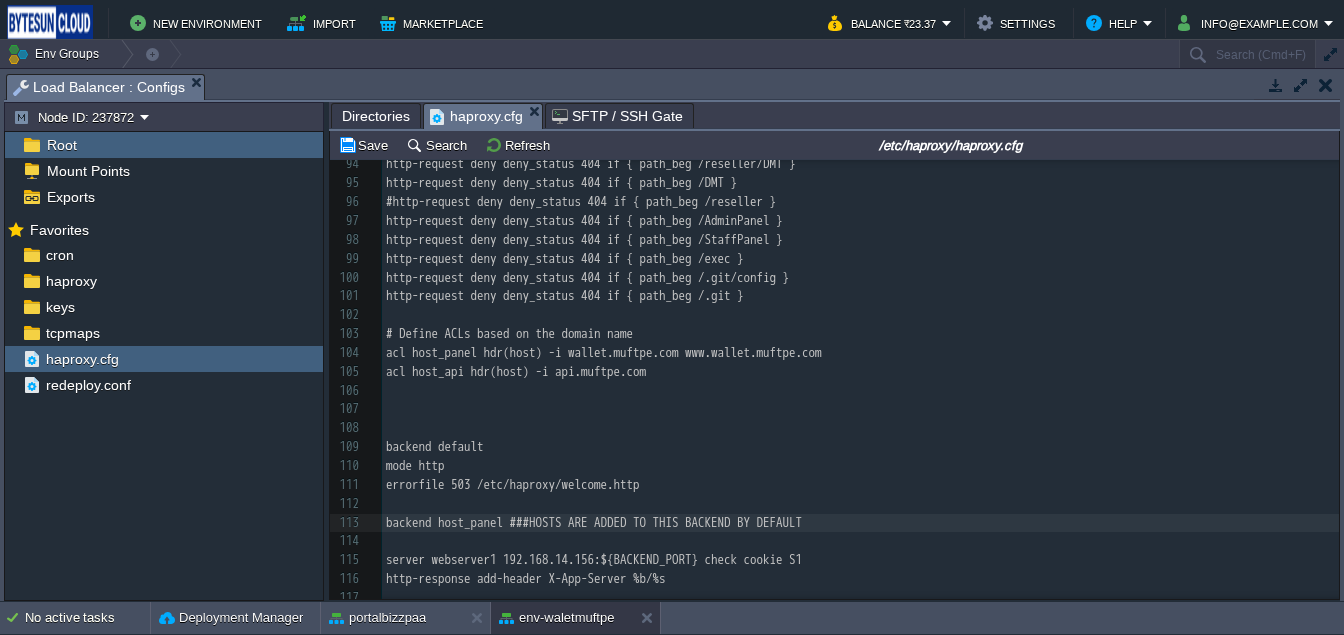 scroll, scrollTop: 1752, scrollLeft: 0, axis: vertical 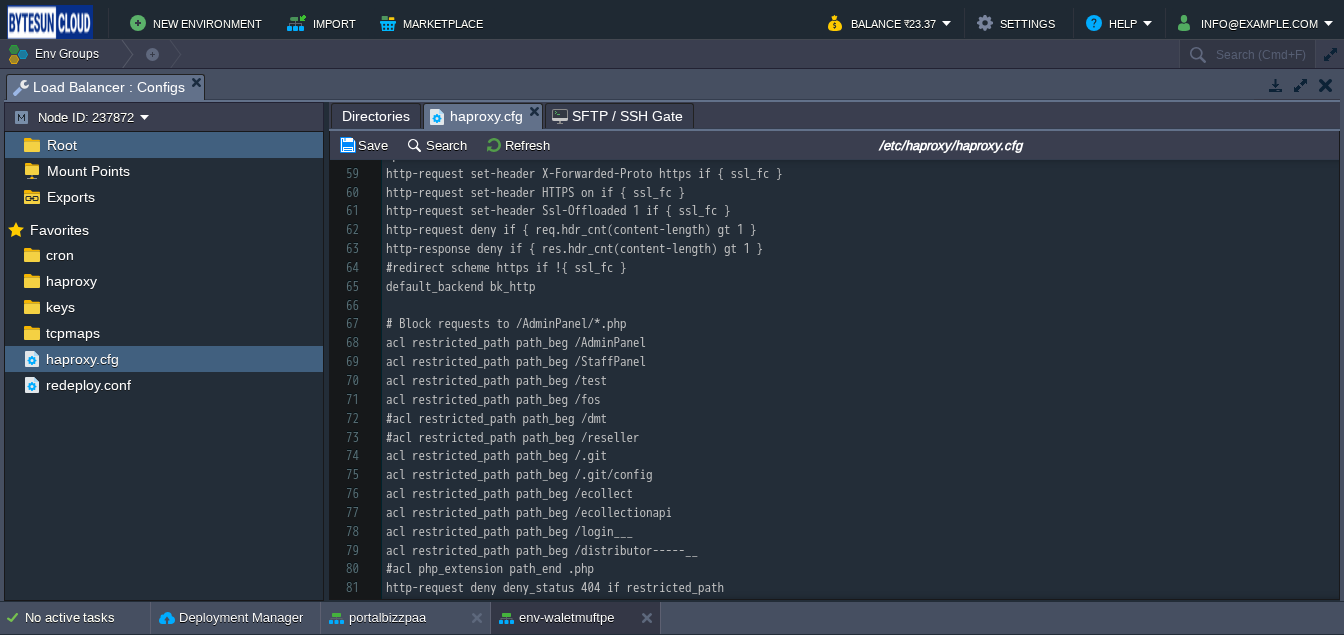 click on "x backend host_panel ###HOSTS ARE ADDED TO THIS BACKEND BY DEFAULT   48 ​ 49 bind :::80 v4v6 50 bind :::443 v4v6 ssl crt /var/lib/jelastic/SSL/jelastic.pem alpn h2,http/1.1 51 mode http 52 stats enable 53 stats auth admin:[PASSWORD] 54 stats refresh 30s 55 stats show-node 56 stats uri  /haproxy_adm_panel 57 stats admin if TRUE 58 option forwardfor 59 http-request set-header X-Forwarded-Proto https if { ssl_fc } 60 http-request set-header HTTPS on if { ssl_fc } 61 http-request set-header Ssl-Offloaded 1 if { ssl_fc } 62 http-request deny if { req.hdr_cnt(content-length) gt 1 } 63 http-response deny if { res.hdr_cnt(content-length) gt 1 } 64 #redirect scheme https if !{ ssl_fc } 65 default_backend bk_http 66 ​ 67 # Block requests to /AdminPanel/*.php 68 acl restricted_path path_beg /AdminPanel 69 acl restricted_path path_beg /StaffPanel 70 acl restricted_path path_beg /test 71 acl restricted_path path_beg /fos 72 #acl restricted_path path_beg /dmt 73 #acl restricted_path path_beg /reseller 74 75 76 77 78" at bounding box center (860, 494) 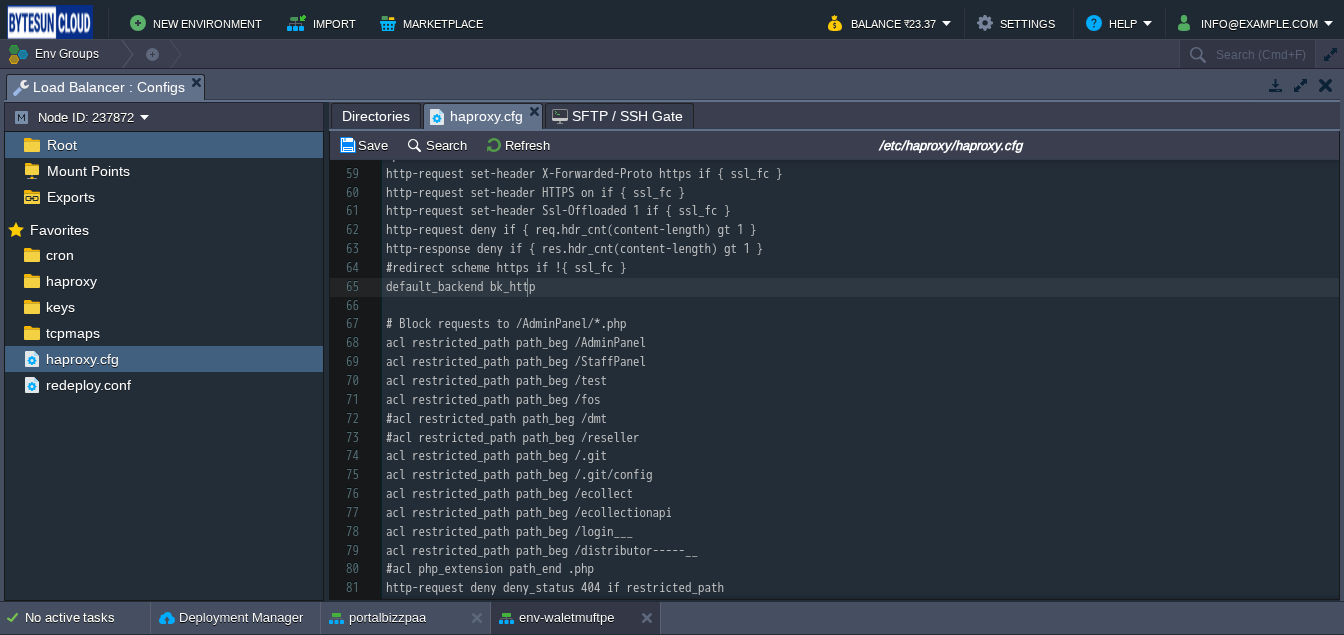 type on "bk_http" 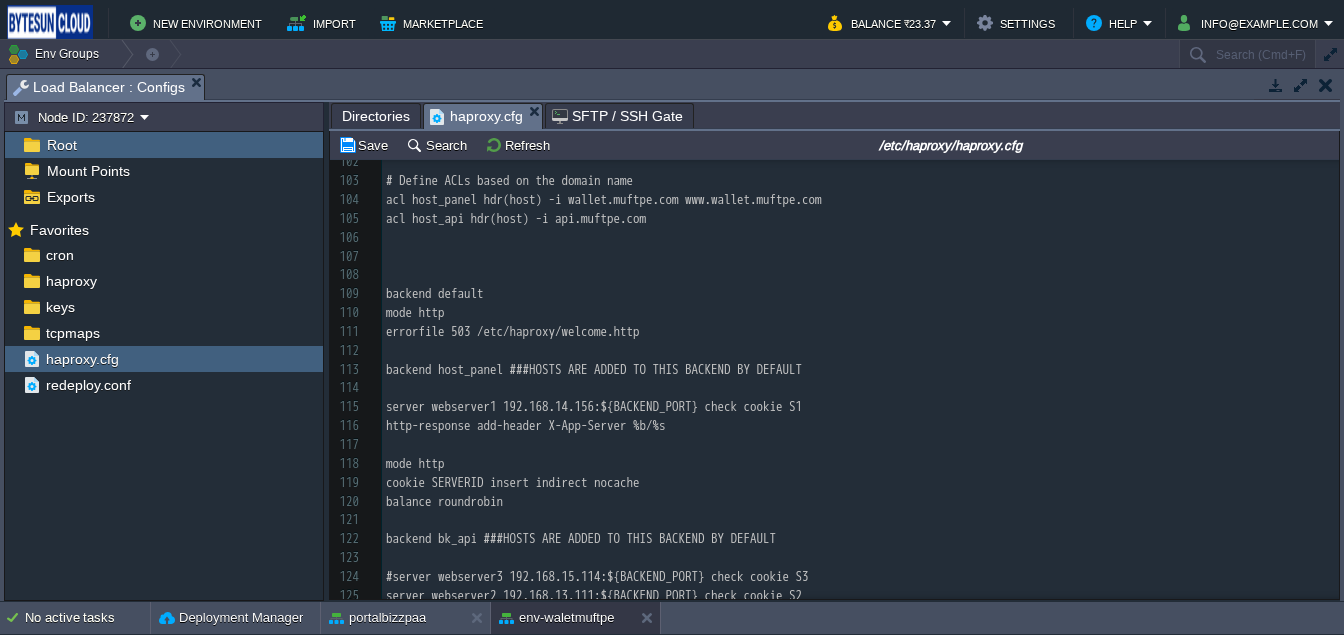 click on "acl host_api hdr(host) -i api.muftpe.com" at bounding box center [516, 218] 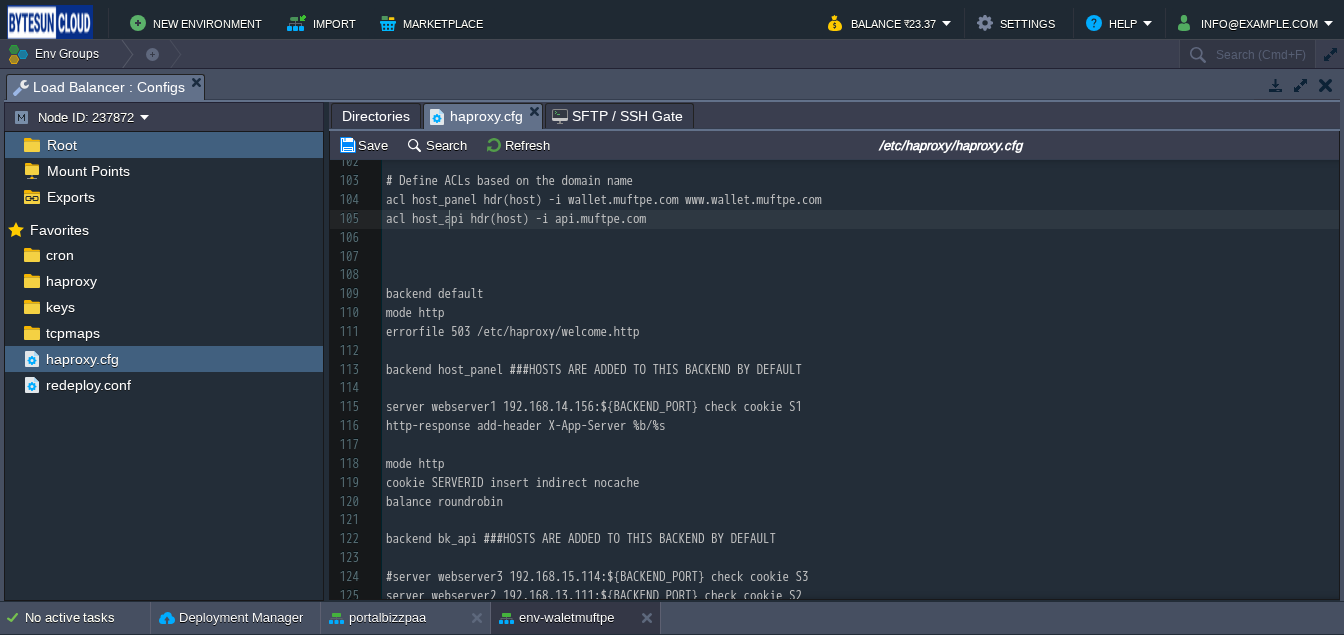 type on "host_api" 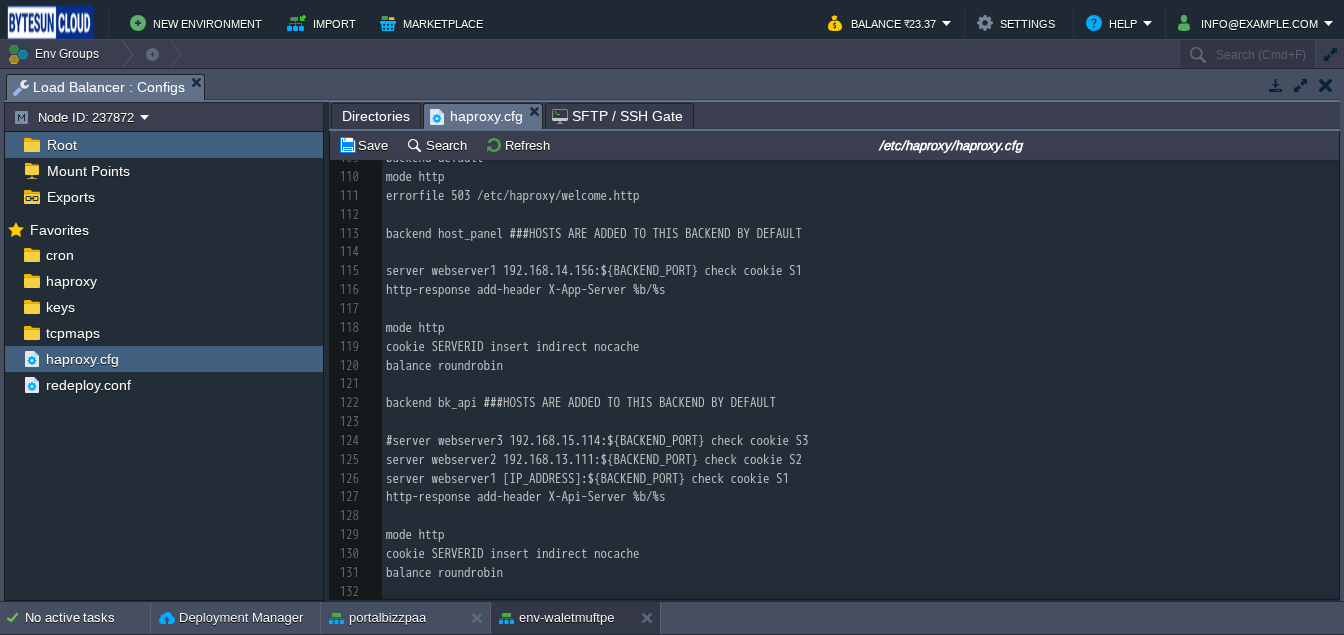 click on "backend bk_api ###HOSTS ARE ADDED TO THIS BACKEND BY DEFAULT" at bounding box center [581, 402] 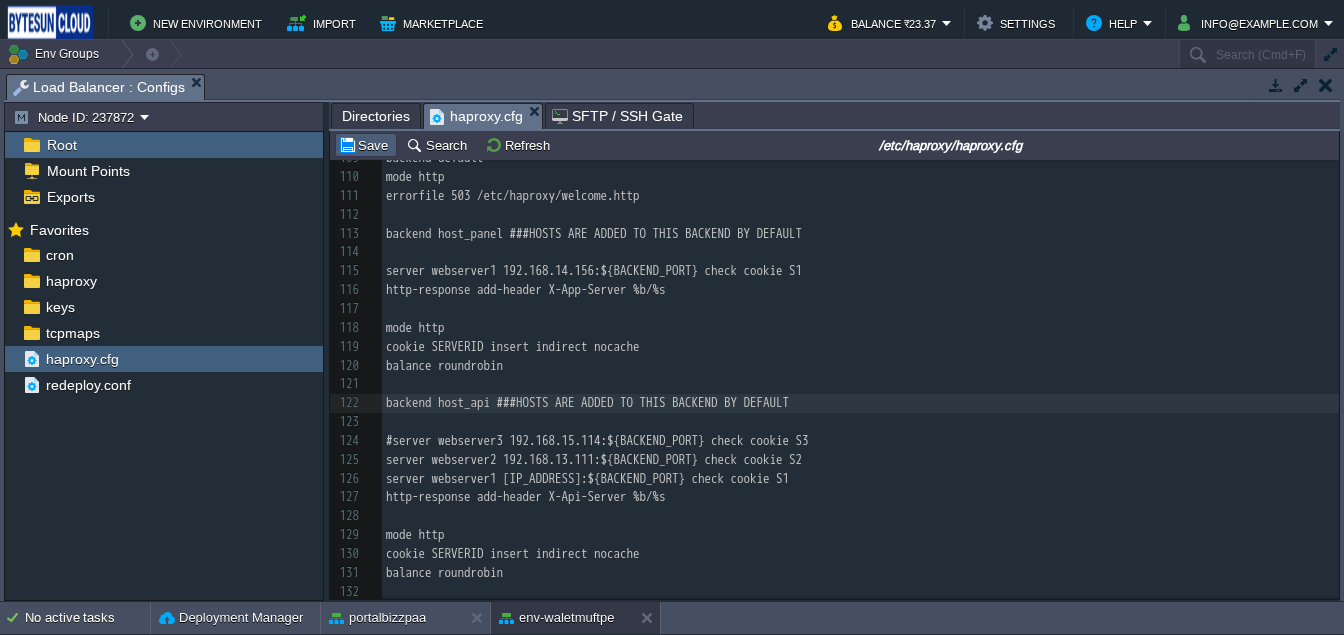 type on "bk_api" 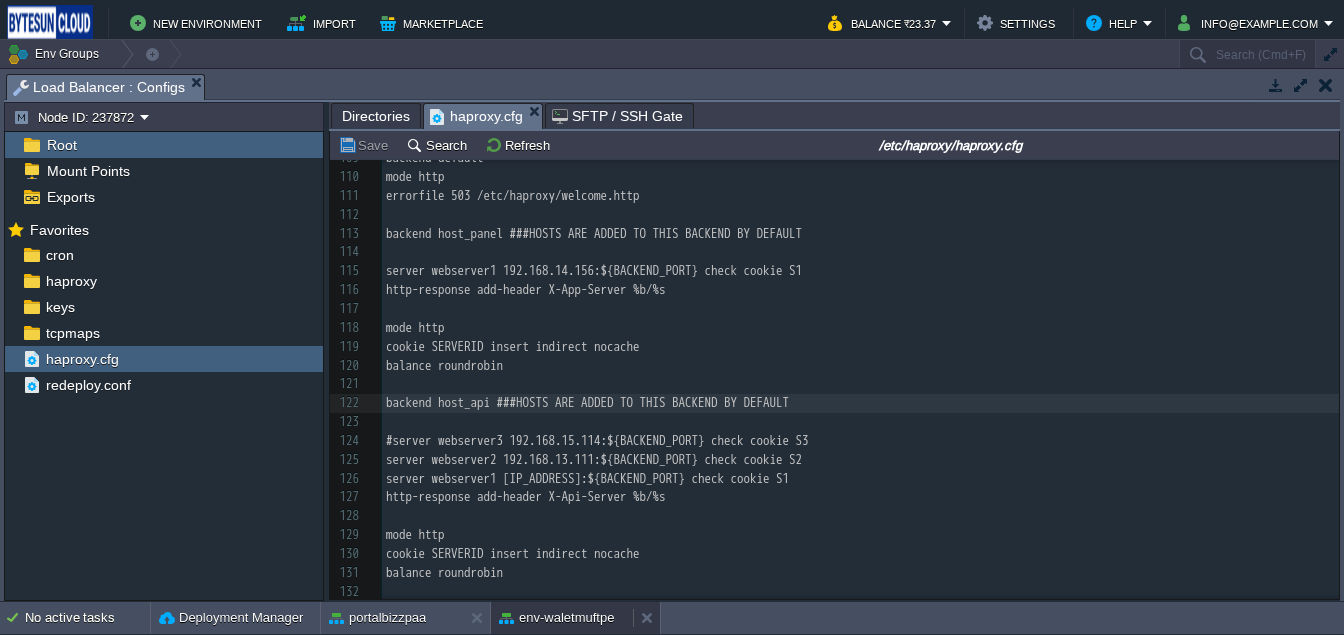 click on "env-waletmuftpe" at bounding box center [556, 618] 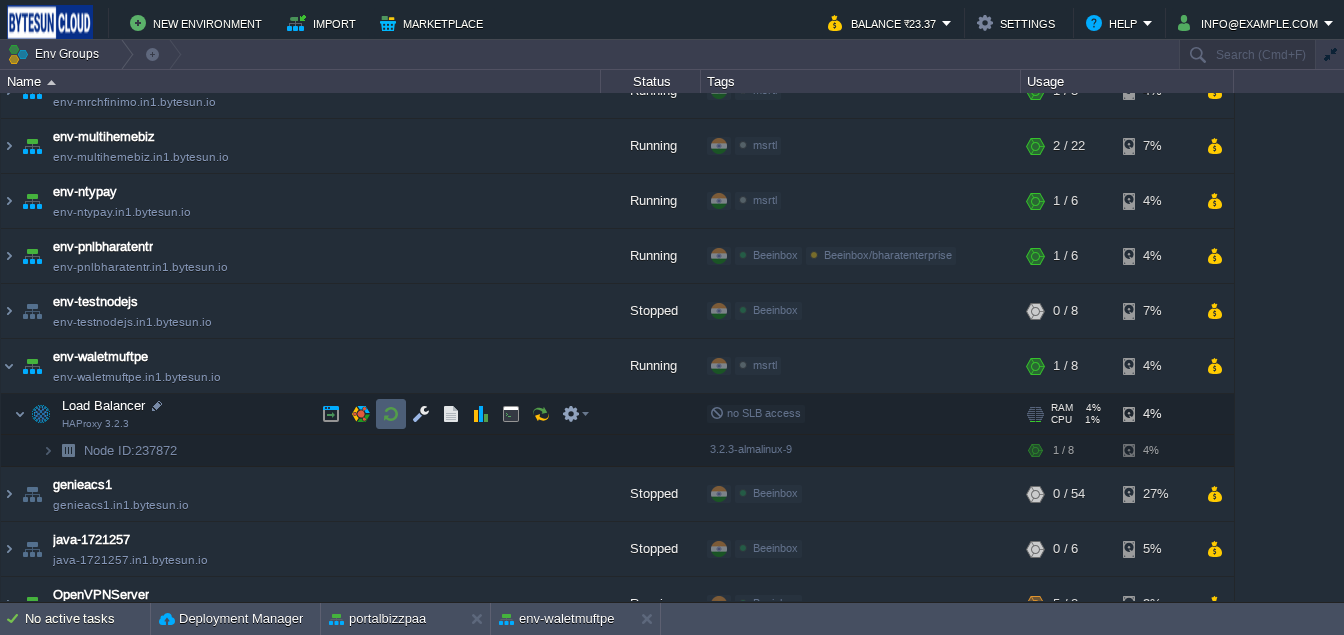 click at bounding box center (391, 414) 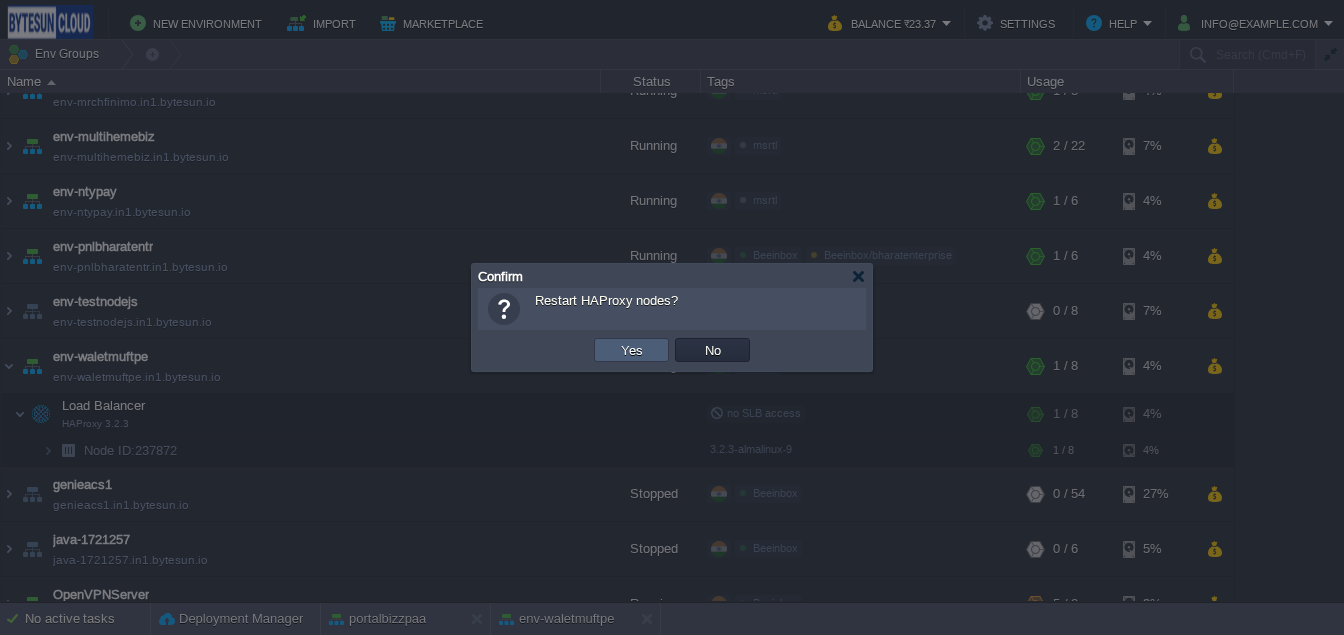 click on "Yes" at bounding box center (631, 350) 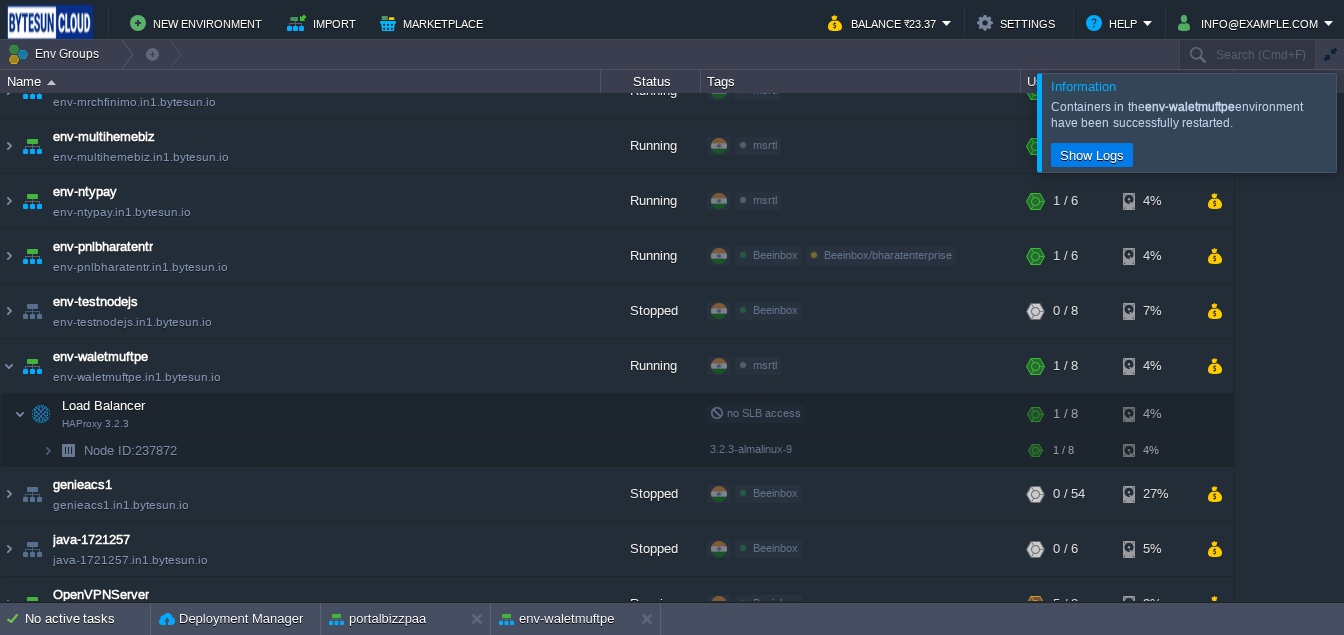 click at bounding box center [1368, 122] 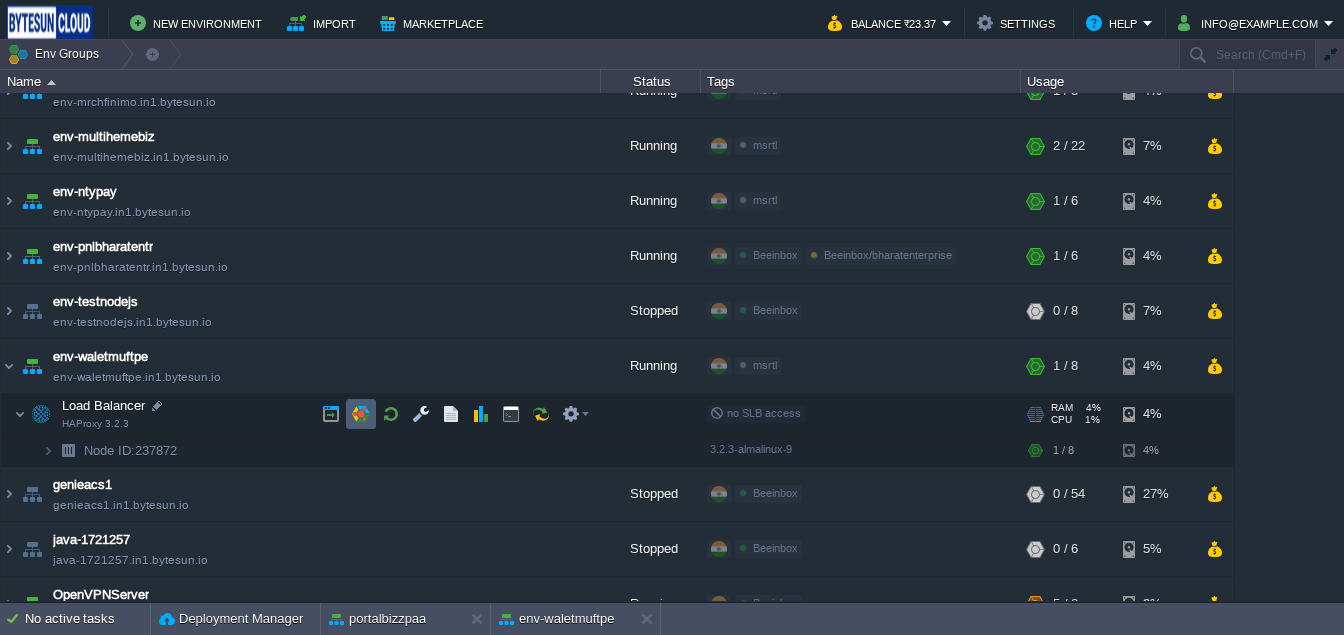 click at bounding box center [361, 414] 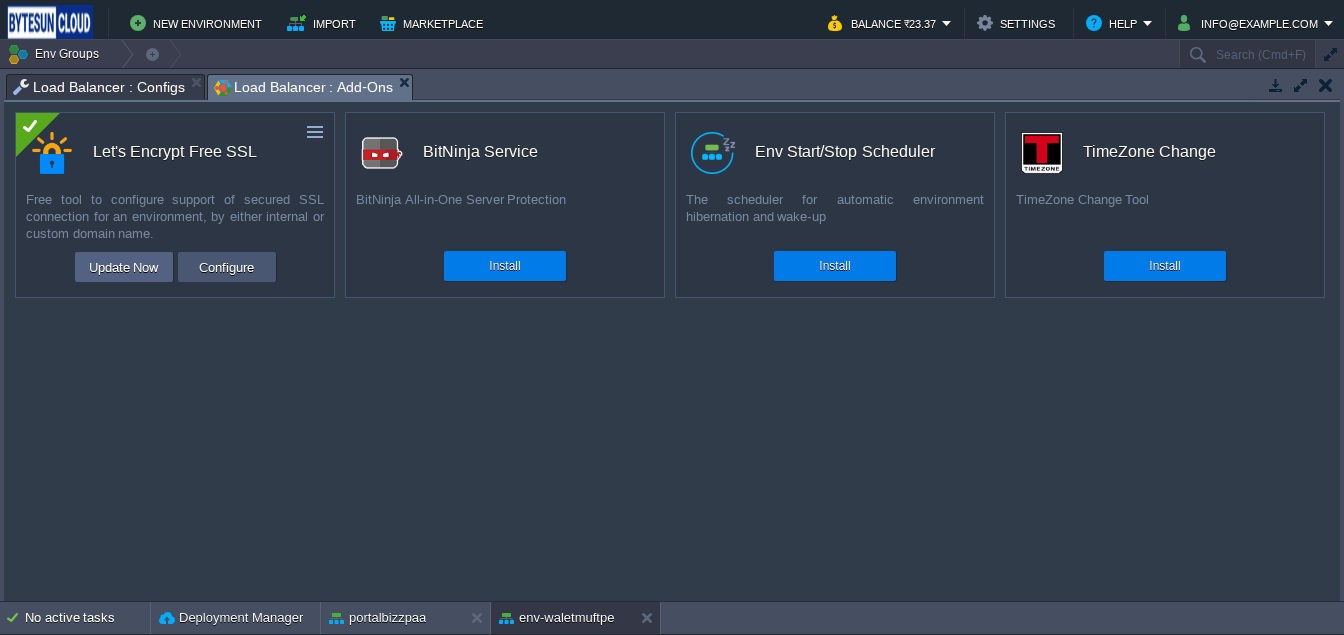 click on "Configure" at bounding box center [226, 267] 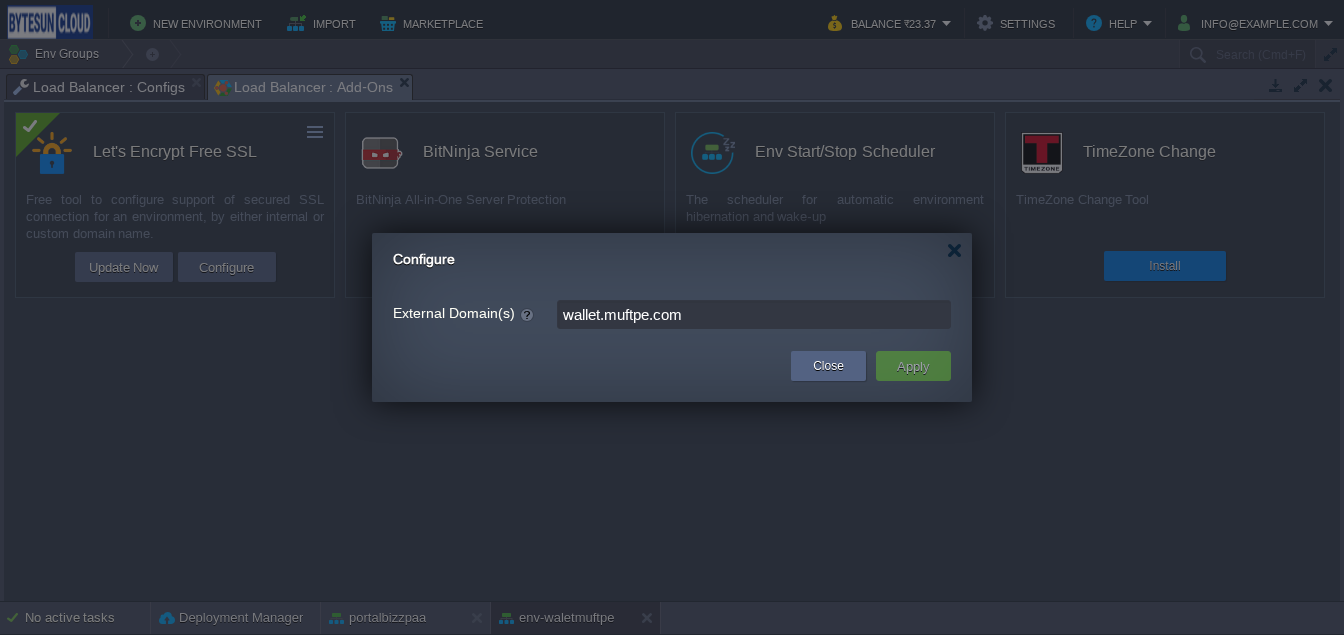 click on "wallet.muftpe.com" at bounding box center (754, 314) 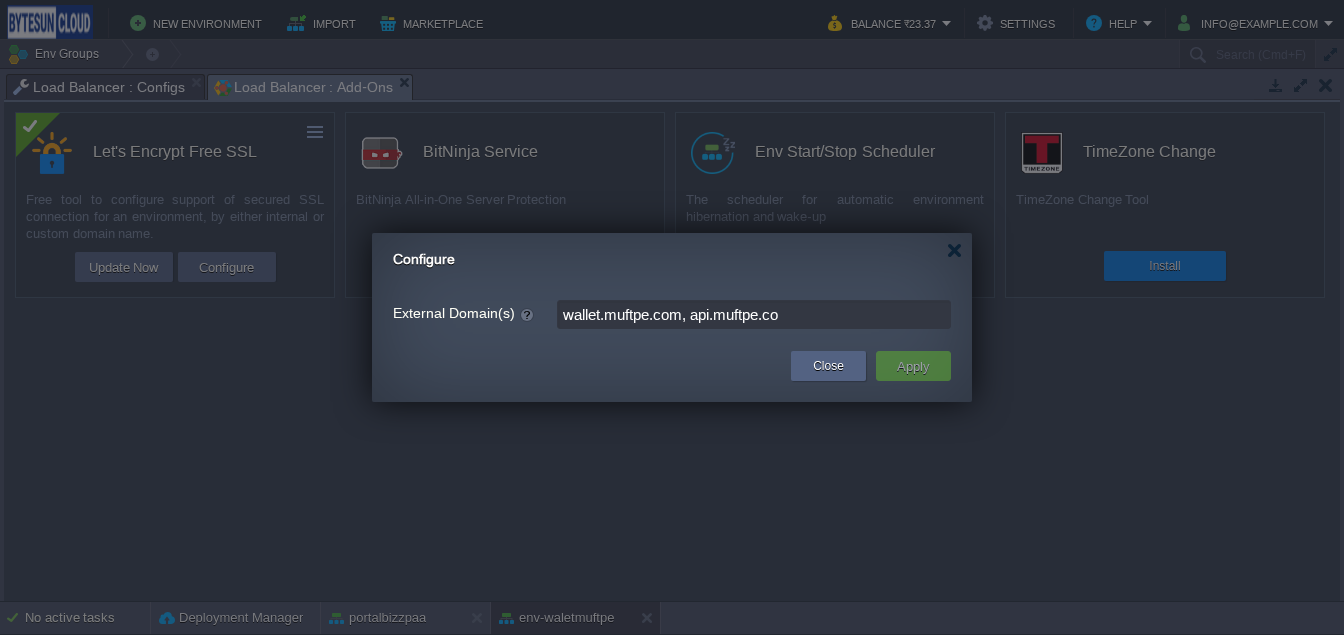 type on "[DOMAIN], api.[DOMAIN]" 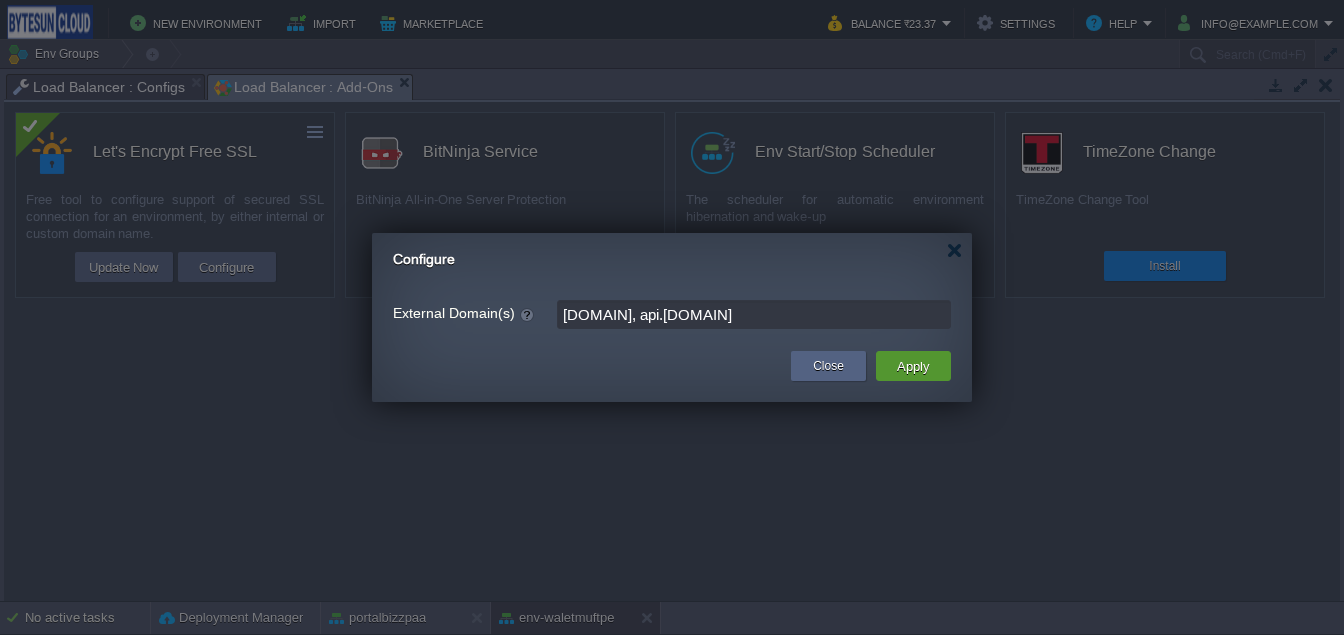 click on "Apply" at bounding box center (913, 366) 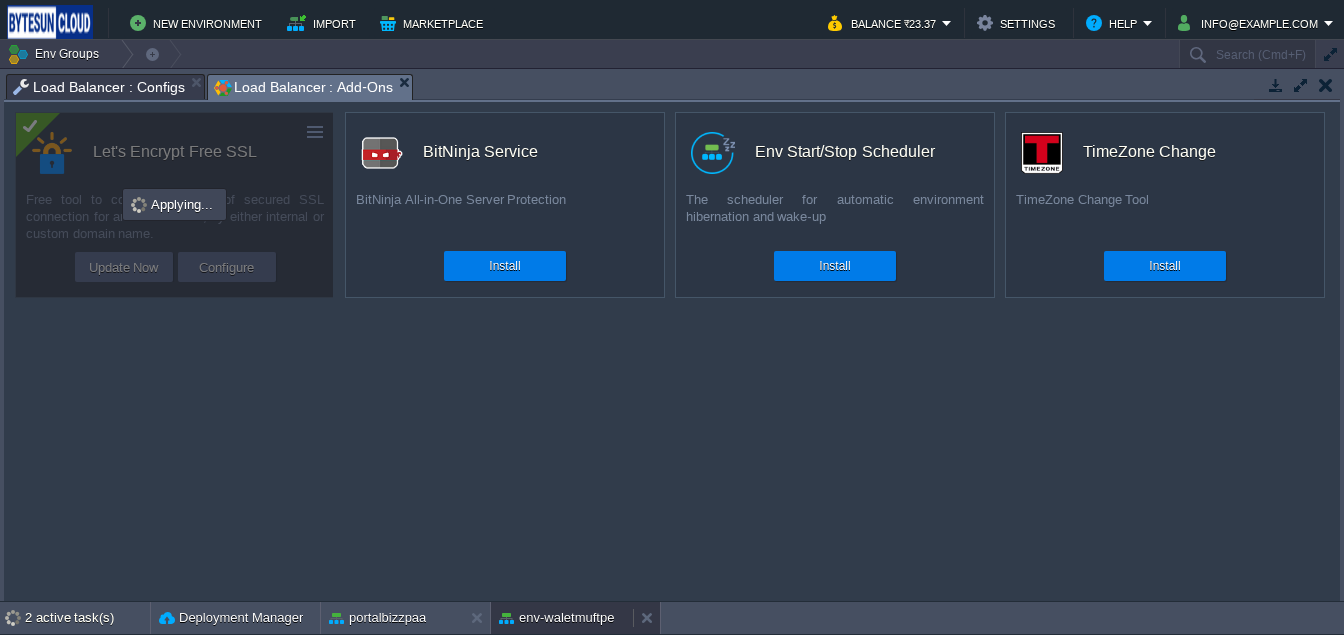 click on "env-waletmuftpe" at bounding box center (556, 618) 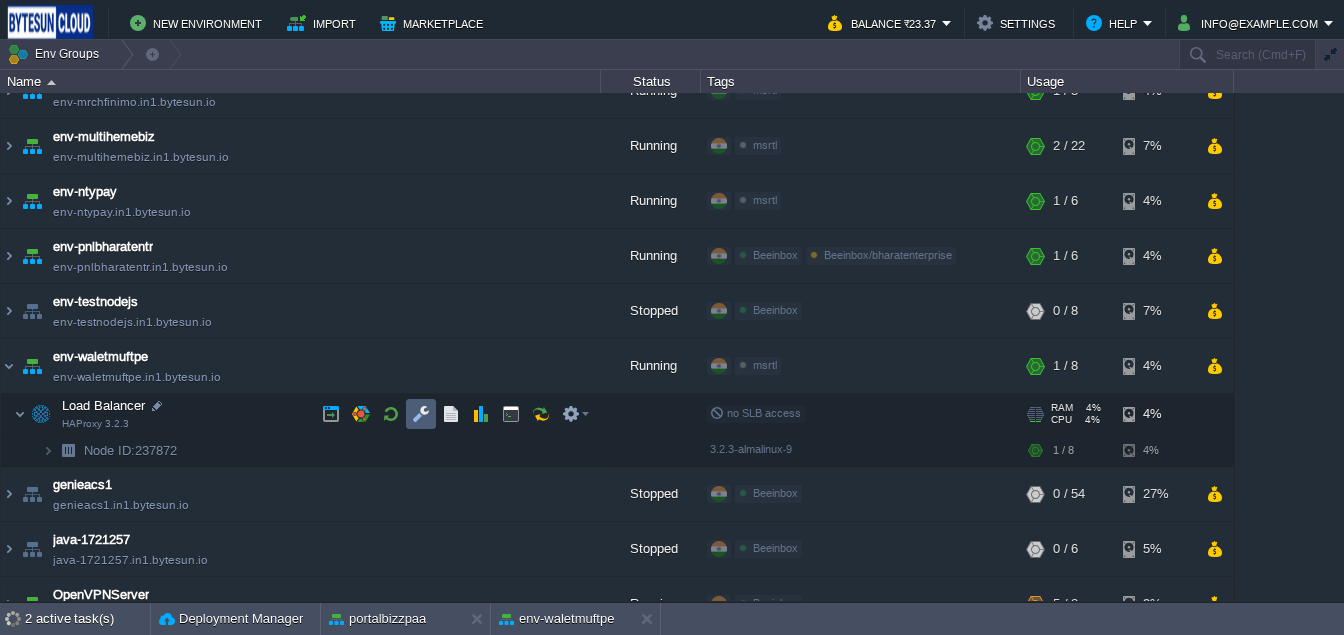 click at bounding box center [421, 414] 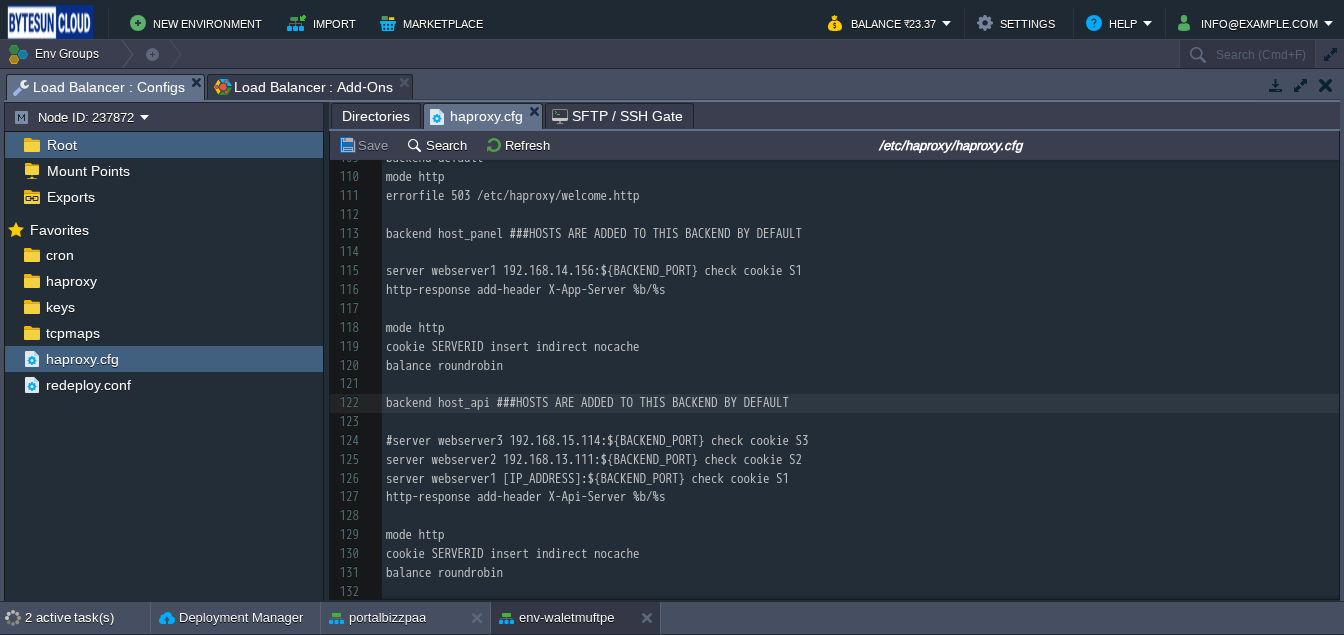 scroll, scrollTop: 2019, scrollLeft: 0, axis: vertical 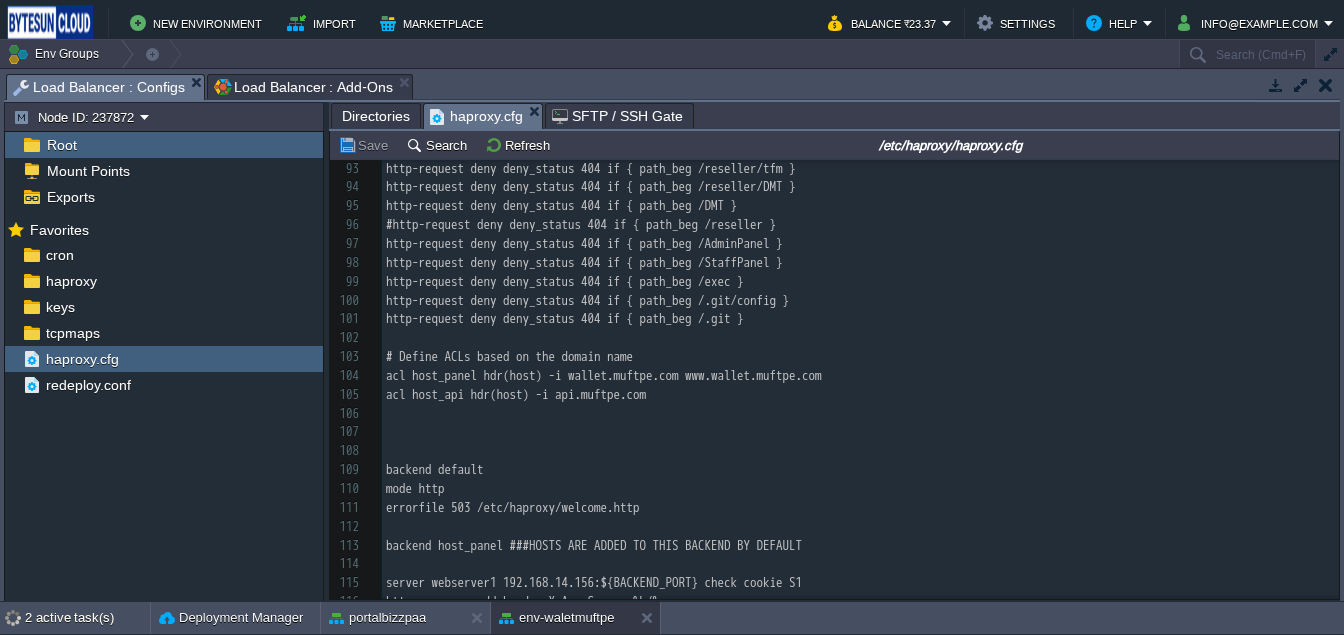 click at bounding box center [860, 414] 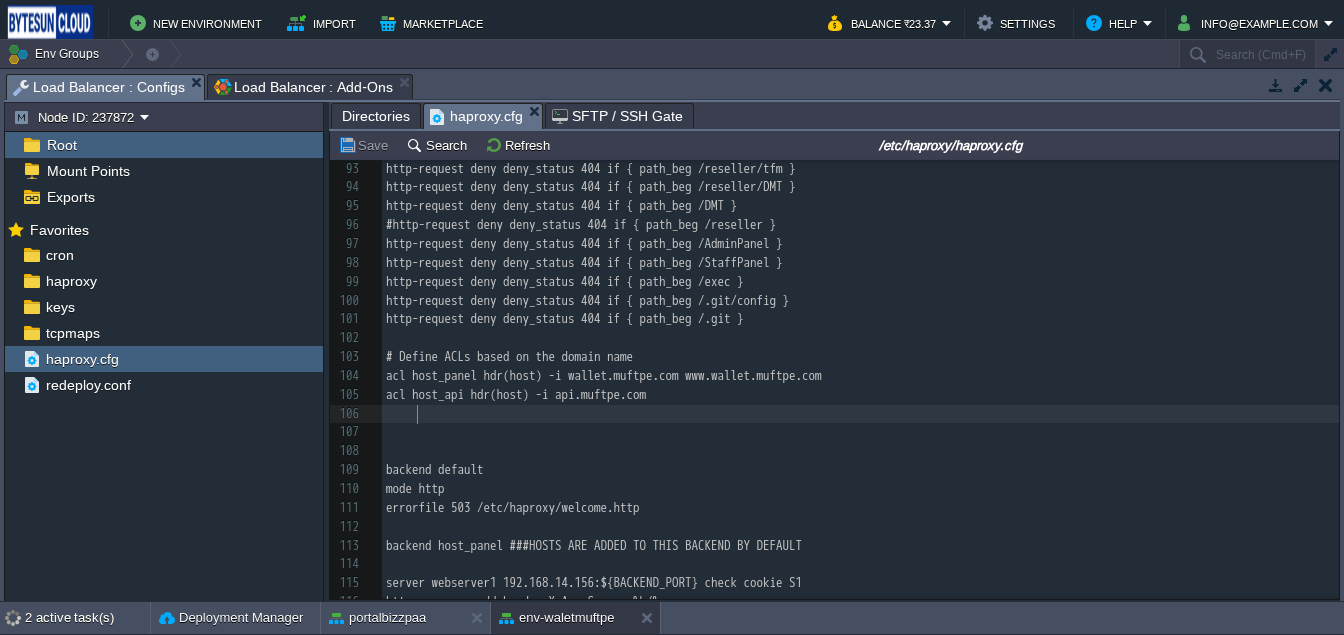 drag, startPoint x: 435, startPoint y: 418, endPoint x: 362, endPoint y: 418, distance: 73 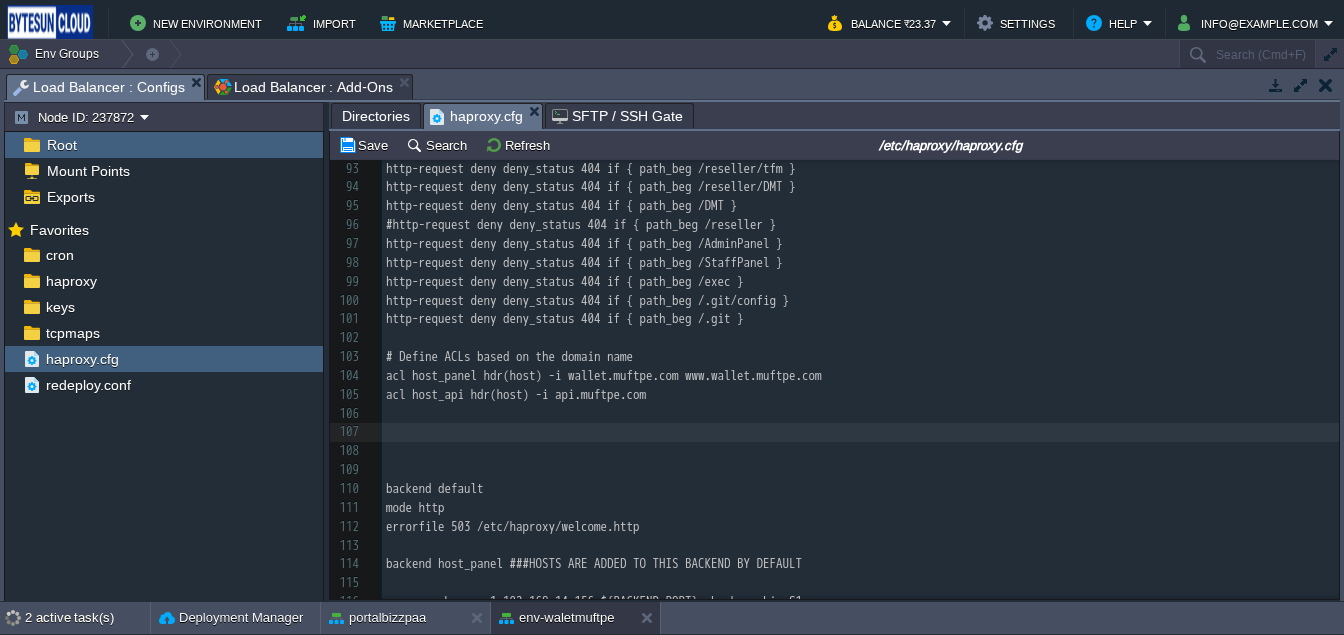 paste 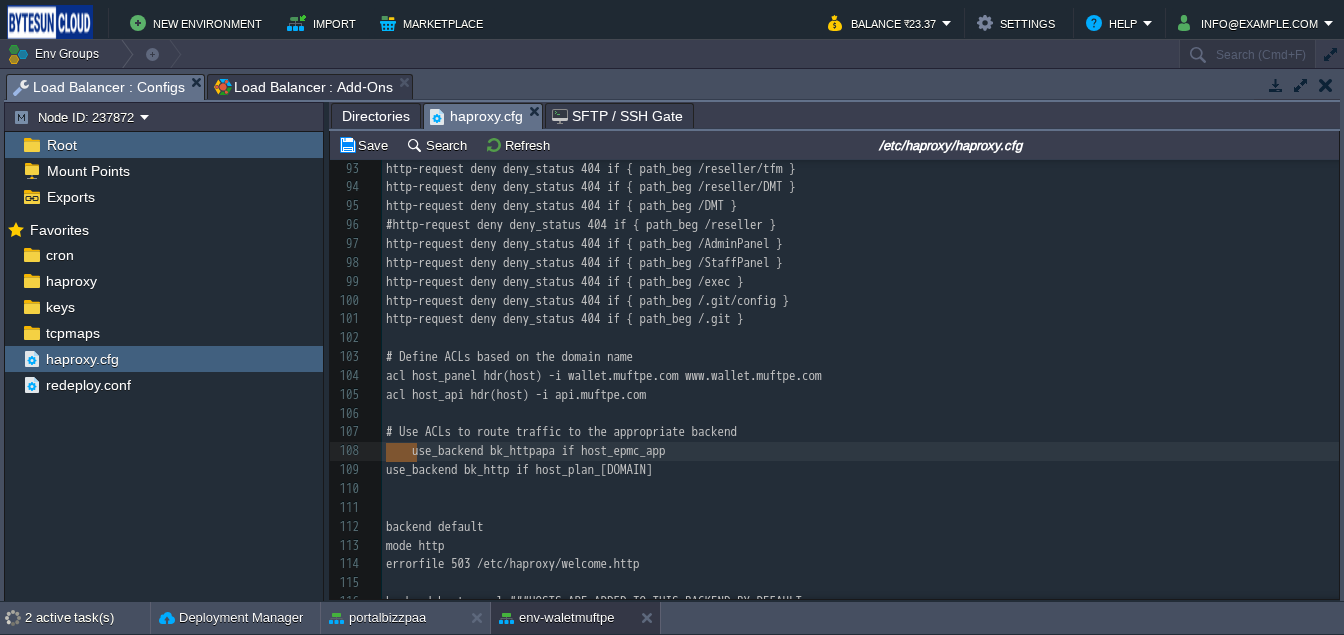 drag, startPoint x: 418, startPoint y: 458, endPoint x: 379, endPoint y: 455, distance: 39.115215 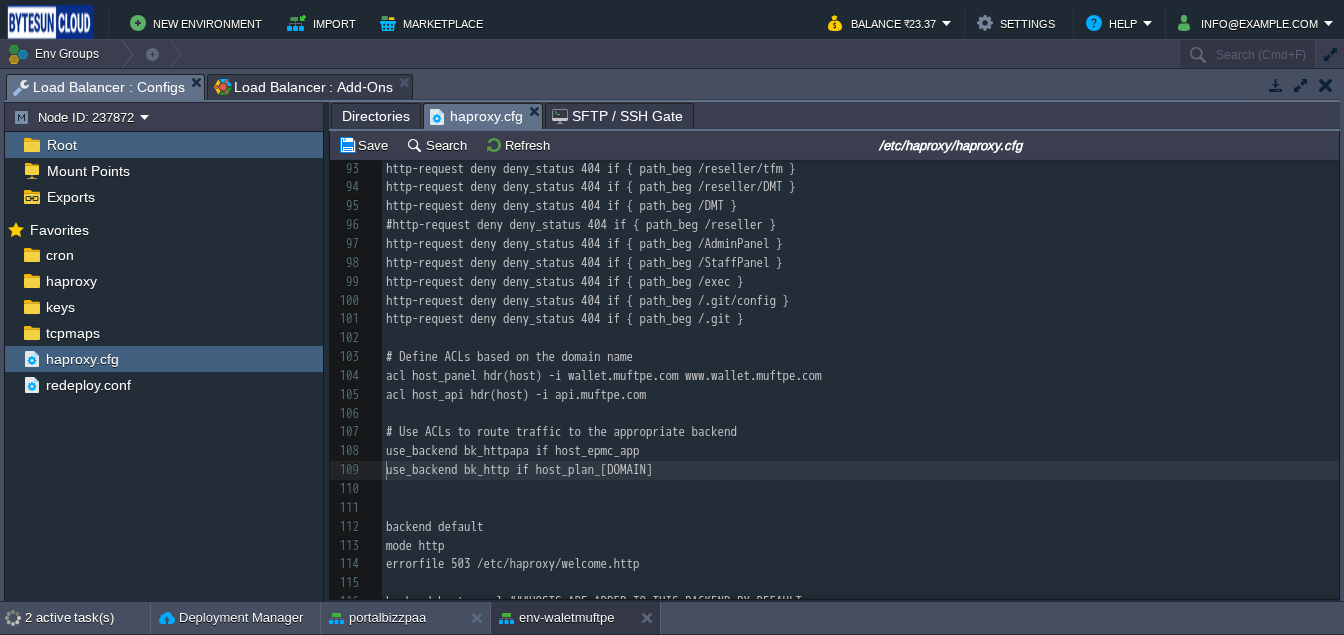 click on "acl host_panel hdr(host) -i wallet.muftpe.com www.wallet.muftpe.com" at bounding box center (604, 375) 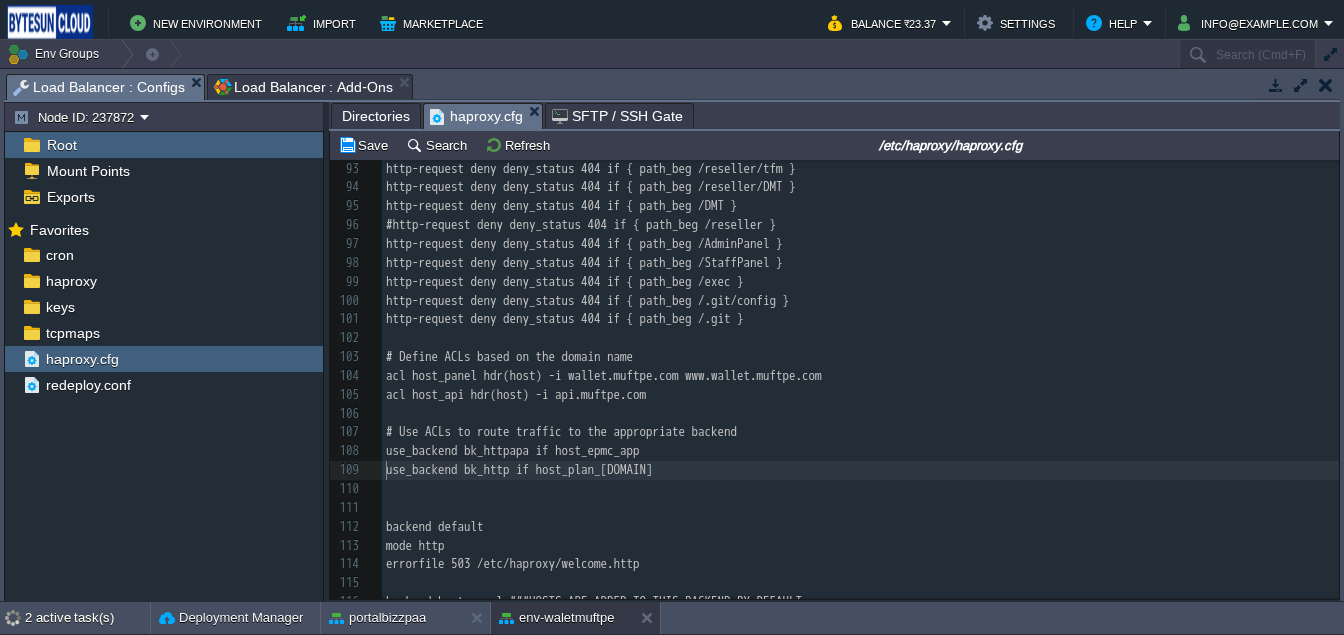 type on "host_panel" 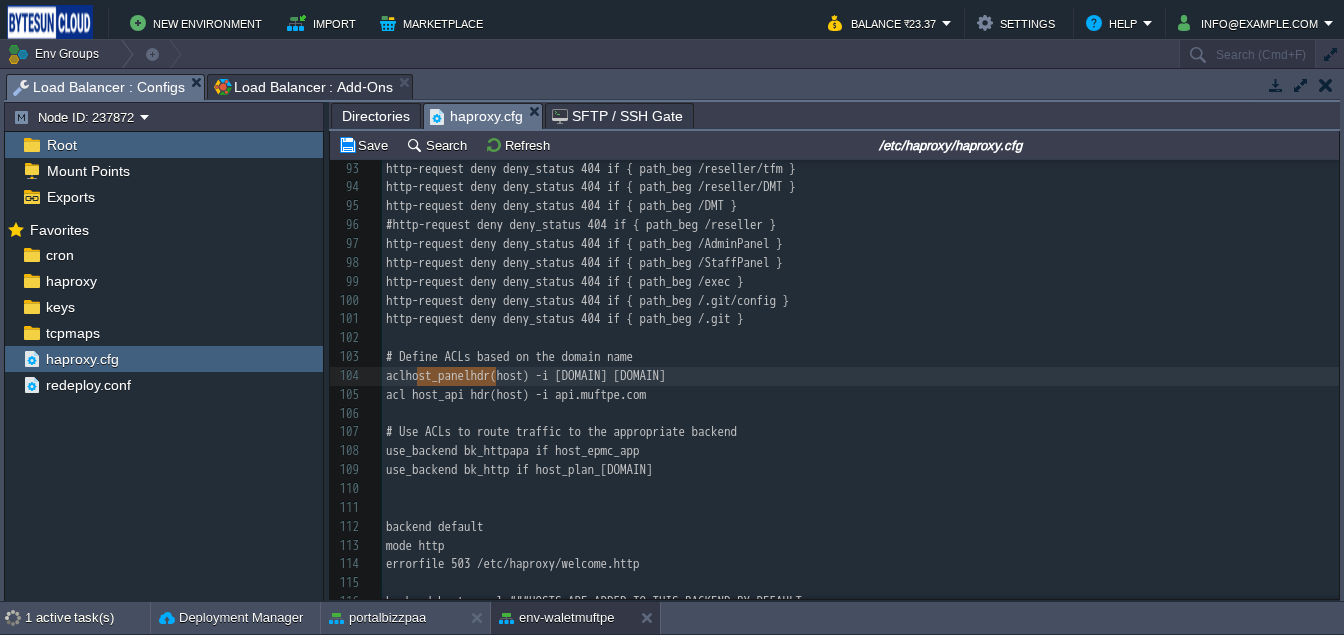 click on "x 80 #acl php_extension path_end .php 81 http-request deny deny_status 404 if restricted_path  82 ​ 83 # Block /StaffPanel and everything inside it with 404 84 acl is_staffpanel path_reg ^/StaffPanel(/|$) 85 http-request deny deny_status 404 if is_staffpanel 86 ​ 87 # Return 404 for requests starting with /reseller/aeps 88 #http-request return status 404 if { path_beg /reseller/aeps } 89 http-request deny deny_status 404 if { path_beg /reseller/aeps } 90 http-request deny deny_status 404 if { path_beg /reseller/bus } 91 http-request deny deny_status 404 if { path_beg /reseller/flight } 92 http-request deny deny_status 404 if { path_beg /reseller/no_use } 93 http-request deny deny_status 404 if { path_beg /reseller/tfm } 94 http-request deny deny_status 404 if { path_beg /reseller/DMT } 95 http-request deny deny_status 404 if { path_beg /DMT } 96 #http-request deny deny_status 404 if { path_beg /reseller } 97 http-request deny deny_status 404 if { path_beg /AdminPanel } 98 99 100 101 102 ​ 103 104 acl" at bounding box center [860, 376] 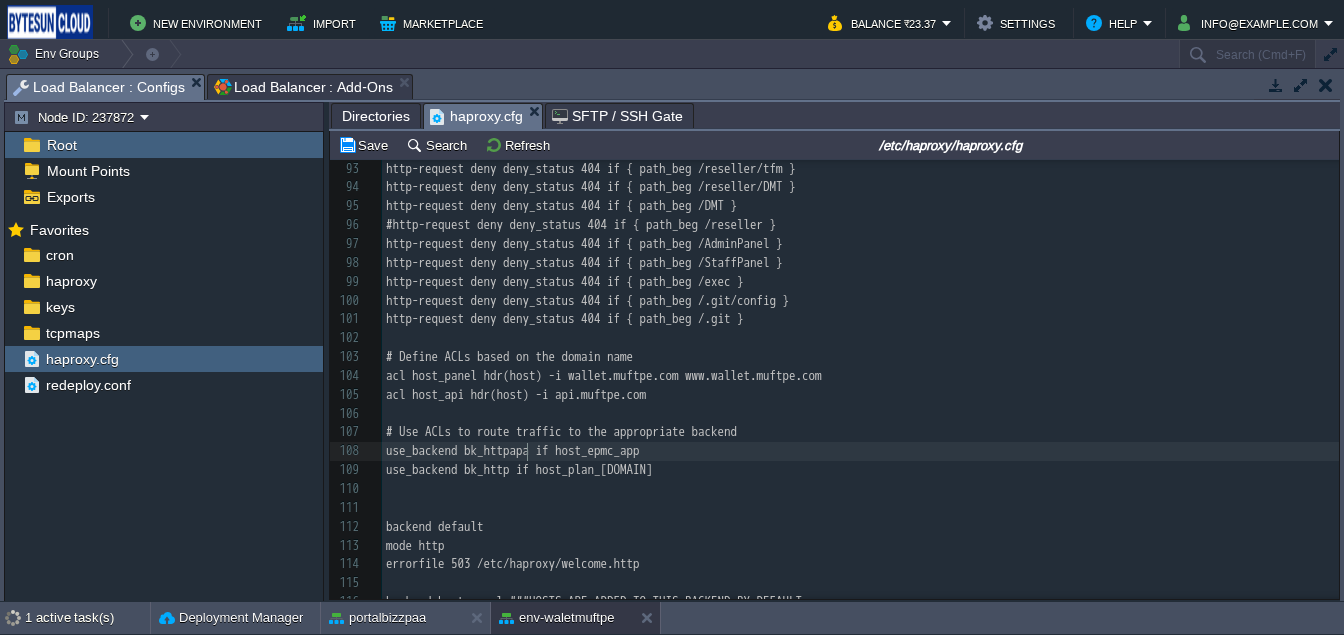 type on "bk_httpapa" 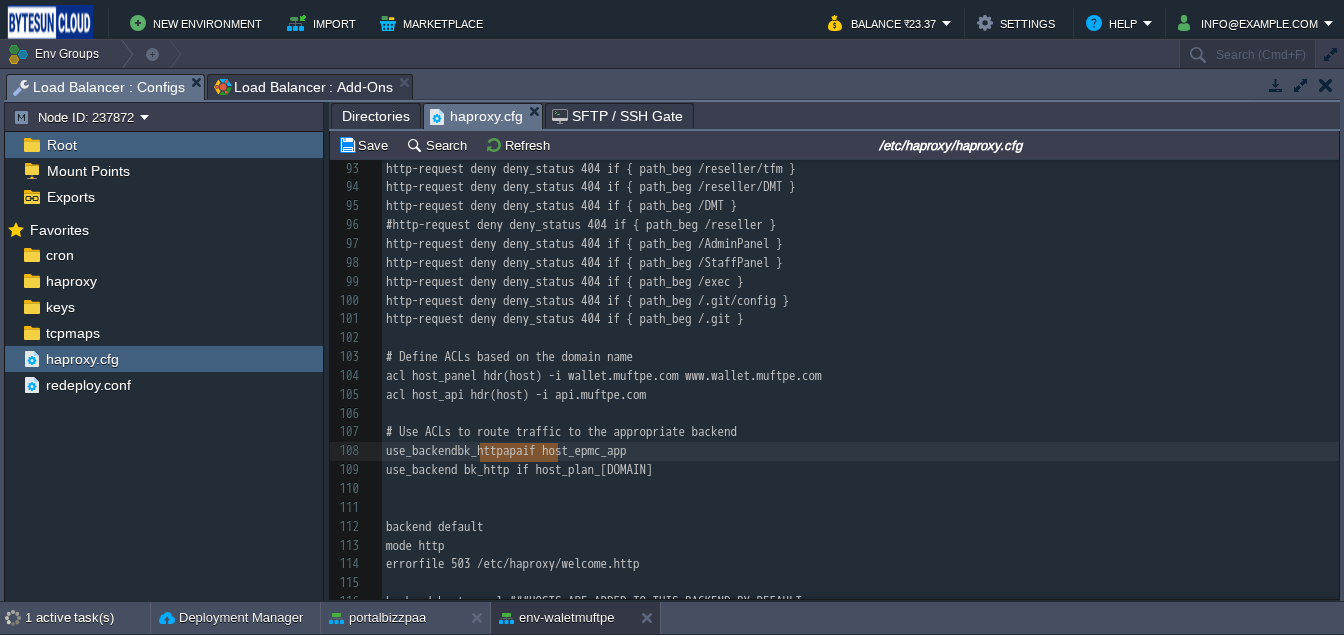 paste 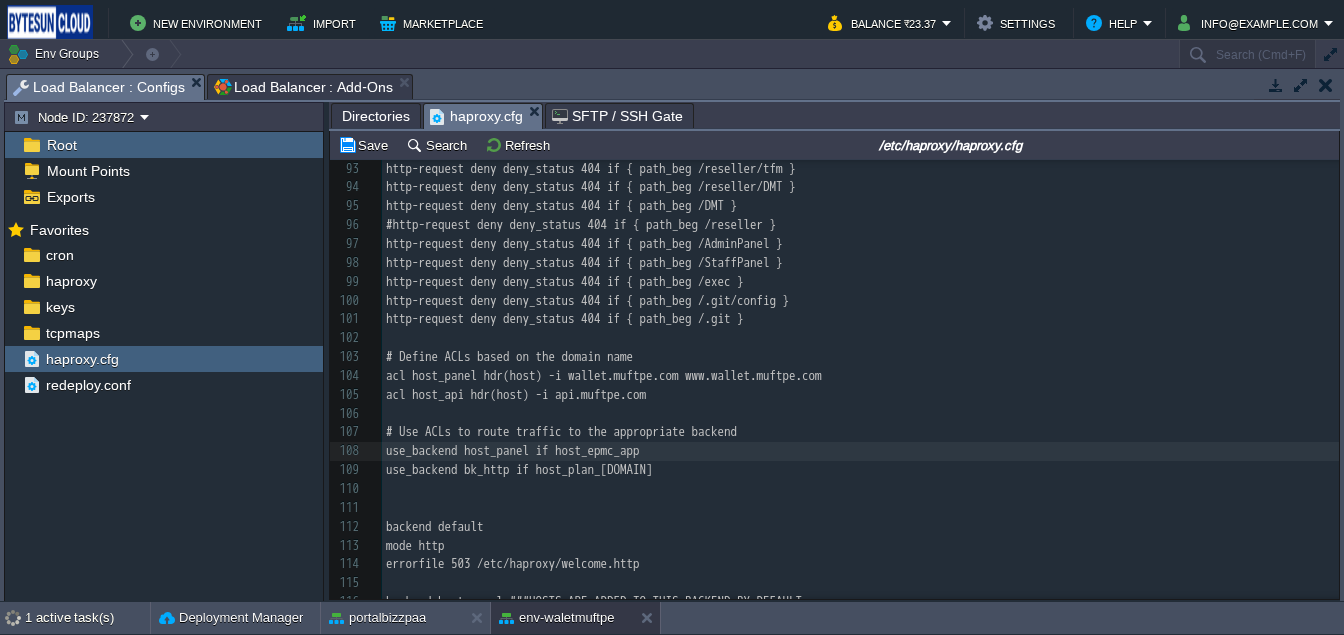 click on "x   80 #acl php_extension path_end .php 81 http-request deny deny_status 404 if restricted_path  82 ​ 83 # Block /StaffPanel and everything inside it with 404 84 acl is_staffpanel path_reg ^/StaffPanel(/|$) 85 http-request deny deny_status 404 if is_staffpanel 86 ​ 87 # Return 404 for requests starting with /reseller/aeps 88 #http-request return status 404 if { path_beg /reseller/aeps } 89 http-request deny deny_status 404 if { path_beg /reseller/aeps } 90 http-request deny deny_status 404 if { path_beg /reseller/bus } 91 http-request deny deny_status 404 if { path_beg /reseller/flight } 92 http-request deny deny_status 404 if { path_beg /reseller/no_use } 93 http-request deny deny_status 404 if { path_beg /reseller/tfm } 94 http-request deny deny_status 404 if { path_beg /reseller/DMT } 95 http-request deny deny_status 404 if { path_beg /DMT } 96 #http-request deny deny_status 404 if { path_beg /reseller } 97 http-request deny deny_status 404 if { path_beg /AdminPanel } 98 99 100 101 102 ​ 103 104 105" at bounding box center [860, 376] 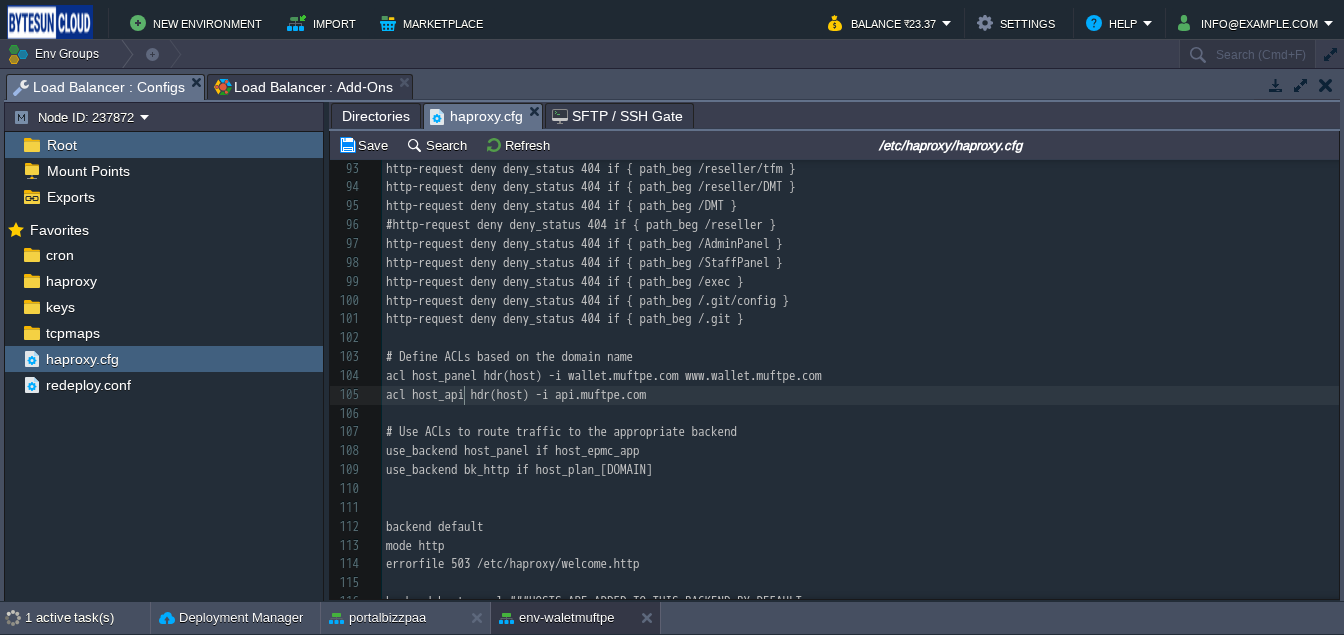 type on "host_api" 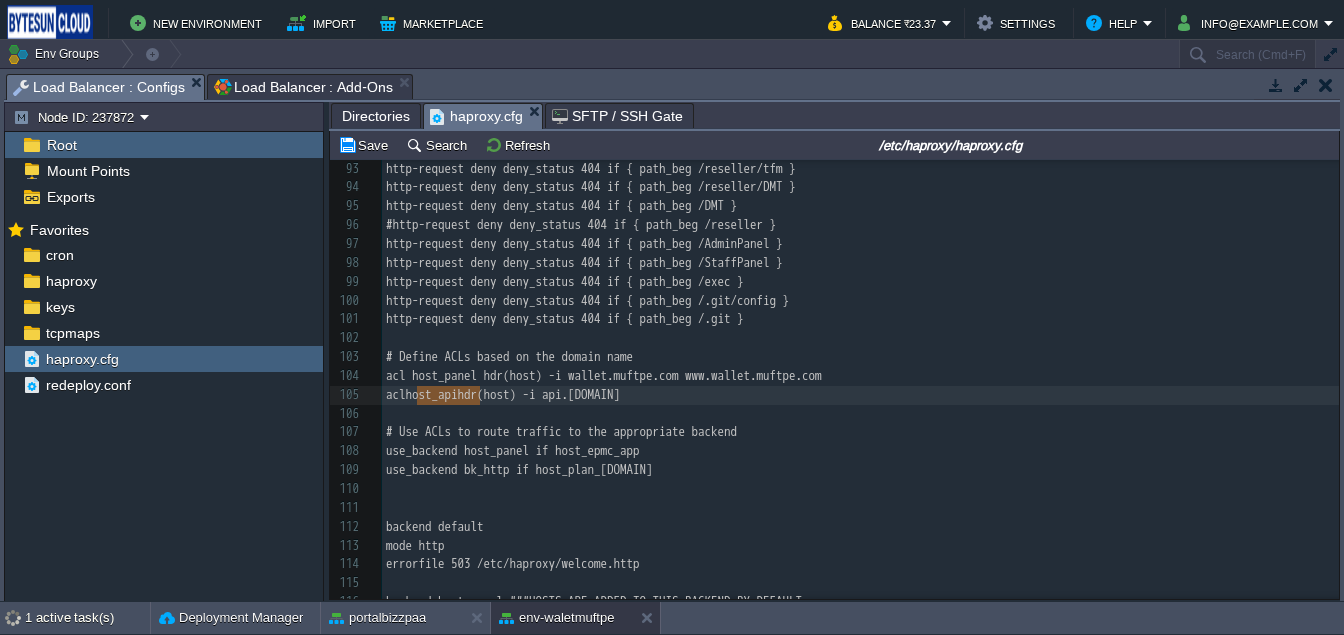 click on "x 80 #acl php_extension path_end .php 81 http-request deny deny_status 404 if restricted_path  82 ​ 83 # Block /StaffPanel and everything inside it with 404 84 acl is_staffpanel path_reg ^/StaffPanel(/|$) 85 http-request deny deny_status 404 if is_staffpanel 86 ​ 87 # Return 404 for requests starting with /reseller/aeps 88 #http-request return status 404 if { path_beg /reseller/aeps } 89 http-request deny deny_status 404 if { path_beg /reseller/aeps } 90 http-request deny deny_status 404 if { path_beg /reseller/bus } 91 http-request deny deny_status 404 if { path_beg /reseller/flight } 92 http-request deny deny_status 404 if { path_beg /reseller/no_use } 93 http-request deny deny_status 404 if { path_beg /reseller/tfm } 94 http-request deny deny_status 404 if { path_beg /reseller/DMT } 95 http-request deny deny_status 404 if { path_beg /DMT } 96 #http-request deny deny_status 404 if { path_beg /reseller } 97 http-request deny deny_status 404 if { path_beg /AdminPanel } 98 99 100 101 102 ​ 103 104 105" at bounding box center [860, 376] 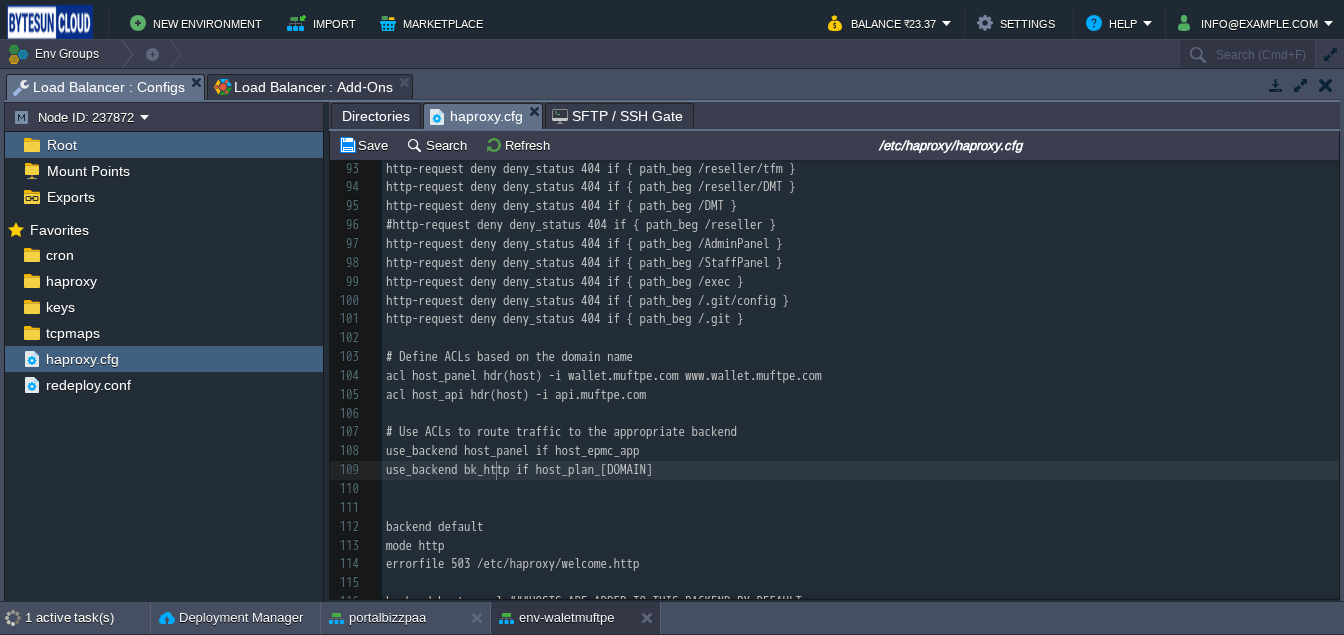 type on "bk_http" 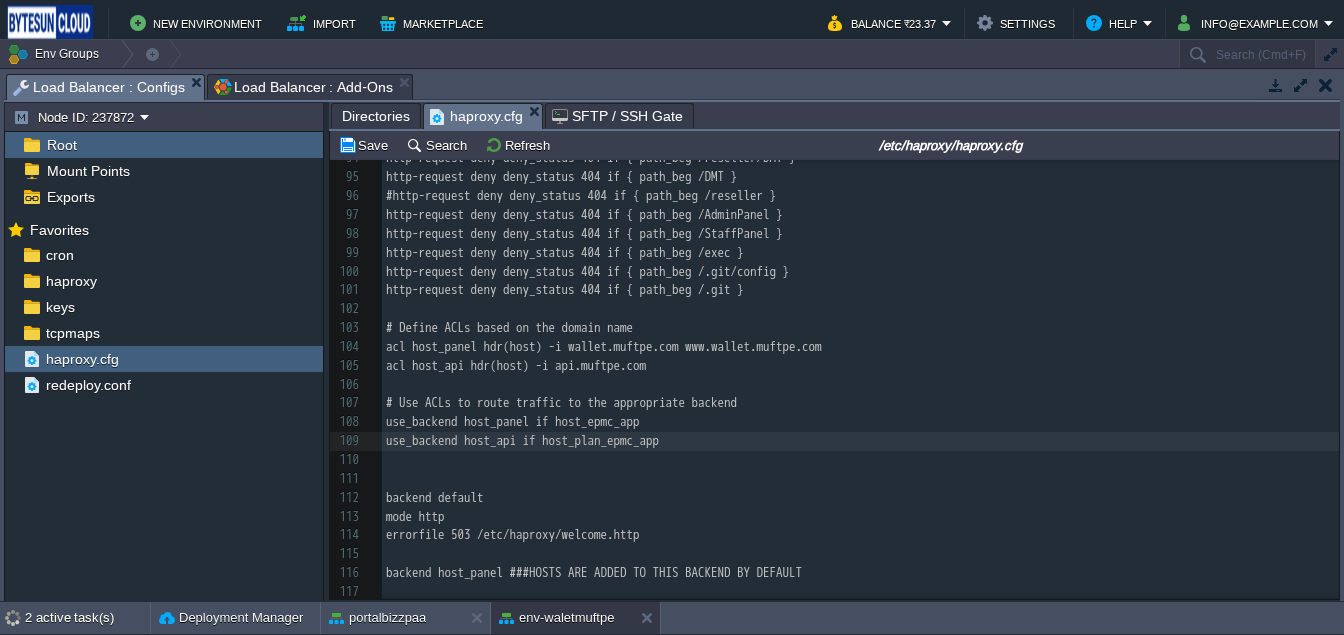 click on "x   80 #acl php_extension path_end .php 81 http-request deny deny_status 404 if restricted_path  82 ​ 83 # Block /StaffPanel and everything inside it with 404 84 acl is_staffpanel path_reg ^/StaffPanel(/|$) 85 http-request deny deny_status 404 if is_staffpanel 86 ​ 87 # Return 404 for requests starting with /reseller/aeps 88 #http-request return status 404 if { path_beg /reseller/aeps } 89 http-request deny deny_status 404 if { path_beg /reseller/aeps } 90 http-request deny deny_status 404 if { path_beg /reseller/bus } 91 http-request deny deny_status 404 if { path_beg /reseller/flight } 92 http-request deny deny_status 404 if { path_beg /reseller/no_use } 93 http-request deny deny_status 404 if { path_beg /reseller/tfm } 94 http-request deny deny_status 404 if { path_beg /reseller/DMT } 95 http-request deny deny_status 404 if { path_beg /DMT } 96 #http-request deny deny_status 404 if { path_beg /reseller } 97 http-request deny deny_status 404 if { path_beg /AdminPanel } 98 99 100 101 102 ​ 103 104 105" at bounding box center (860, 347) 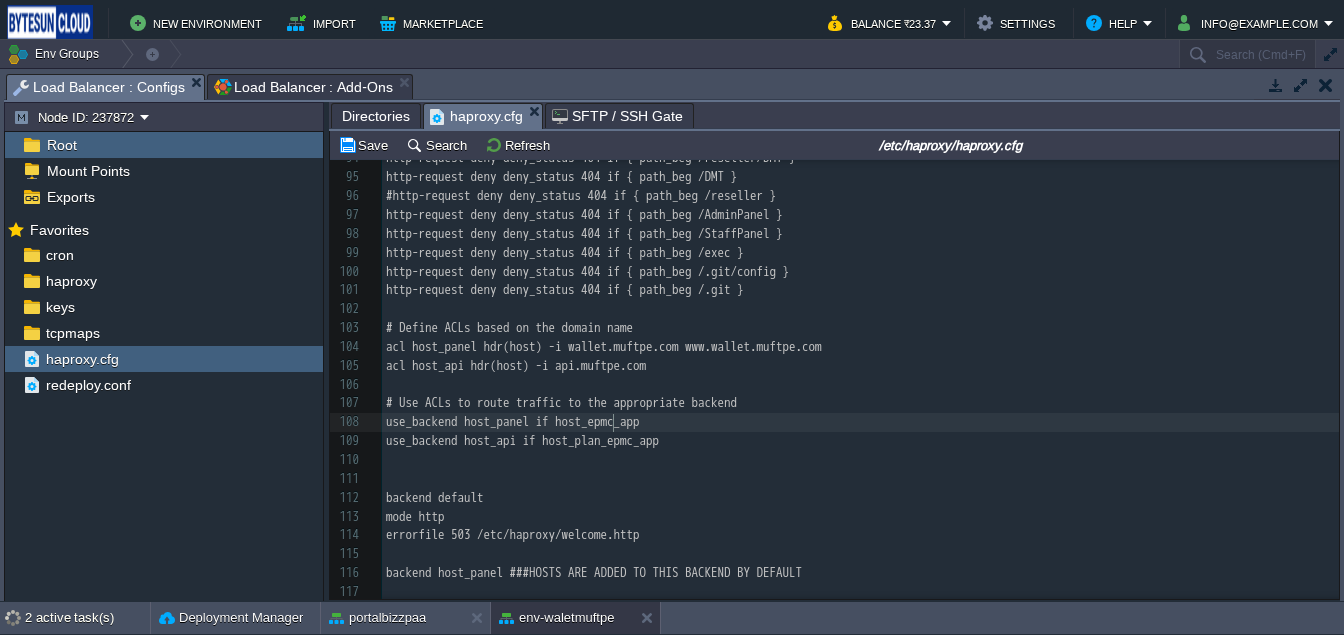 type on "host_epmc_app" 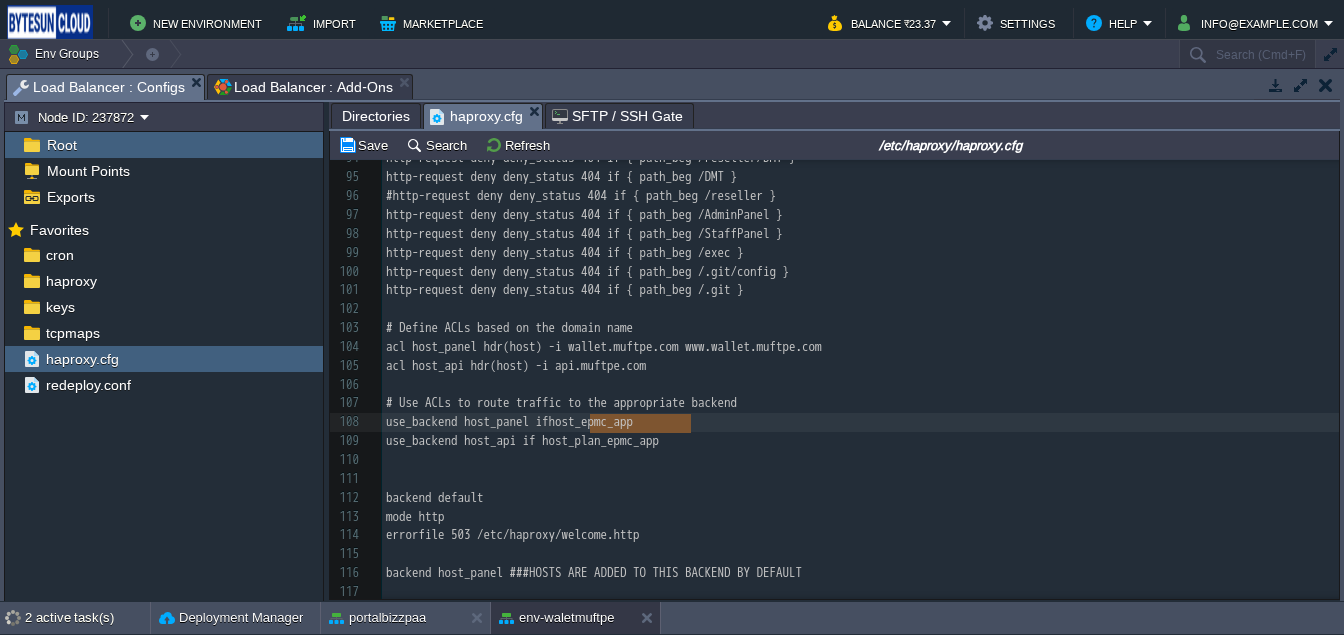 click on "x 80 #acl php_extension path_end .php 81 http-request deny deny_status 404 if restricted_path  82 ​ 83 # Block /StaffPanel and everything inside it with 404 84 acl is_staffpanel path_reg ^/StaffPanel(/|$) 85 http-request deny deny_status 404 if is_staffpanel 86 ​ 87 # Return 404 for requests starting with /reseller/aeps 88 #http-request return status 404 if { path_beg /reseller/aeps } 89 http-request deny deny_status 404 if { path_beg /reseller/aeps } 90 http-request deny deny_status 404 if { path_beg /reseller/bus } 91 http-request deny deny_status 404 if { path_beg /reseller/flight } 92 http-request deny deny_status 404 if { path_beg /reseller/no_use } 93 http-request deny deny_status 404 if { path_beg /reseller/tfm } 94 http-request deny deny_status 404 if { path_beg /reseller/DMT } 95 http-request deny deny_status 404 if { path_beg /DMT } 96 #http-request deny deny_status 404 if { path_beg /reseller } 97 http-request deny deny_status 404 if { path_beg /AdminPanel } 98 99 100 101 102 ​ 103 104 105" at bounding box center (860, 347) 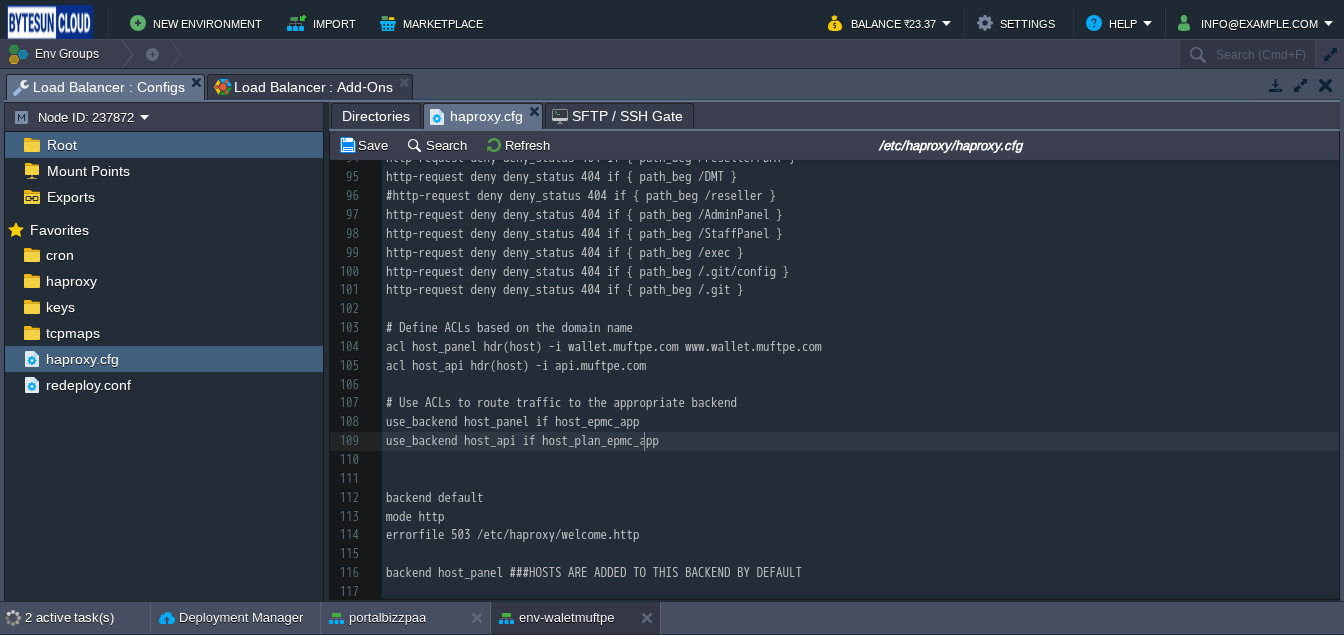 type on "host_plan_epmc_app" 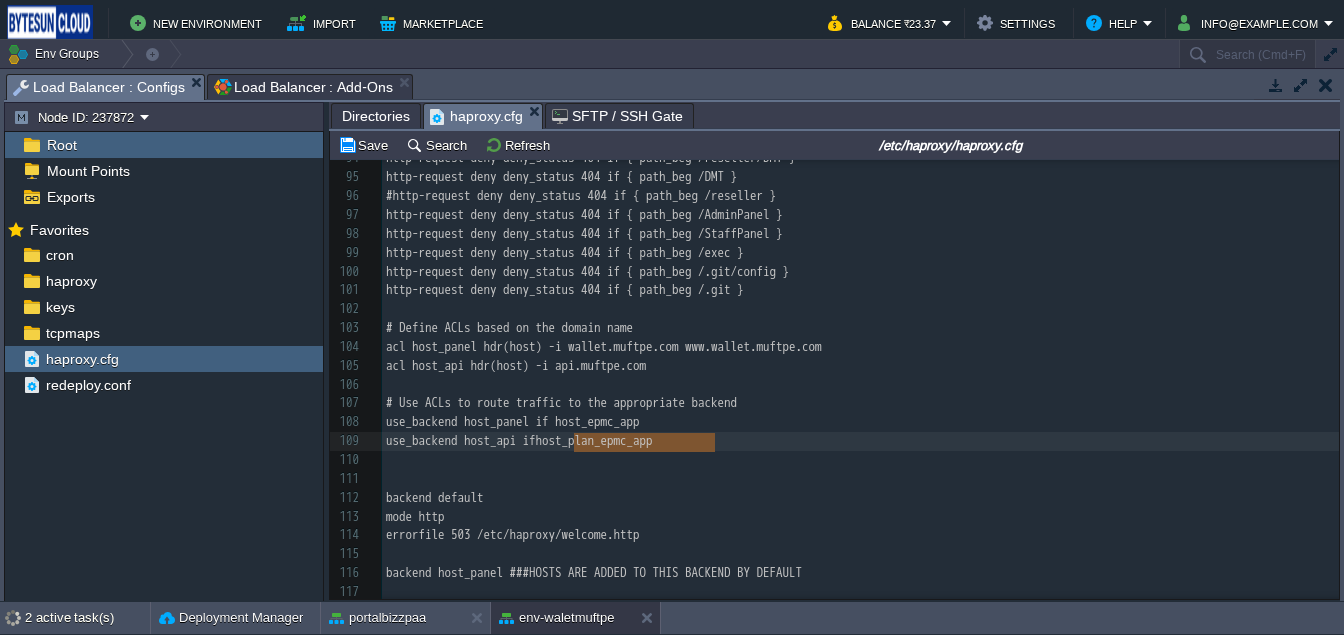 paste 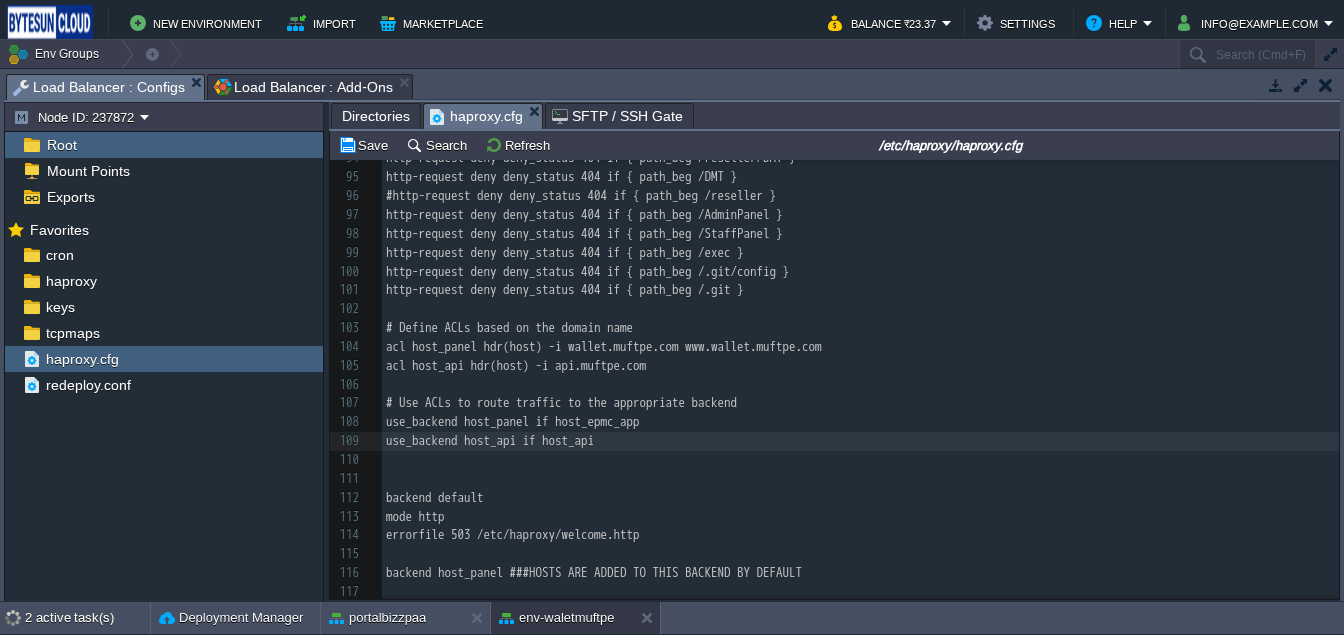 click on "use_backend host_panel if host_epmc_app" at bounding box center [513, 421] 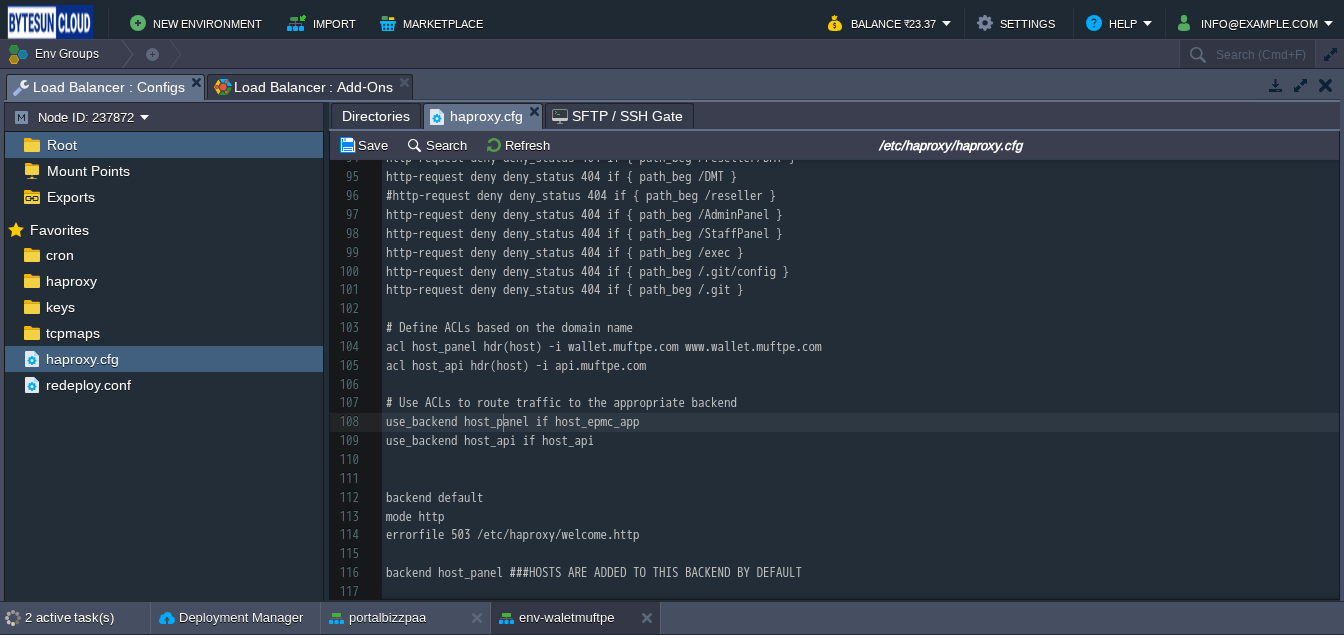 type on "host_panel" 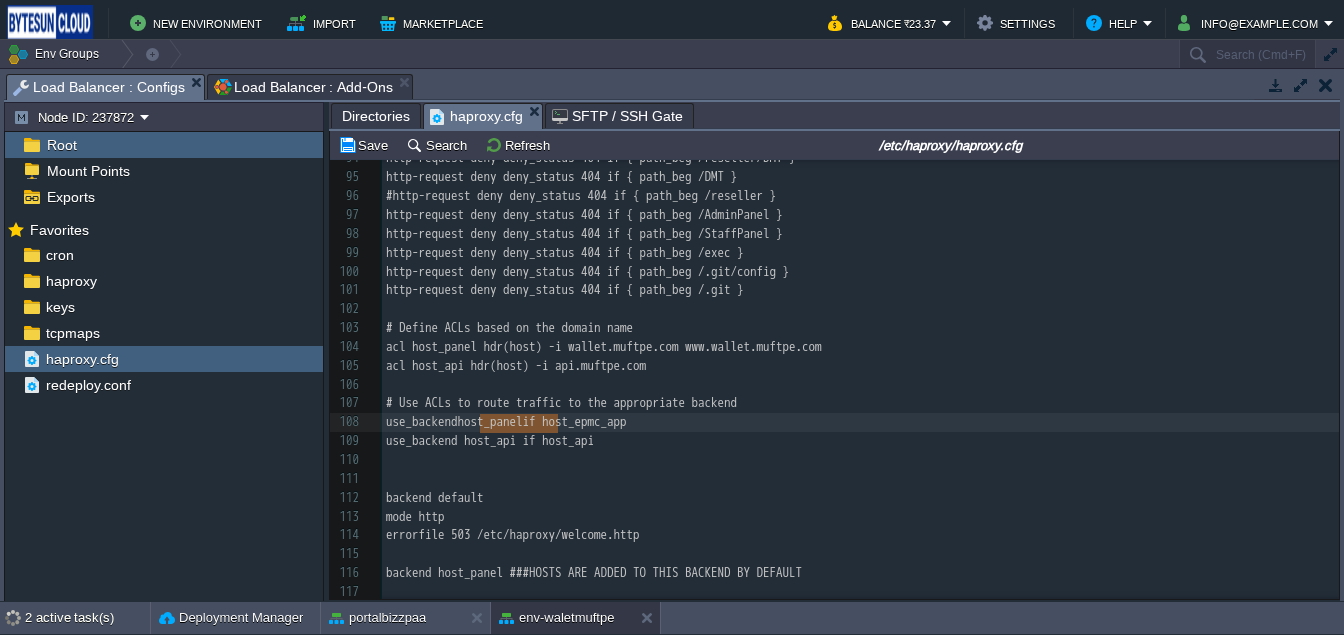 type on "host_epmc_app" 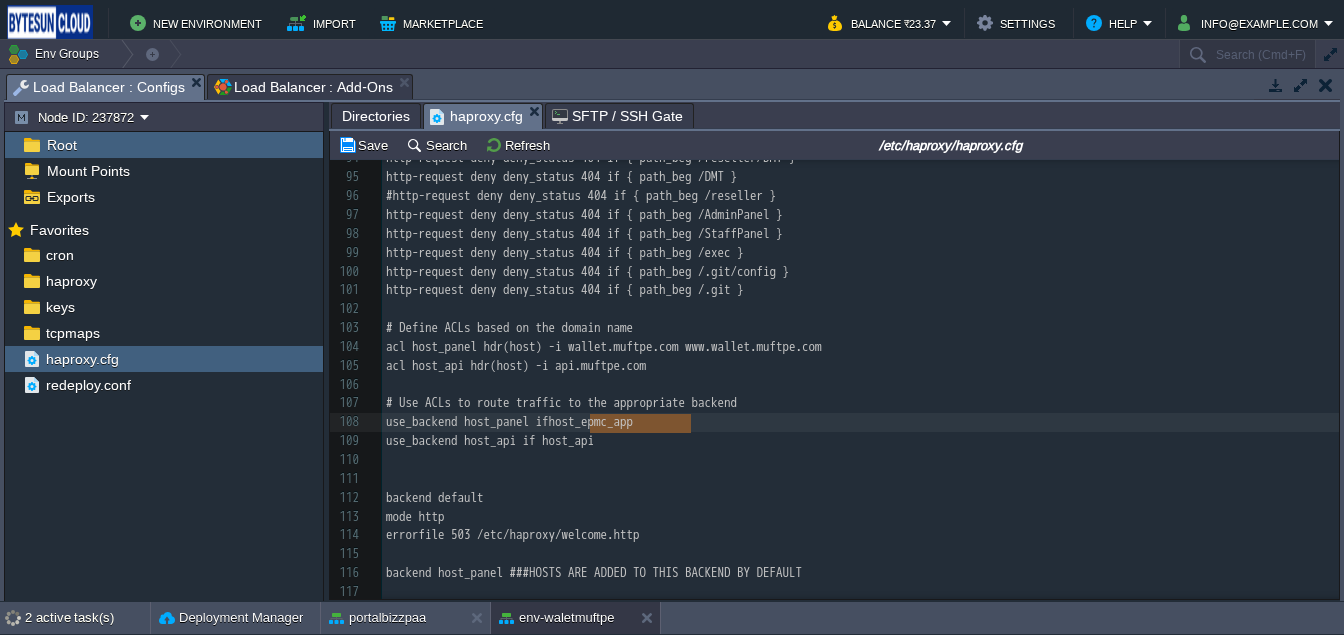 paste 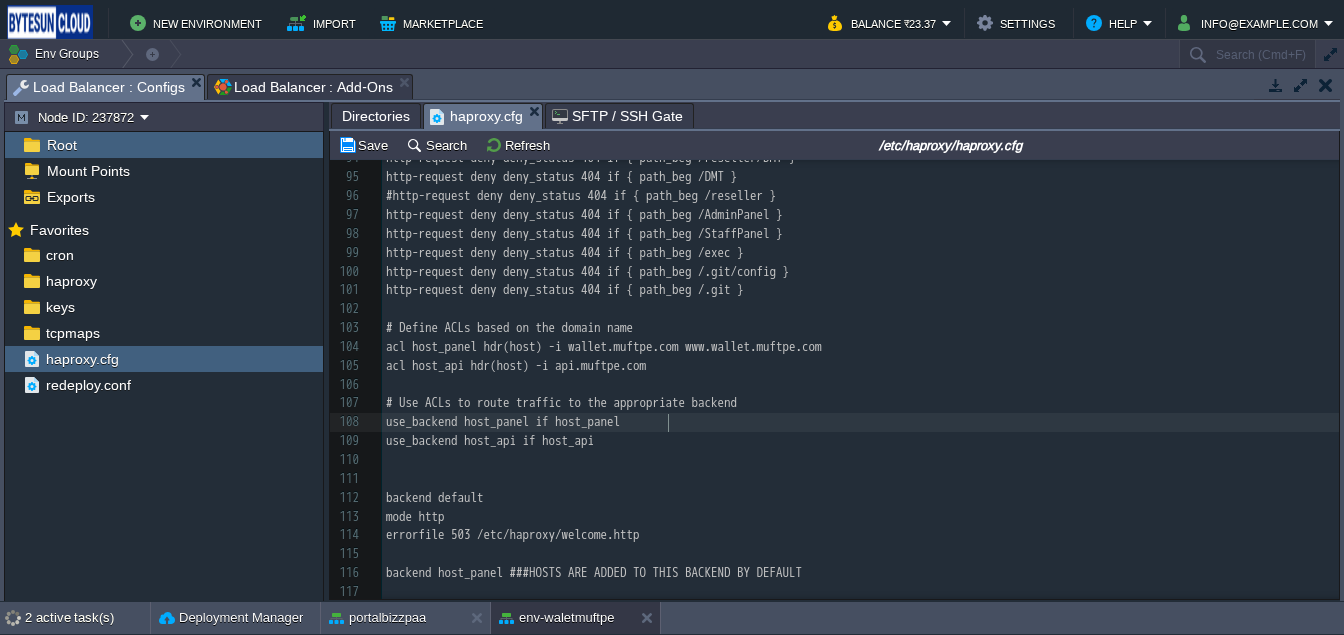 click on "x   80 #acl php_extension path_end .php 81 http-request deny deny_status 404 if restricted_path  82 ​ 83 # Block /StaffPanel and everything inside it with 404 84 acl is_staffpanel path_reg ^/StaffPanel(/|$) 85 http-request deny deny_status 404 if is_staffpanel 86 ​ 87 # Return 404 for requests starting with /reseller/aeps 88 #http-request return status 404 if { path_beg /reseller/aeps } 89 http-request deny deny_status 404 if { path_beg /reseller/aeps } 90 http-request deny deny_status 404 if { path_beg /reseller/bus } 91 http-request deny deny_status 404 if { path_beg /reseller/flight } 92 http-request deny deny_status 404 if { path_beg /reseller/no_use } 93 http-request deny deny_status 404 if { path_beg /reseller/tfm } 94 http-request deny deny_status 404 if { path_beg /reseller/DMT } 95 http-request deny deny_status 404 if { path_beg /DMT } 96 #http-request deny deny_status 404 if { path_beg /reseller } 97 http-request deny deny_status 404 if { path_beg /AdminPanel } 98 99 100 101 102 ​ 103 104 105" at bounding box center [860, 347] 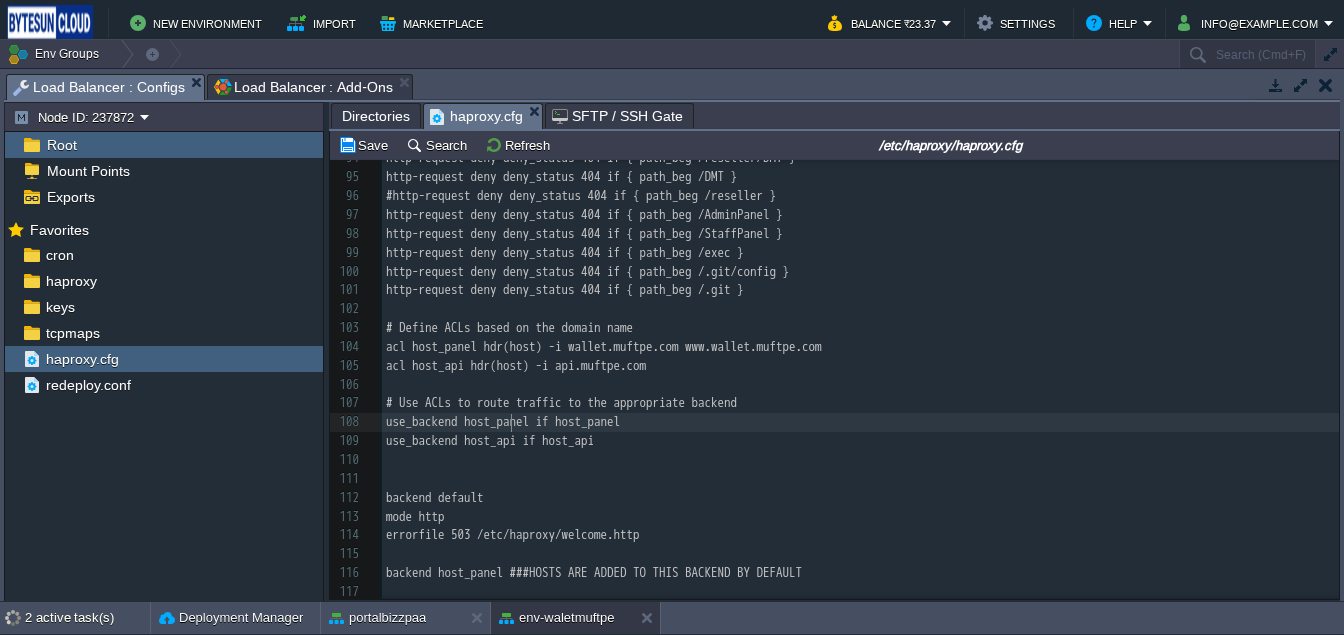 type on "host_panel" 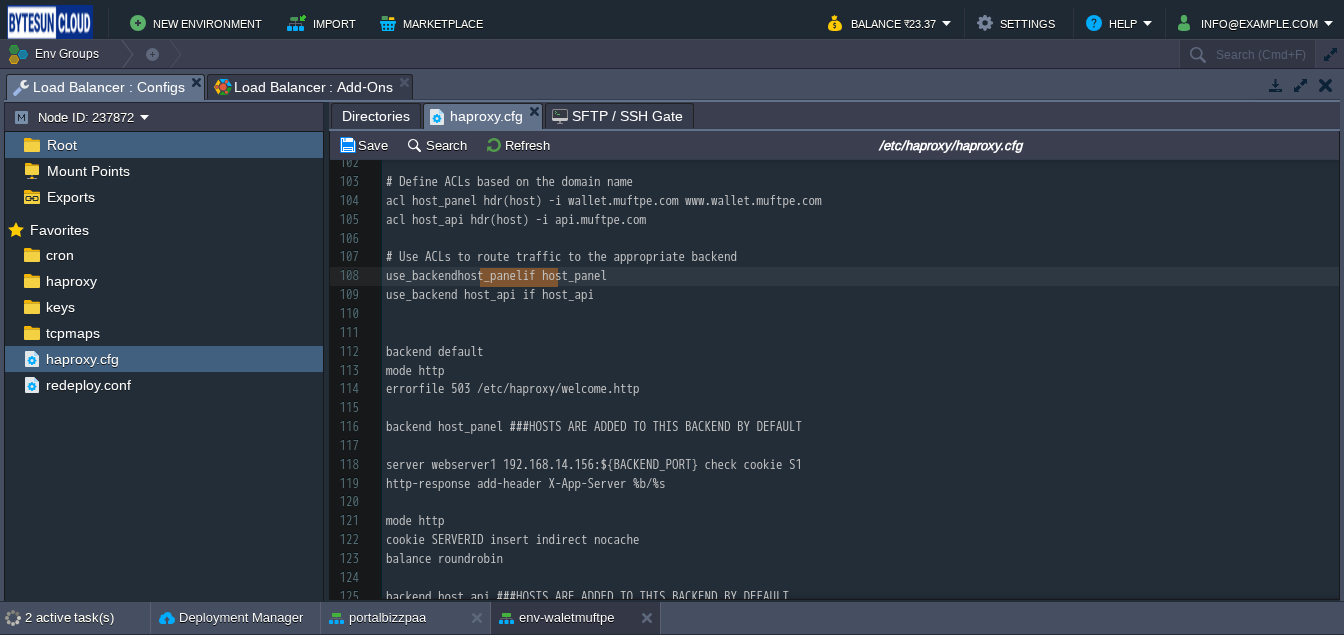 click on "x 80 #acl php_extension path_end .php 81 http-request deny deny_status 404 if restricted_path  82 ​ 83 # Block /StaffPanel and everything inside it with 404 84 acl is_staffpanel path_reg ^/StaffPanel(/|$) 85 http-request deny deny_status 404 if is_staffpanel 86 ​ 87 # Return 404 for requests starting with /reseller/aeps 88 #http-request return status 404 if { path_beg /reseller/aeps } 89 http-request deny deny_status 404 if { path_beg /reseller/aeps } 90 http-request deny deny_status 404 if { path_beg /reseller/bus } 91 http-request deny deny_status 404 if { path_beg /reseller/flight } 92 http-request deny deny_status 404 if { path_beg /reseller/no_use } 93 http-request deny deny_status 404 if { path_beg /reseller/tfm } 94 http-request deny deny_status 404 if { path_beg /reseller/DMT } 95 http-request deny deny_status 404 if { path_beg /DMT } 96 #http-request deny deny_status 404 if { path_beg /reseller } 97 http-request deny deny_status 404 if { path_beg /AdminPanel } 98 99 100 101 102 ​ 103 104 105" at bounding box center [860, 201] 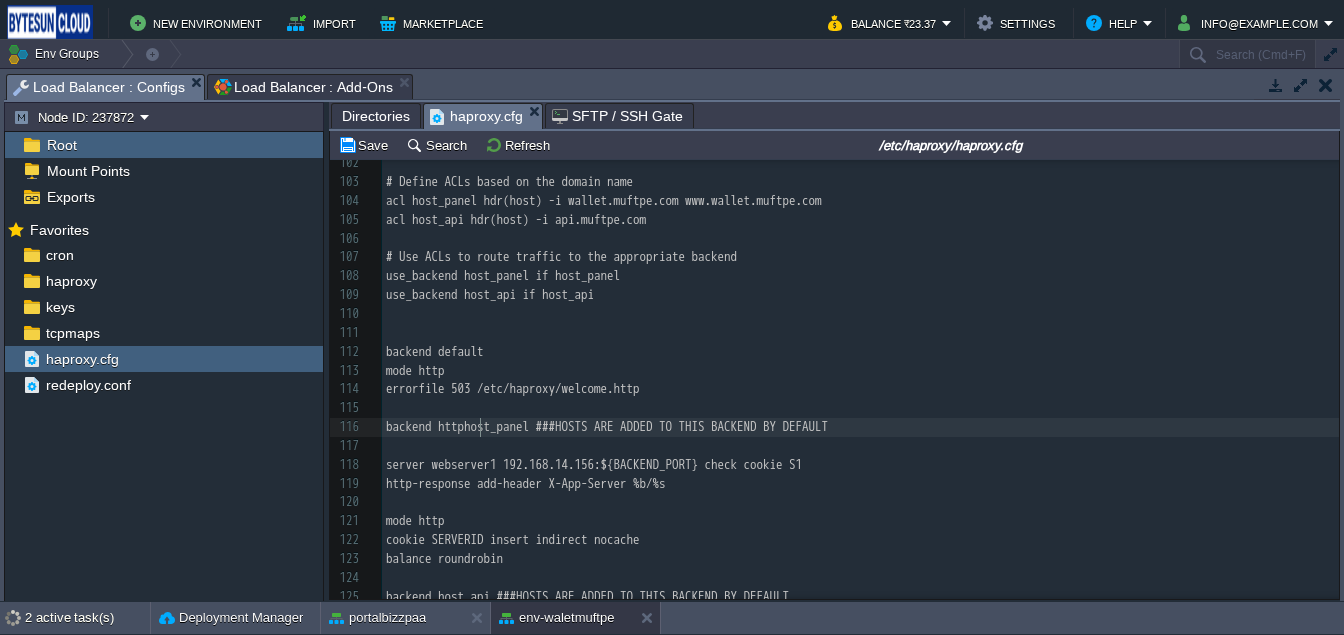 type on "http_" 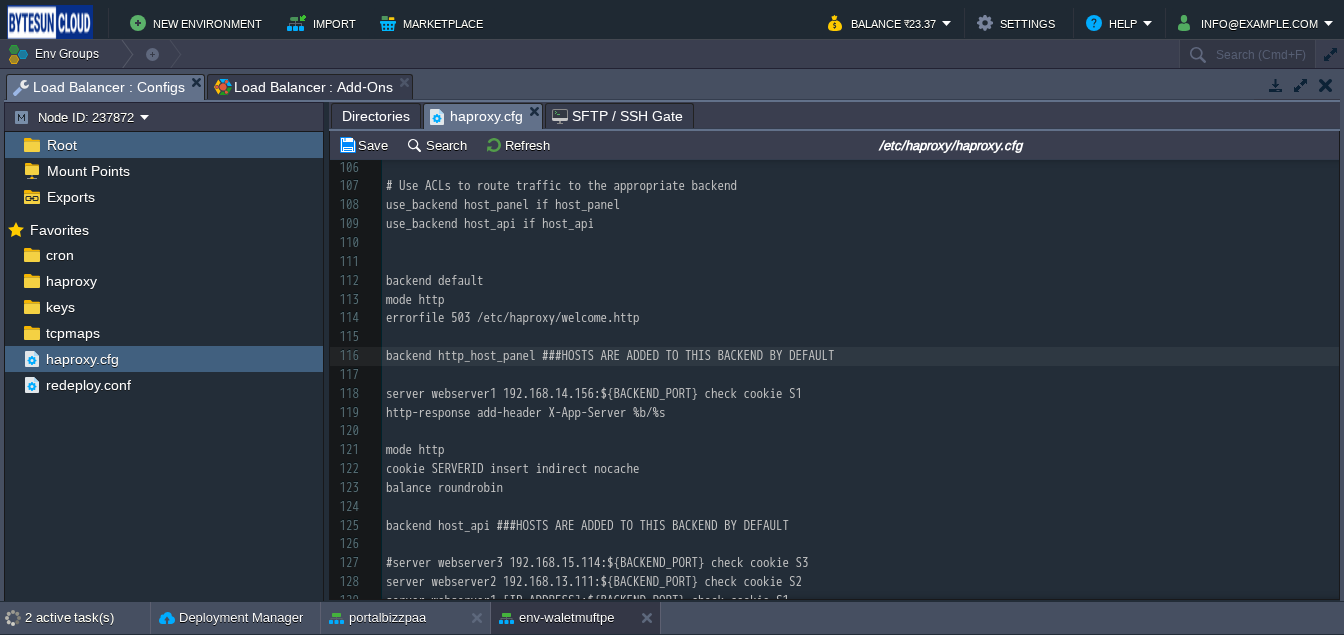 click on "backend host_api ###HOSTS ARE ADDED TO THIS BACKEND BY DEFAULT" at bounding box center [587, 525] 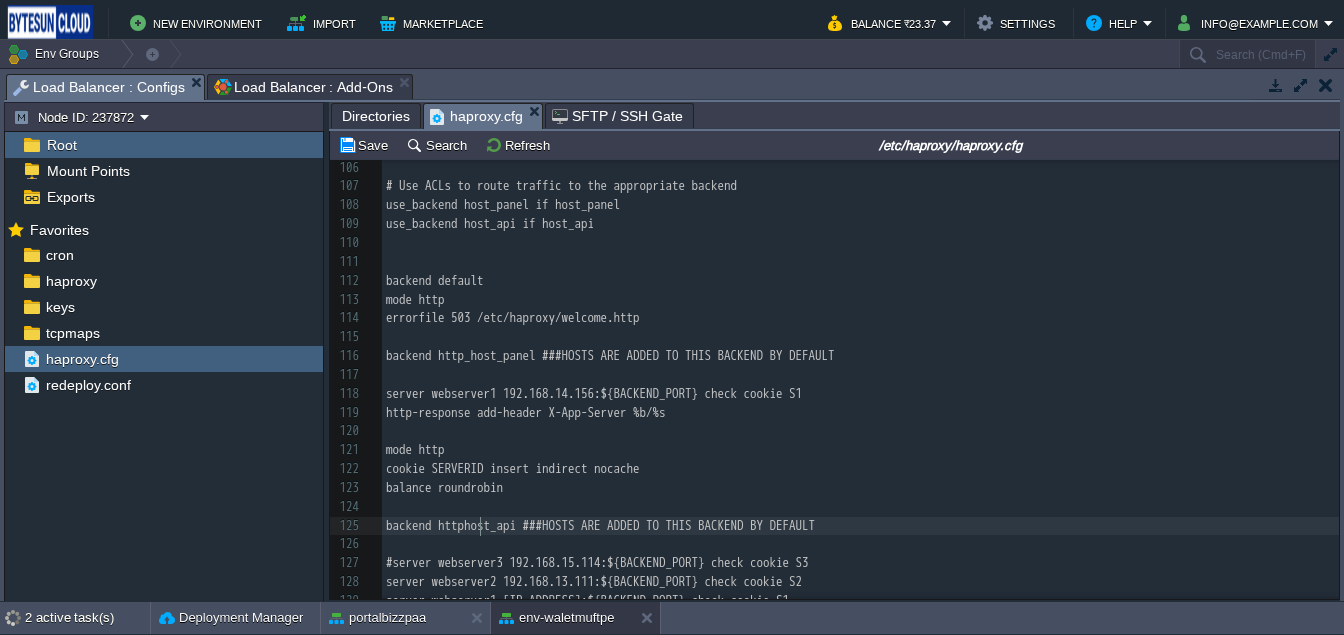 type on "http_" 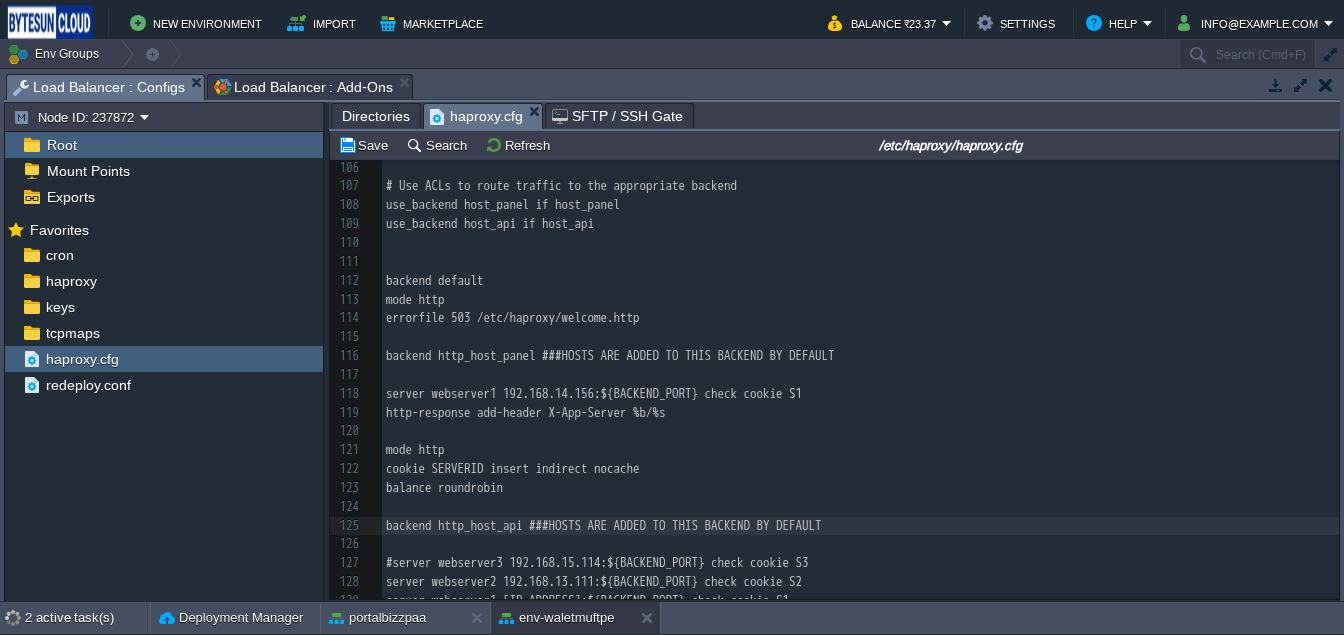 click on "x   80 #acl php_extension path_end .php 81 http-request deny deny_status 404 if restricted_path  82 ​ 83 # Block /StaffPanel and everything inside it with 404 84 acl is_staffpanel path_reg ^/StaffPanel(/|$) 85 http-request deny deny_status 404 if is_staffpanel 86 ​ 87 # Return 404 for requests starting with /reseller/aeps 88 #http-request return status 404 if { path_beg /reseller/aeps } 89 http-request deny deny_status 404 if { path_beg /reseller/aeps } 90 http-request deny deny_status 404 if { path_beg /reseller/bus } 91 http-request deny deny_status 404 if { path_beg /reseller/flight } 92 http-request deny deny_status 404 if { path_beg /reseller/no_use } 93 http-request deny deny_status 404 if { path_beg /reseller/tfm } 94 http-request deny deny_status 404 if { path_beg /reseller/DMT } 95 http-request deny deny_status 404 if { path_beg /DMT } 96 #http-request deny deny_status 404 if { path_beg /reseller } 97 http-request deny deny_status 404 if { path_beg /AdminPanel } 98 99 100 101 102 ​ 103 104 105" at bounding box center (860, 196) 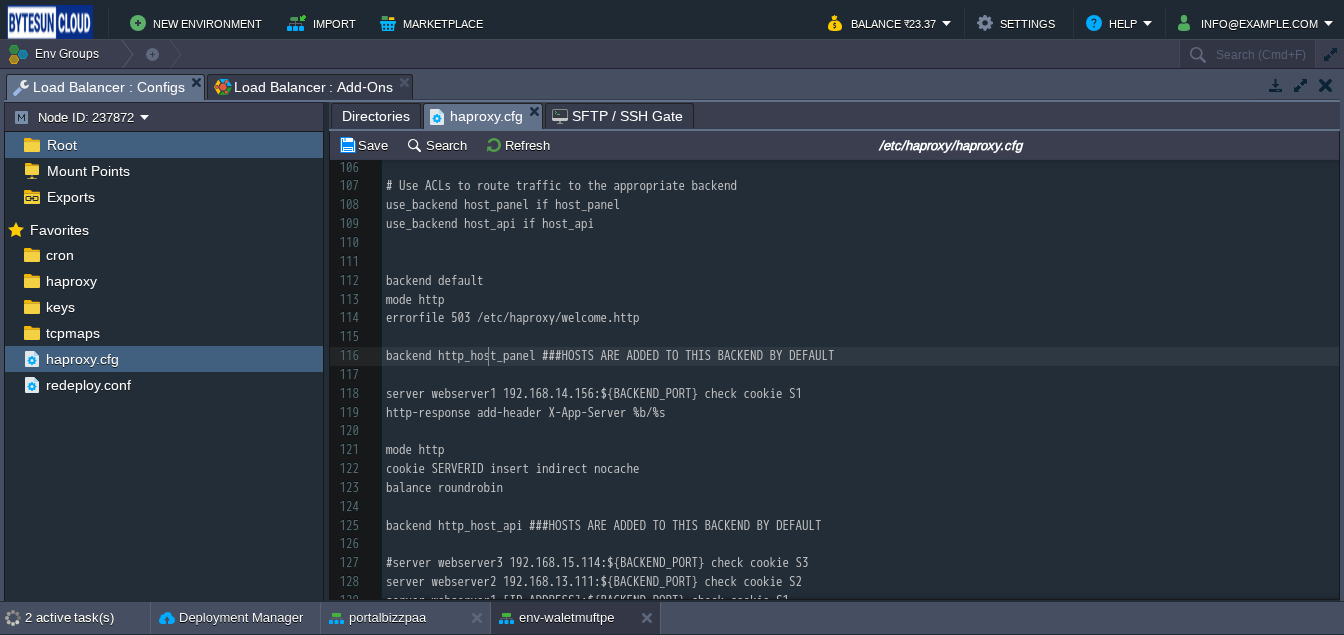 type on "http_host_panel" 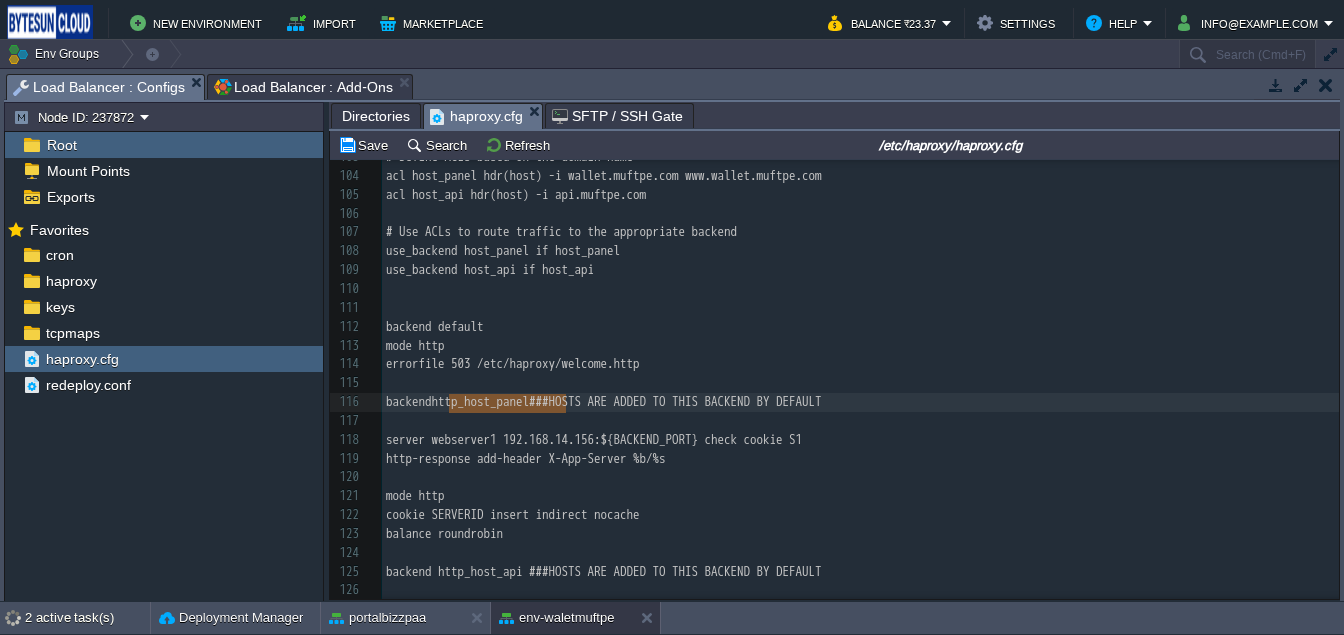 click on "use_backend host_panel if host_panel" at bounding box center (503, 250) 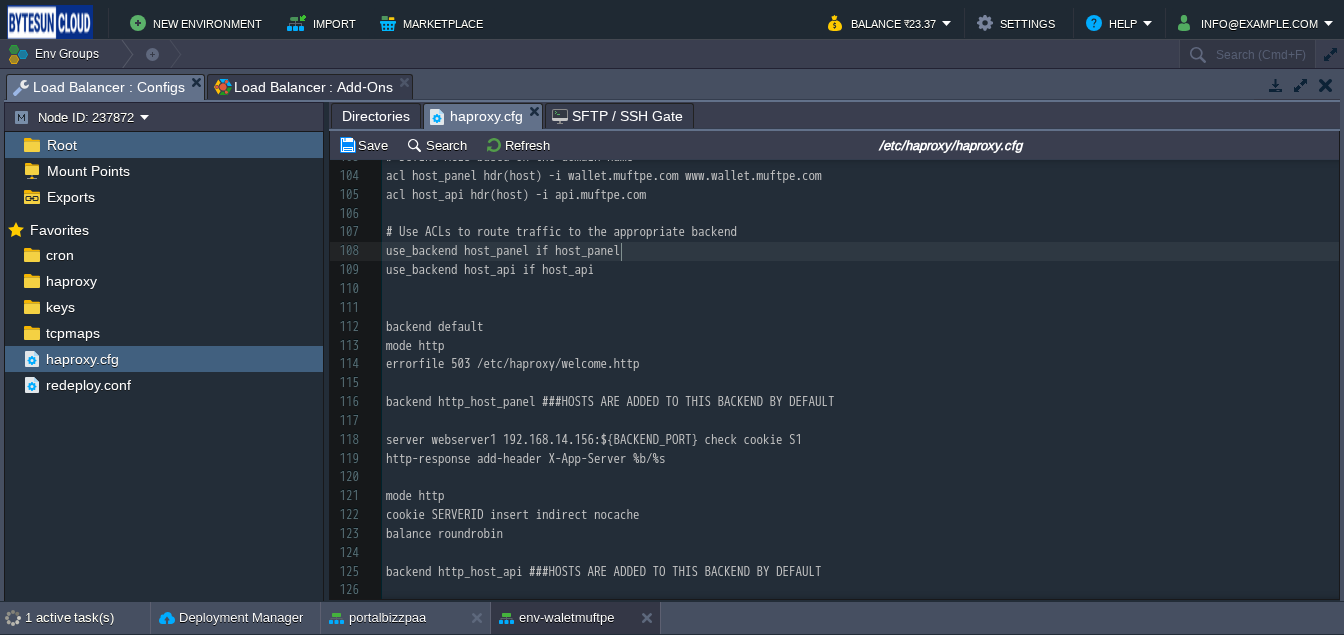 type on "host_panel" 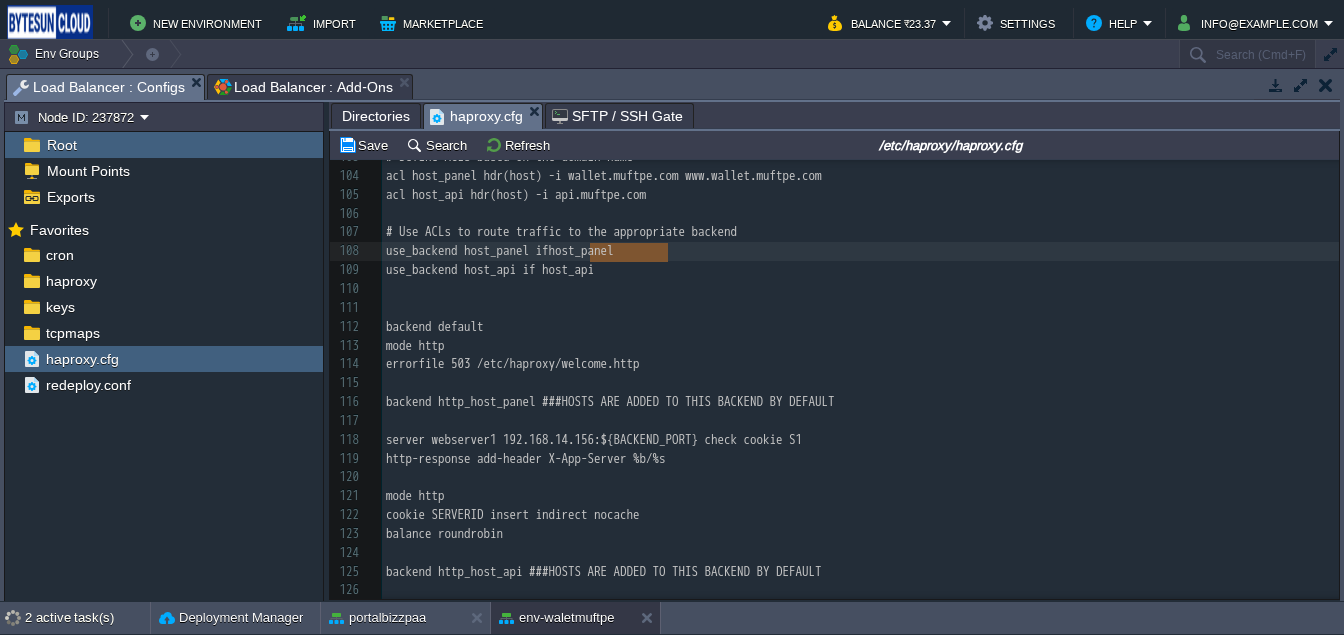 type on "host_panel" 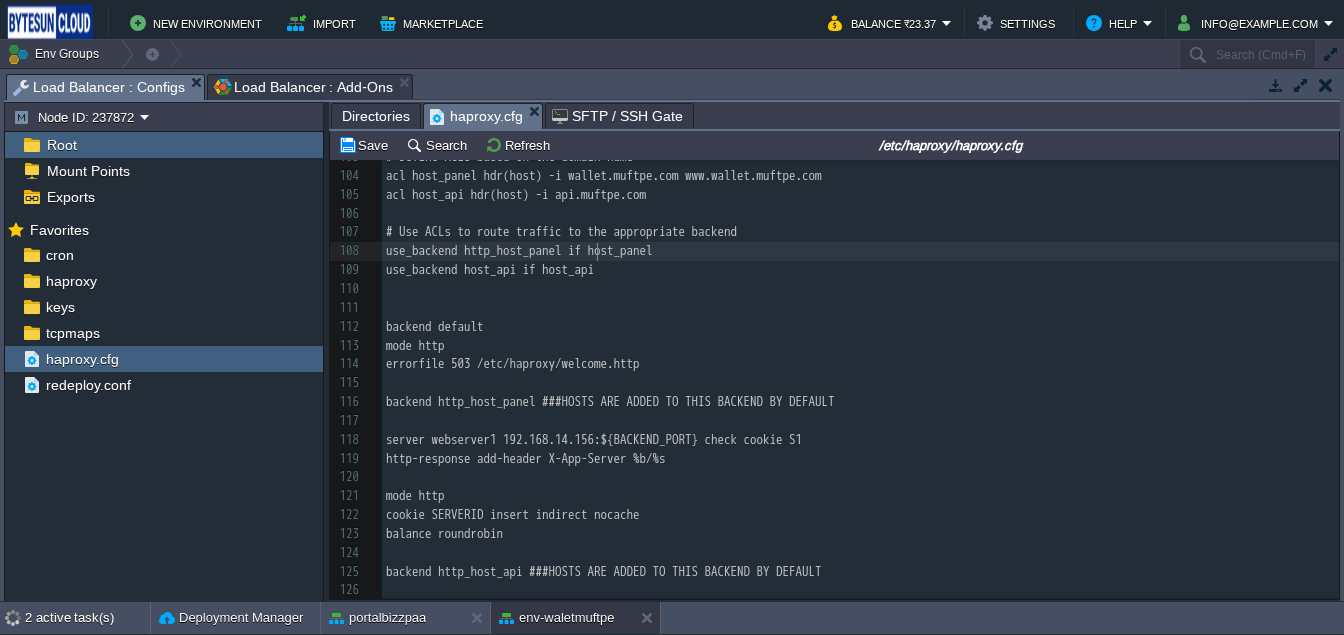 click on "x   80 #acl php_extension path_end .php 81 http-request deny deny_status 404 if restricted_path  82 ​ 83 # Block /StaffPanel and everything inside it with 404 84 acl is_staffpanel path_reg ^/StaffPanel(/|$) 85 http-request deny deny_status 404 if is_staffpanel 86 ​ 87 # Return 404 for requests starting with /reseller/aeps 88 #http-request return status 404 if { path_beg /reseller/aeps } 89 http-request deny deny_status 404 if { path_beg /reseller/aeps } 90 http-request deny deny_status 404 if { path_beg /reseller/bus } 91 http-request deny deny_status 404 if { path_beg /reseller/flight } 92 http-request deny deny_status 404 if { path_beg /reseller/no_use } 93 http-request deny deny_status 404 if { path_beg /reseller/tfm } 94 http-request deny deny_status 404 if { path_beg /reseller/DMT } 95 http-request deny deny_status 404 if { path_beg /DMT } 96 #http-request deny deny_status 404 if { path_beg /reseller } 97 http-request deny deny_status 404 if { path_beg /AdminPanel } 98 99 100 101 102 ​ 103 104 105" at bounding box center (860, 242) 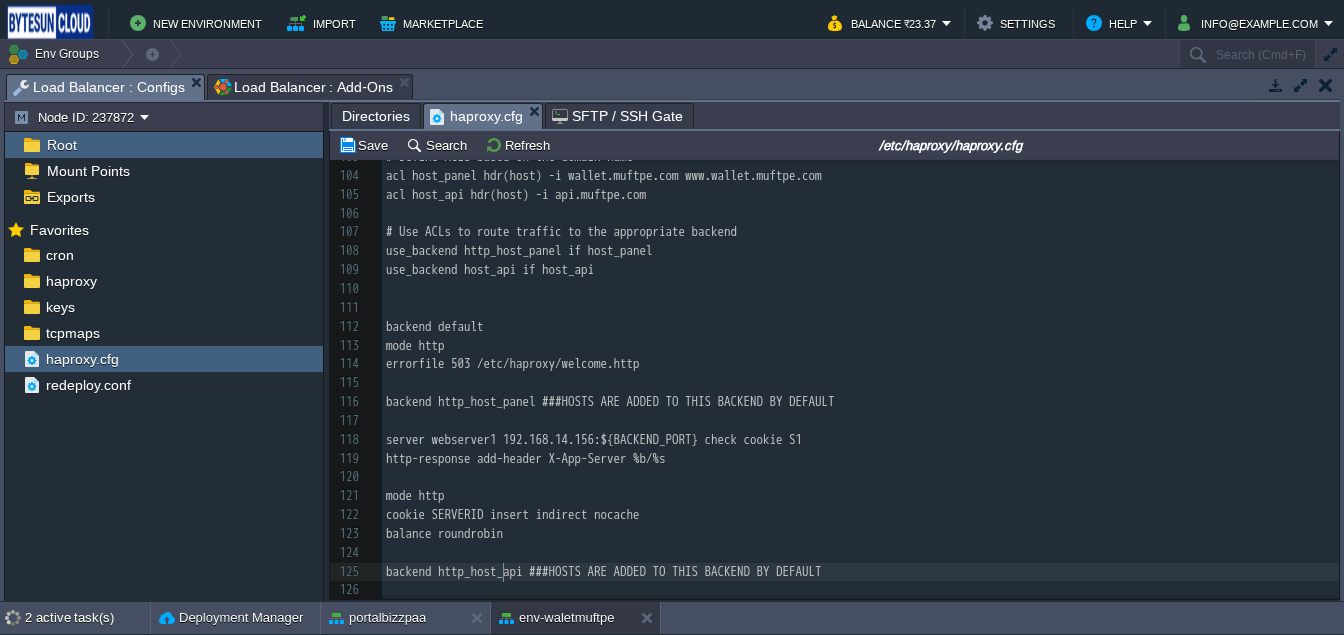 type on "http_host_api" 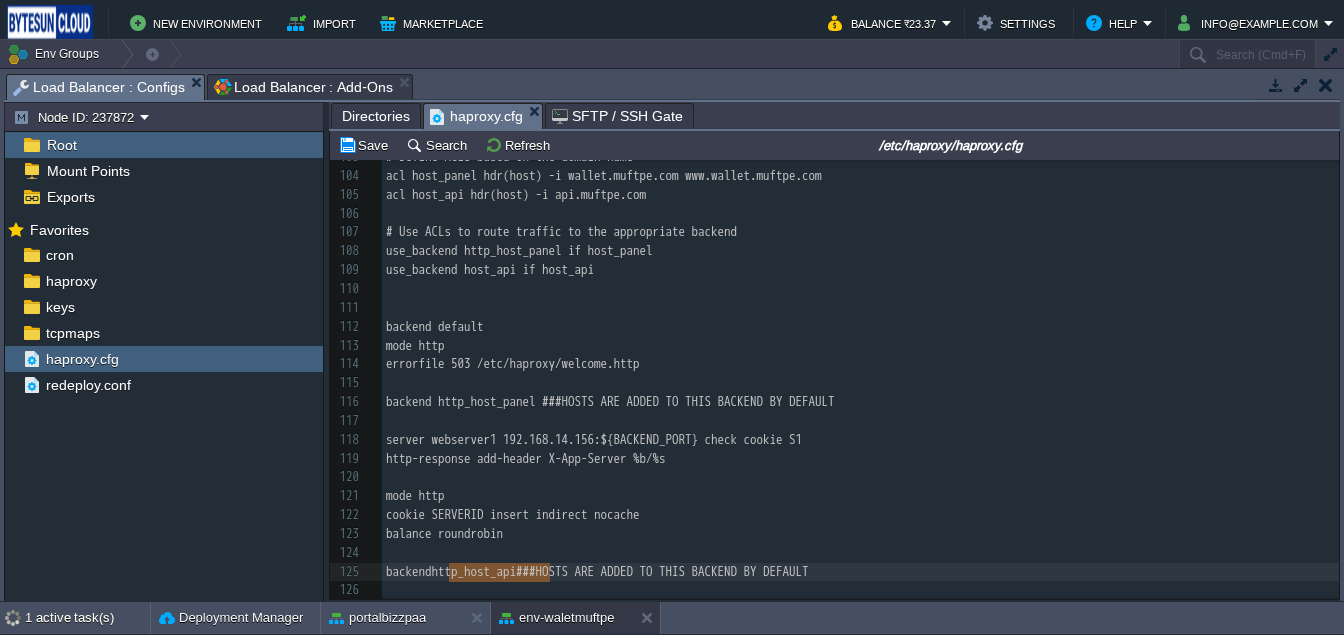 click on "use_backend host_api if host_api" at bounding box center [490, 269] 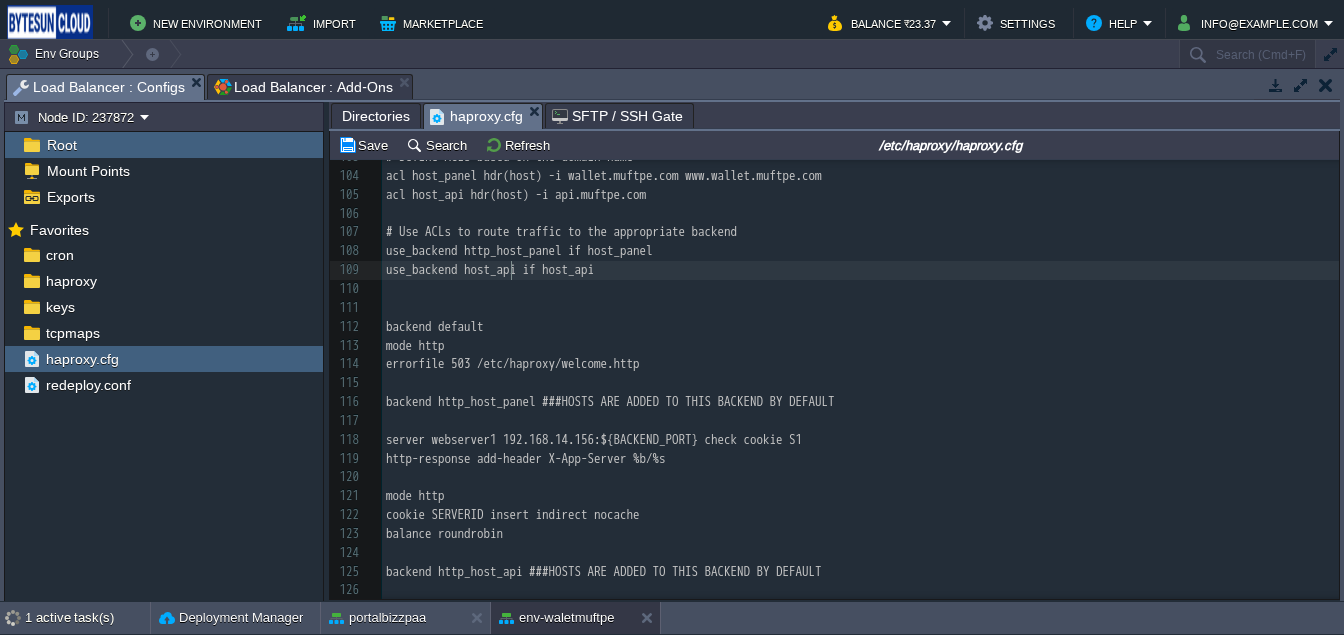 type on "host_api" 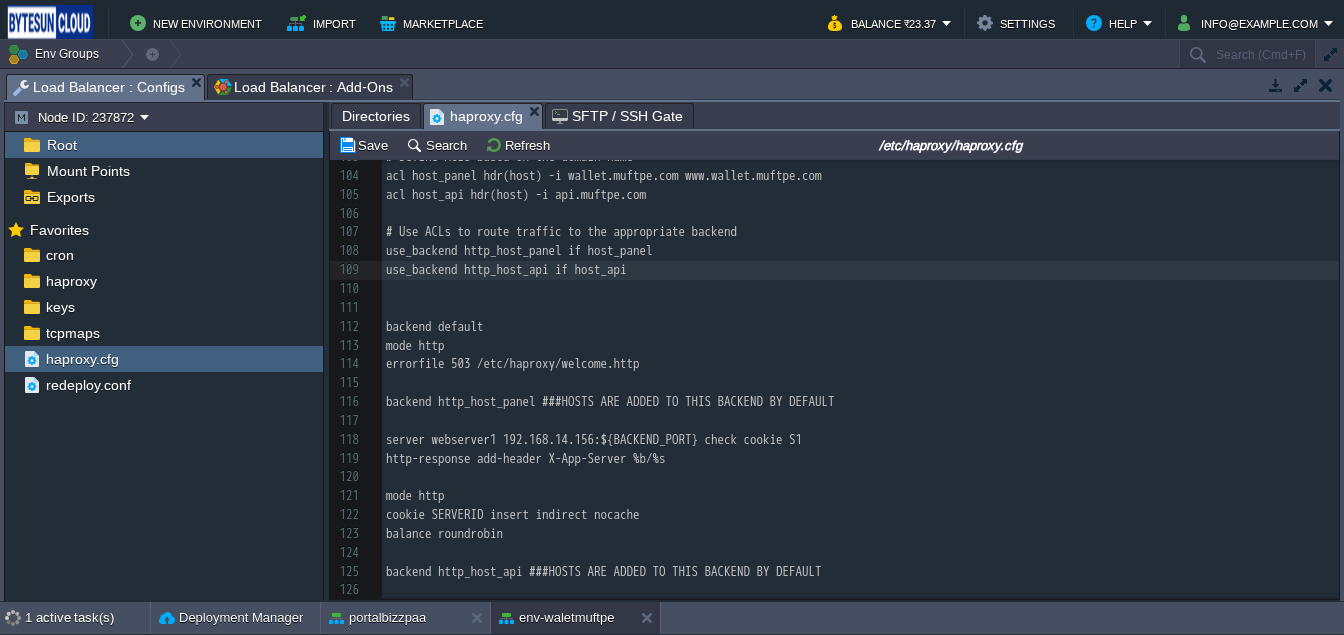 click on "backend http_host_panel ###HOSTS ARE ADDED TO THIS BACKEND BY DEFAULT" at bounding box center [610, 401] 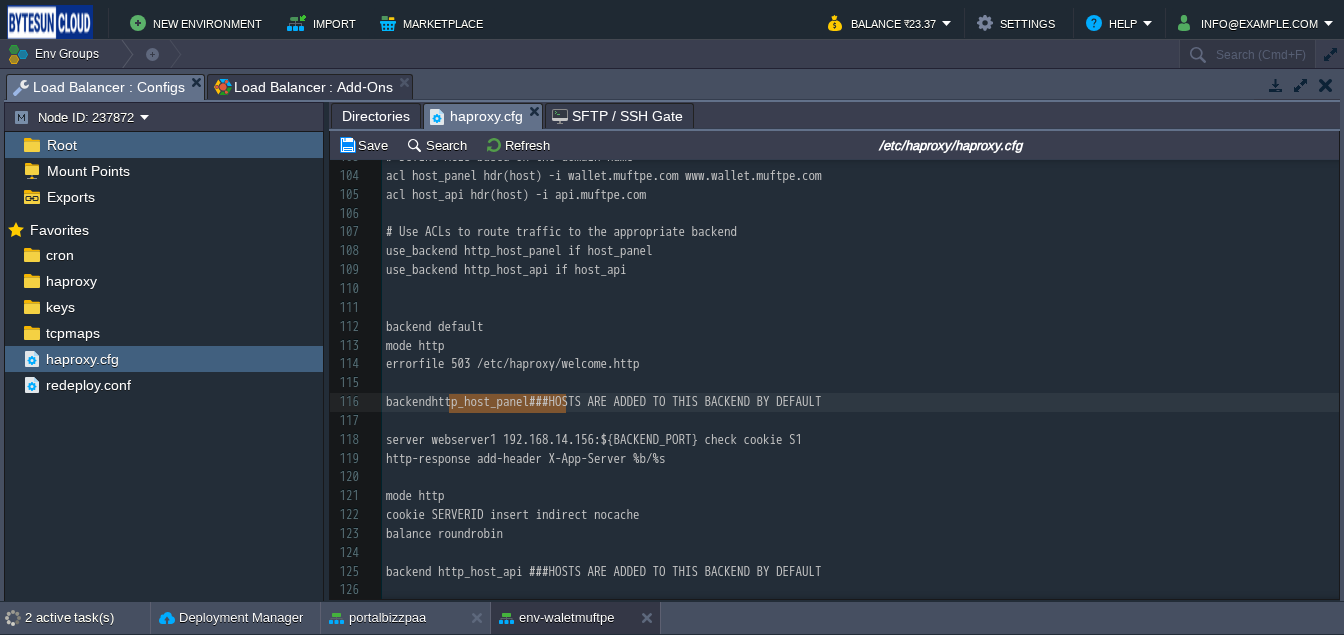 type on "http_host_panel" 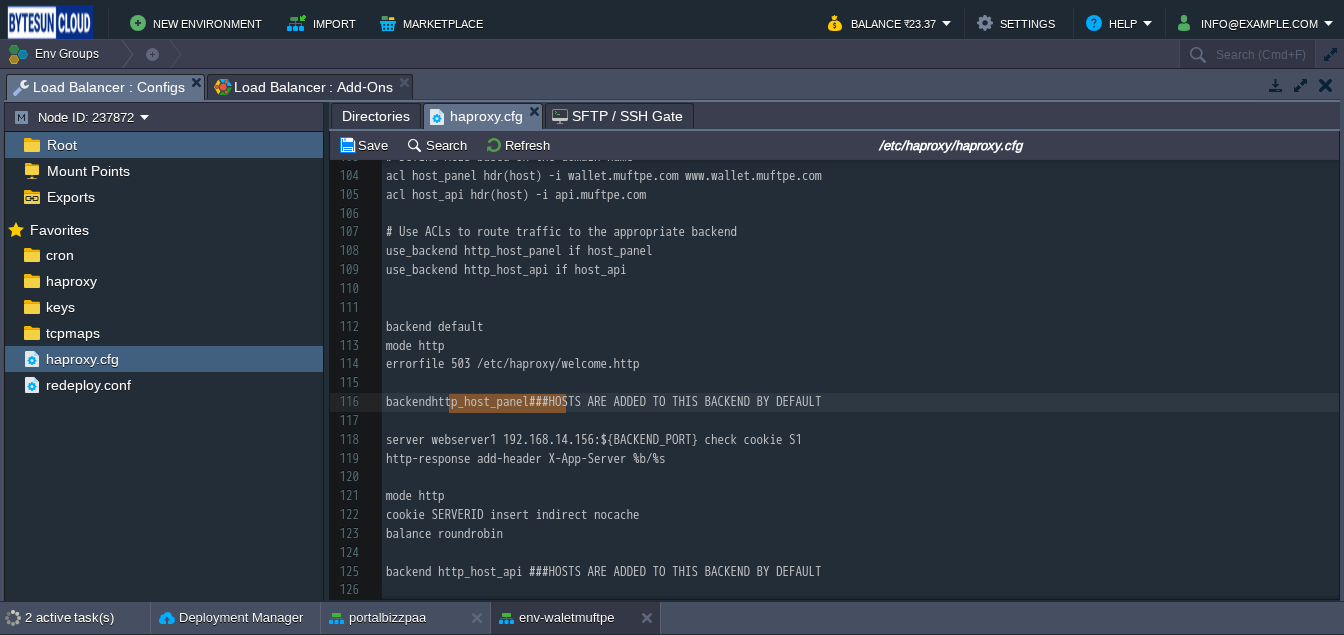click on "​" at bounding box center (860, 308) 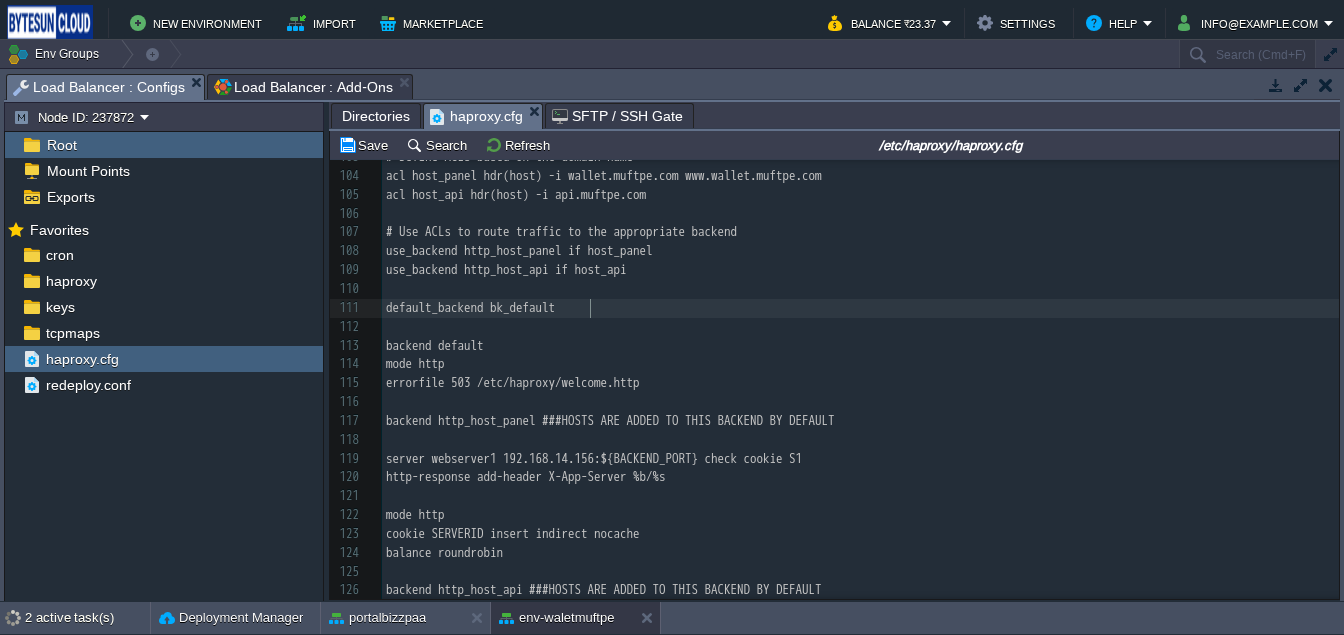 click on "x   80 #acl php_extension path_end .php 81 http-request deny deny_status 404 if restricted_path  82 ​ 83 # Block /StaffPanel and everything inside it with 404 84 acl is_staffpanel path_reg ^/StaffPanel(/|$) 85 http-request deny deny_status 404 if is_staffpanel 86 ​ 87 # Return 404 for requests starting with /reseller/aeps 88 #http-request return status 404 if { path_beg /reseller/aeps } 89 http-request deny deny_status 404 if { path_beg /reseller/aeps } 90 http-request deny deny_status 404 if { path_beg /reseller/bus } 91 http-request deny deny_status 404 if { path_beg /reseller/flight } 92 http-request deny deny_status 404 if { path_beg /reseller/no_use } 93 http-request deny deny_status 404 if { path_beg /reseller/tfm } 94 http-request deny deny_status 404 if { path_beg /reseller/DMT } 95 http-request deny deny_status 404 if { path_beg /DMT } 96 #http-request deny deny_status 404 if { path_beg /reseller } 97 http-request deny deny_status 404 if { path_beg /AdminPanel } 98 99 100 101 102 ​ 103 104 105" at bounding box center (860, 252) 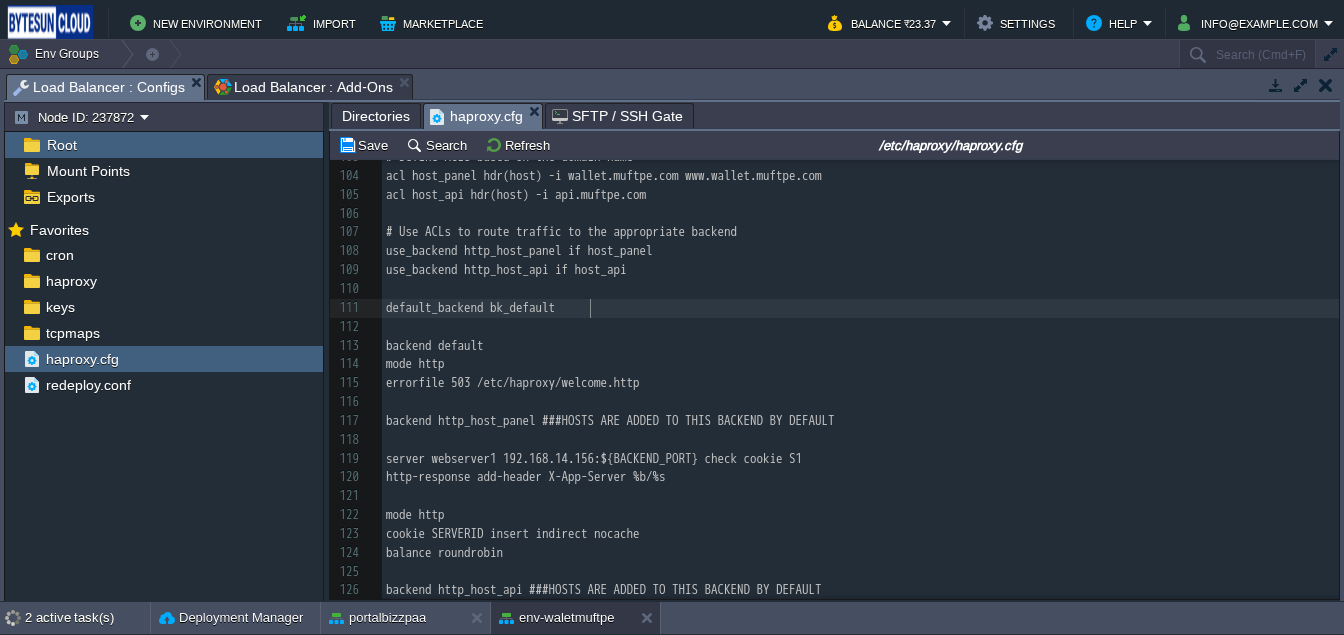 type on "http_host_panel" 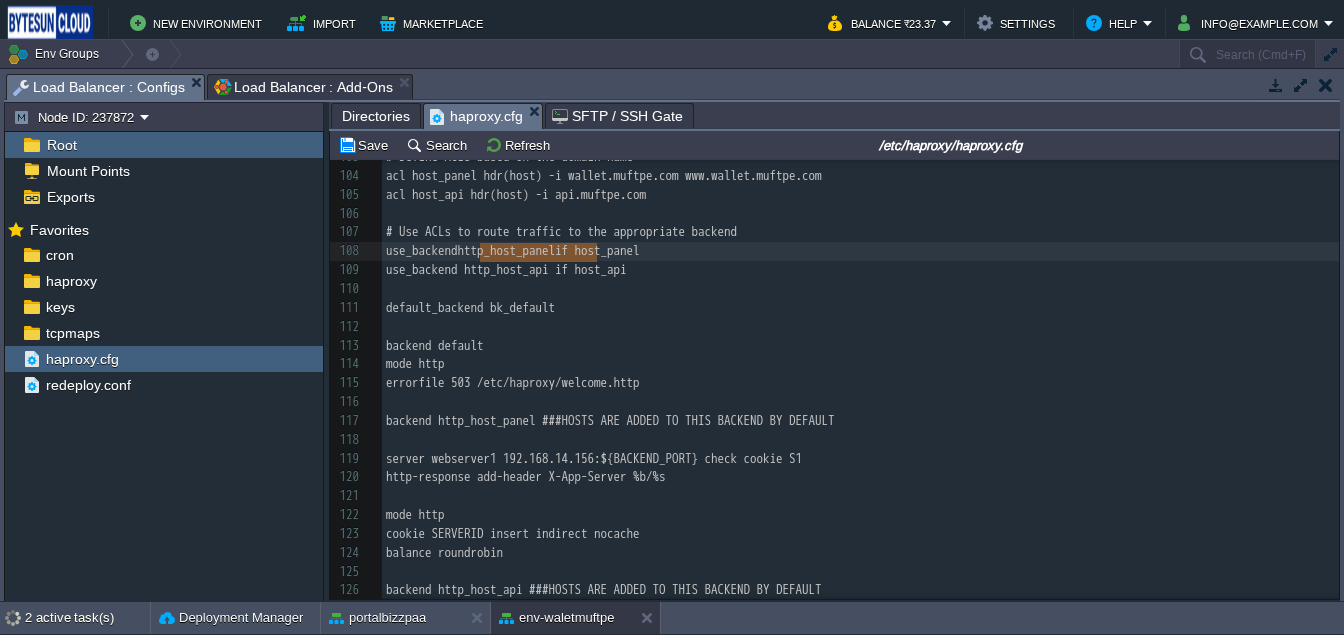 click on "default_backend bk_default" at bounding box center (860, 308) 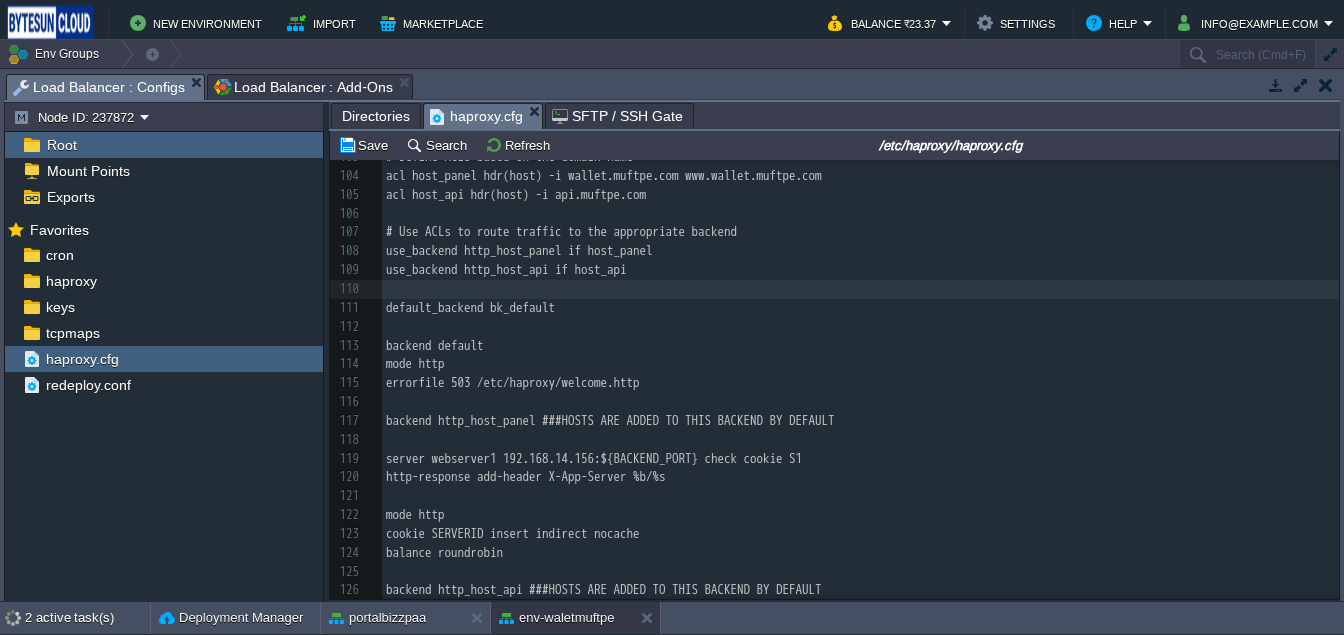 click on "x   80 #acl php_extension path_end .php 81 http-request deny deny_status 404 if restricted_path  82 ​ 83 # Block /StaffPanel and everything inside it with 404 84 acl is_staffpanel path_reg ^/StaffPanel(/|$) 85 http-request deny deny_status 404 if is_staffpanel 86 ​ 87 # Return 404 for requests starting with /reseller/aeps 88 #http-request return status 404 if { path_beg /reseller/aeps } 89 http-request deny deny_status 404 if { path_beg /reseller/aeps } 90 http-request deny deny_status 404 if { path_beg /reseller/bus } 91 http-request deny deny_status 404 if { path_beg /reseller/flight } 92 http-request deny deny_status 404 if { path_beg /reseller/no_use } 93 http-request deny deny_status 404 if { path_beg /reseller/tfm } 94 http-request deny deny_status 404 if { path_beg /reseller/DMT } 95 http-request deny deny_status 404 if { path_beg /DMT } 96 #http-request deny deny_status 404 if { path_beg /reseller } 97 http-request deny deny_status 404 if { path_beg /AdminPanel } 98 99 100 101 102 ​ 103 104 105" at bounding box center [860, 252] 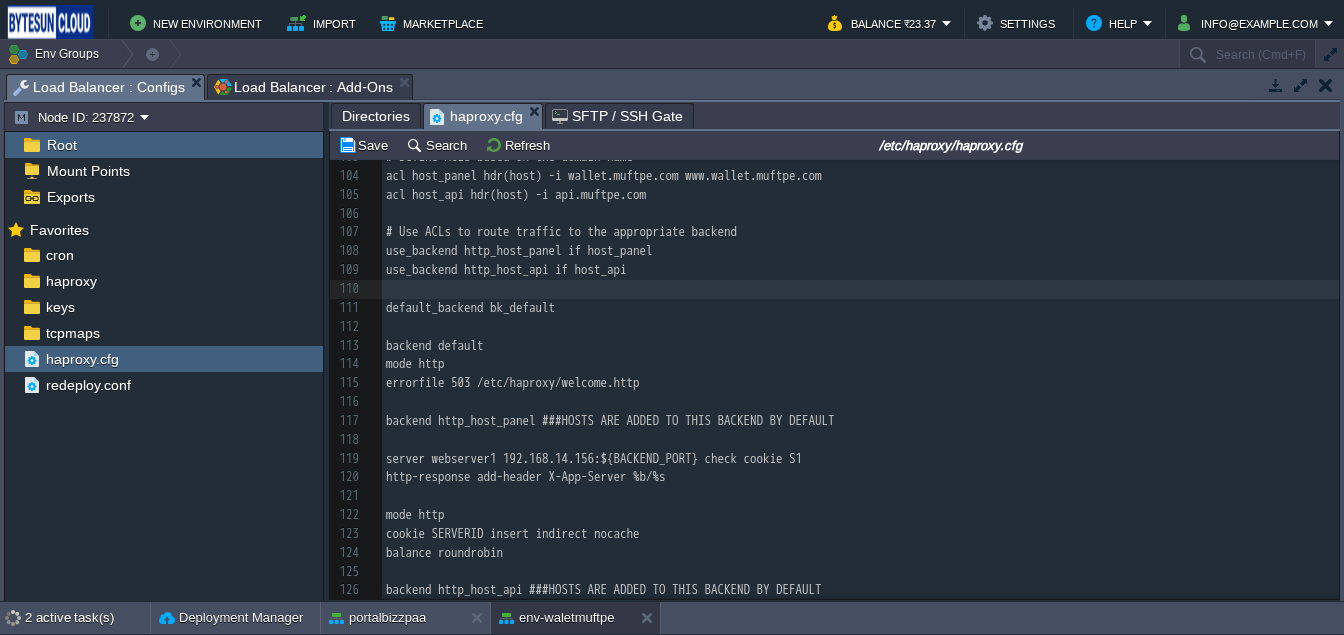 type on "bk_default" 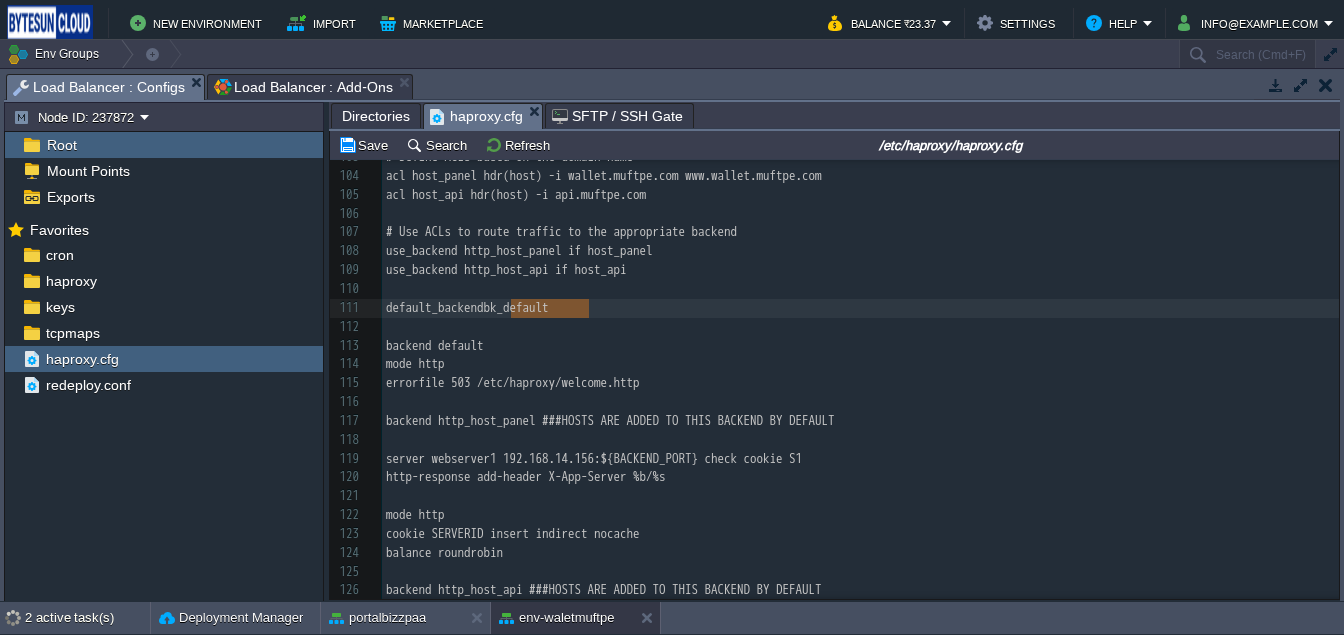 paste 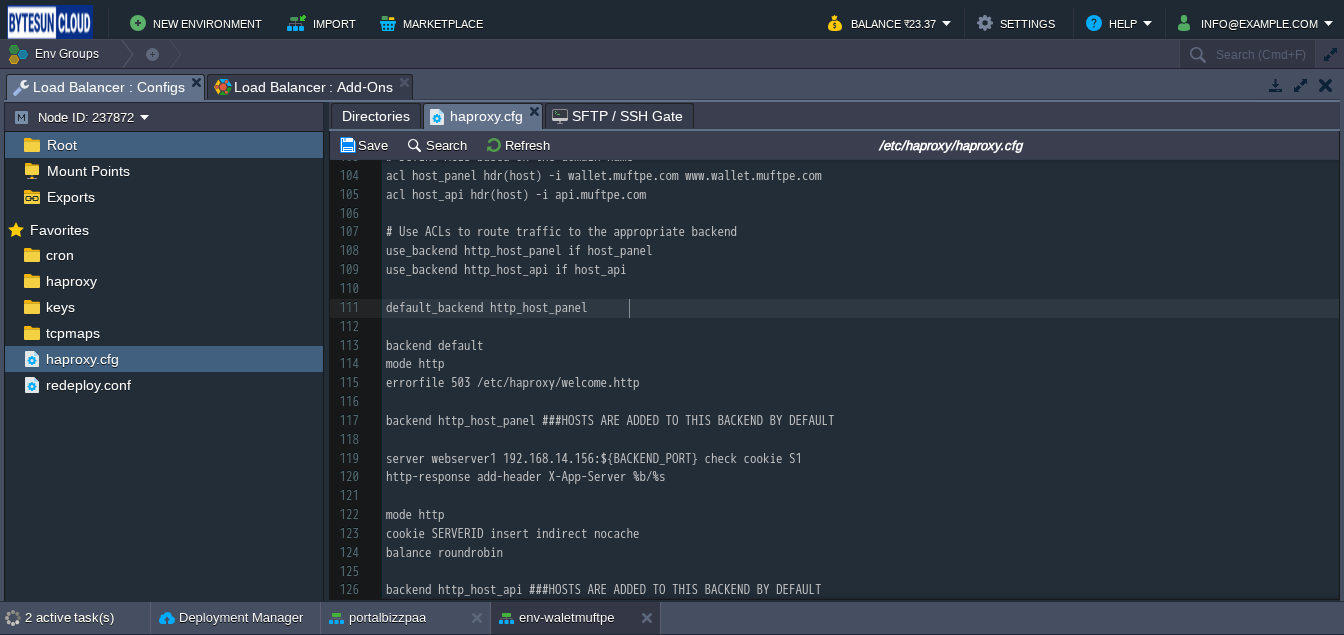 click on "​" at bounding box center [860, 327] 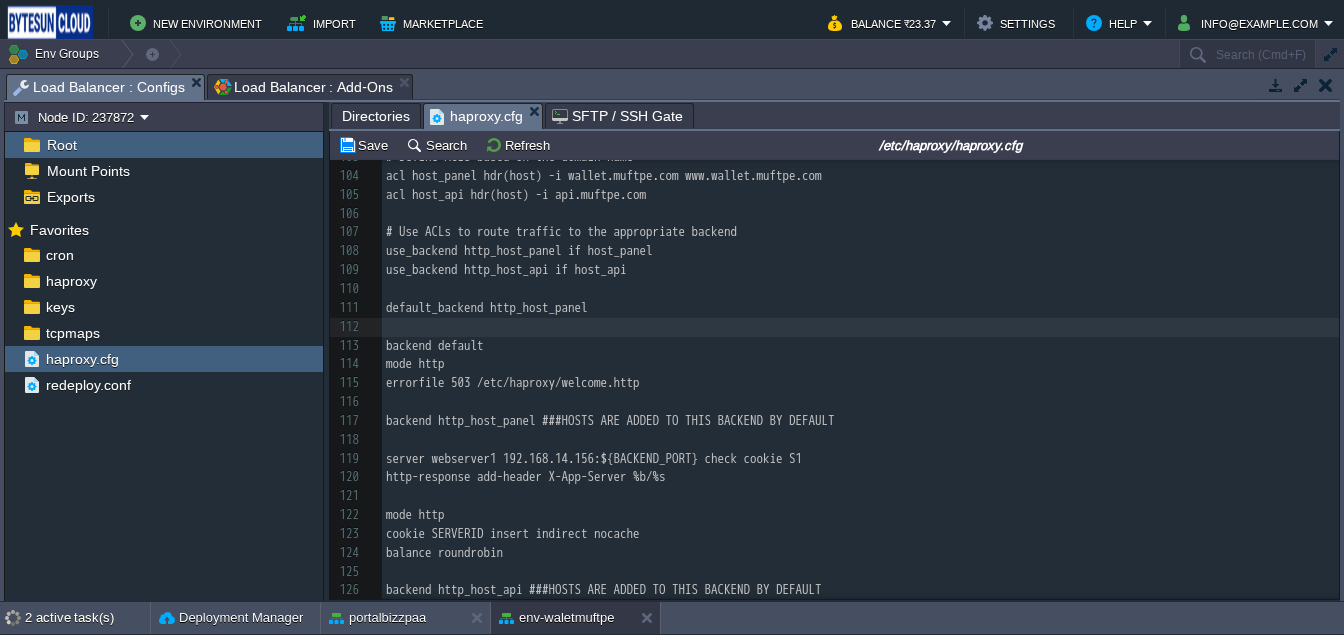 scroll, scrollTop: 1985, scrollLeft: 0, axis: vertical 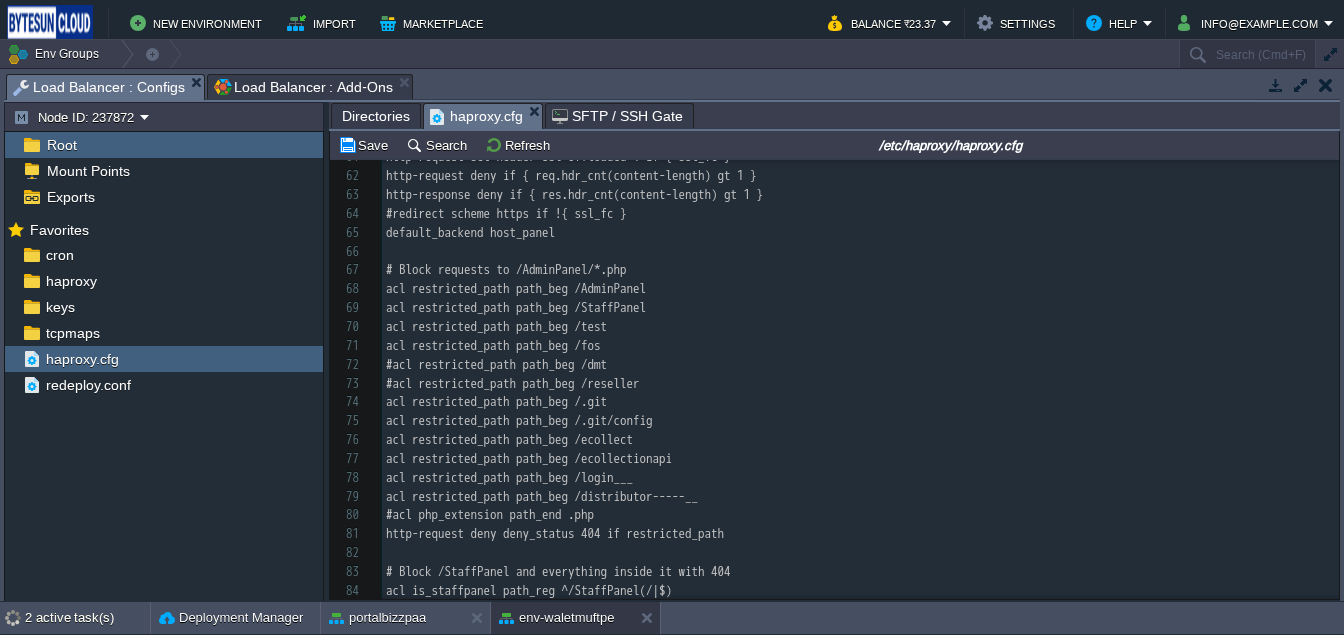 click on "default_backend host_panel" at bounding box center [470, 232] 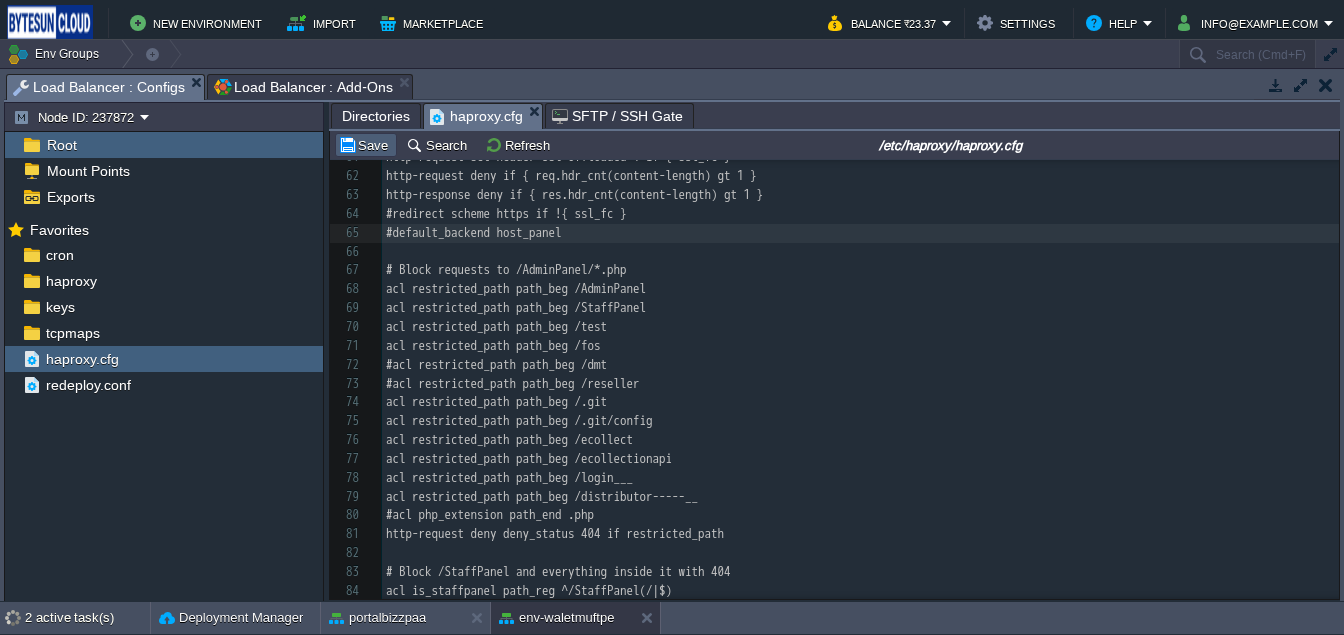 type on "#" 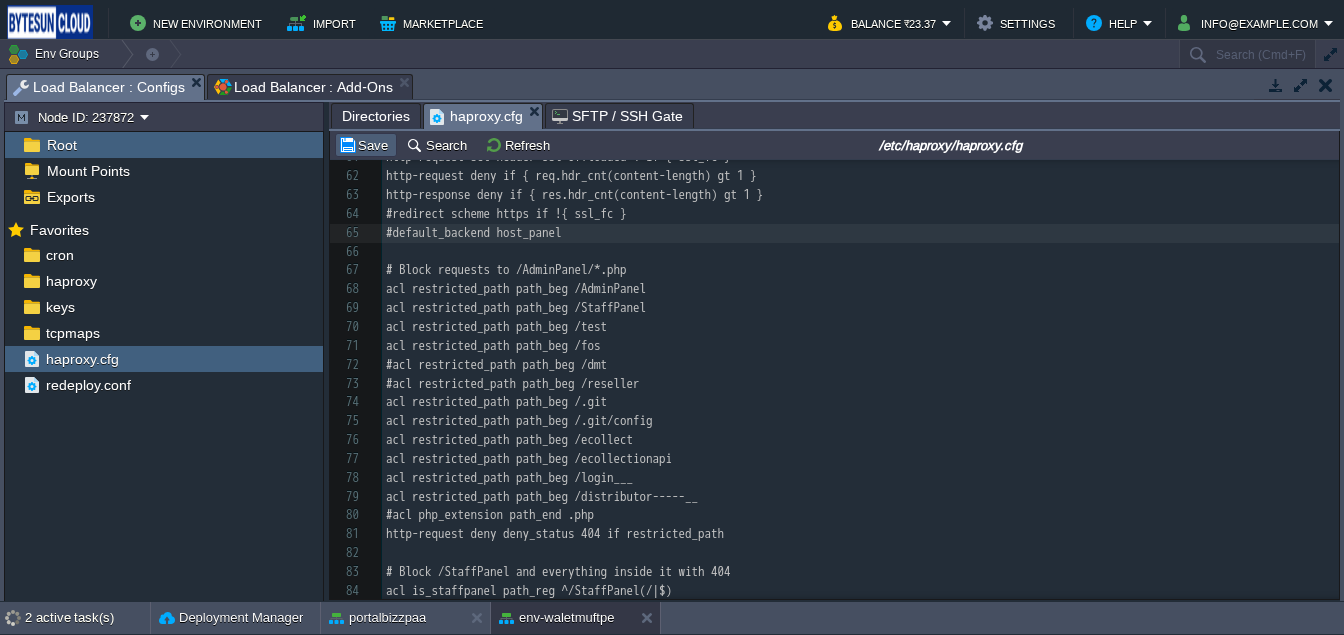 click on "Save" at bounding box center (366, 145) 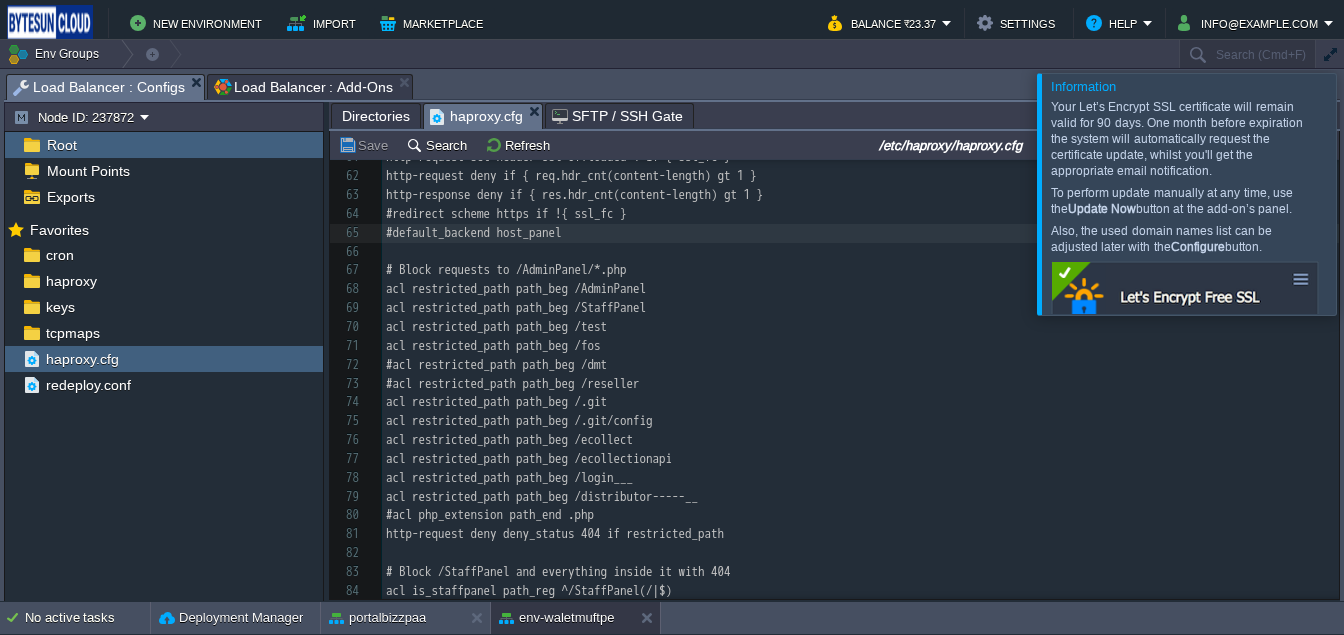 click at bounding box center [1368, 193] 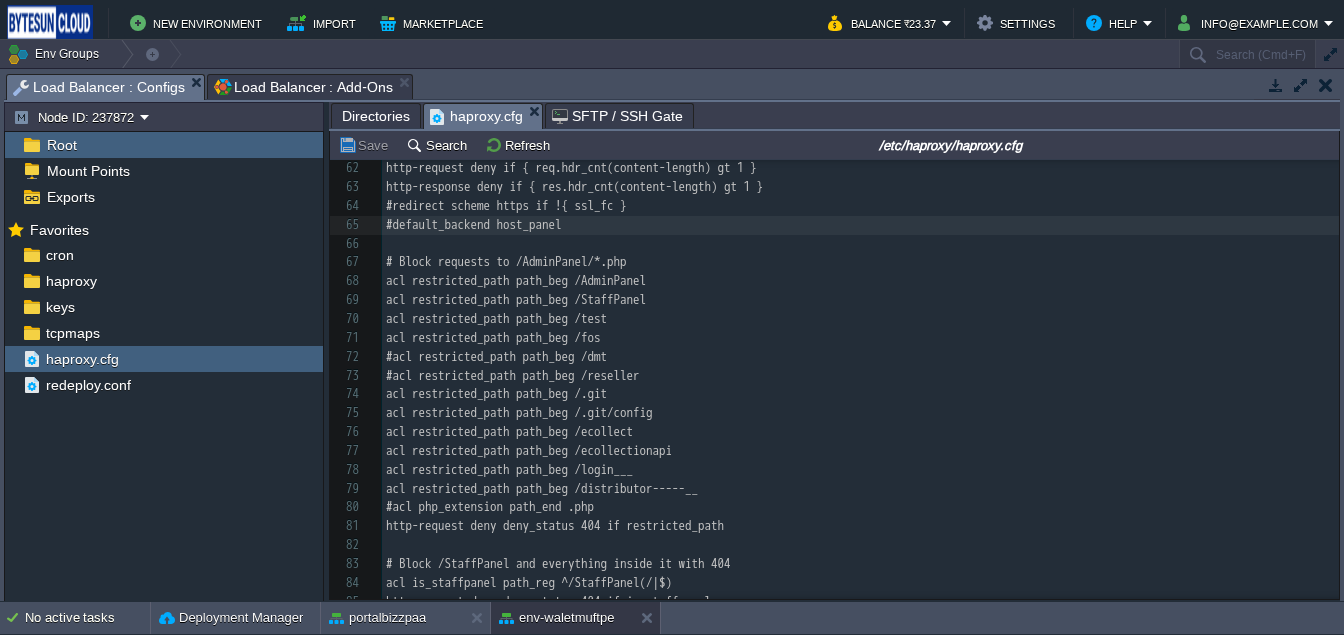 click on "#default_backend host_panel" at bounding box center (860, 225) 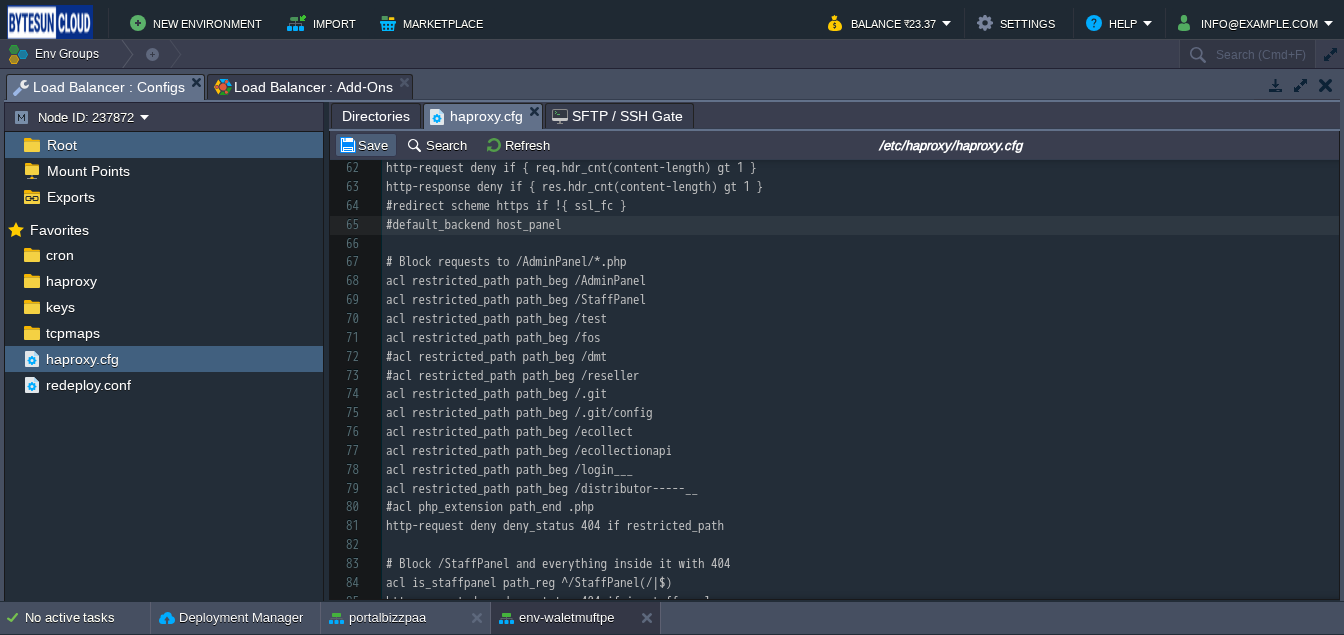 type 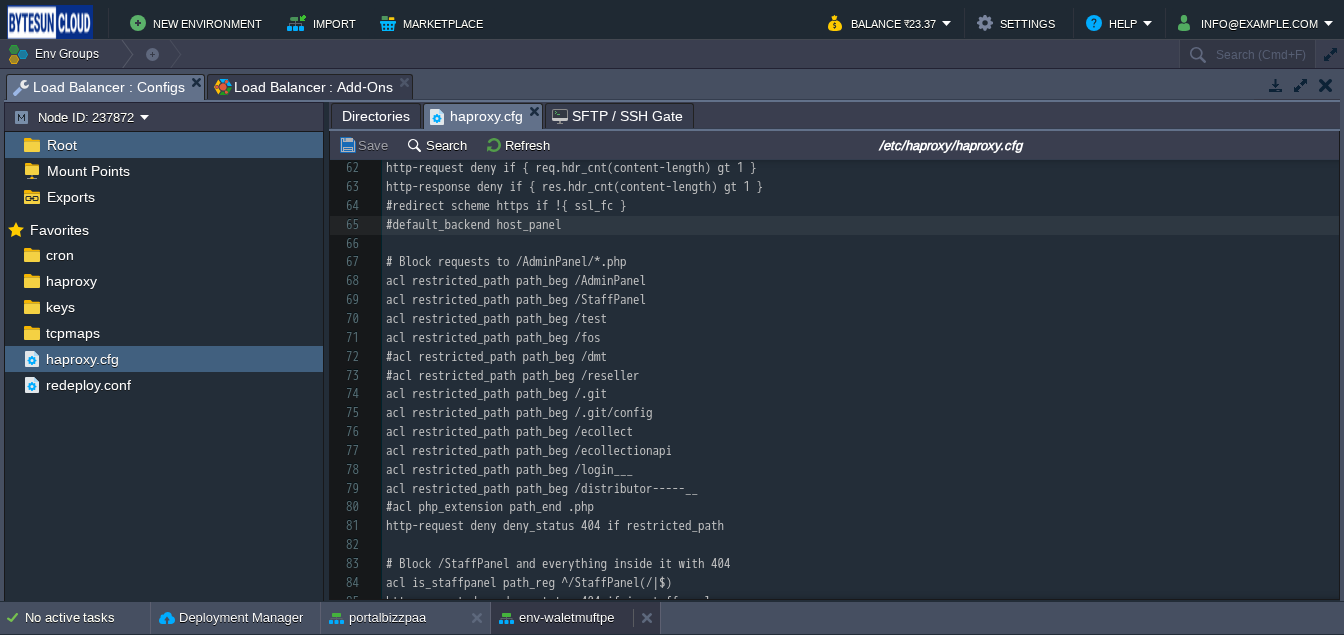 click on "env-waletmuftpe" at bounding box center [556, 618] 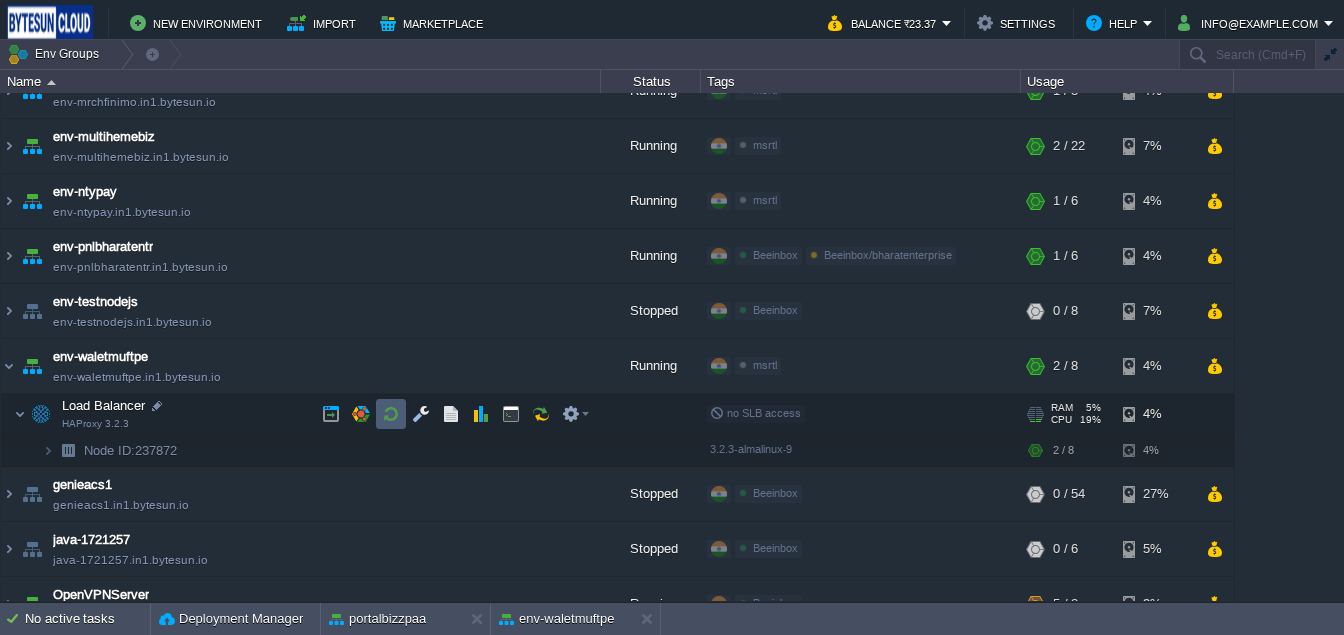 click at bounding box center [391, 414] 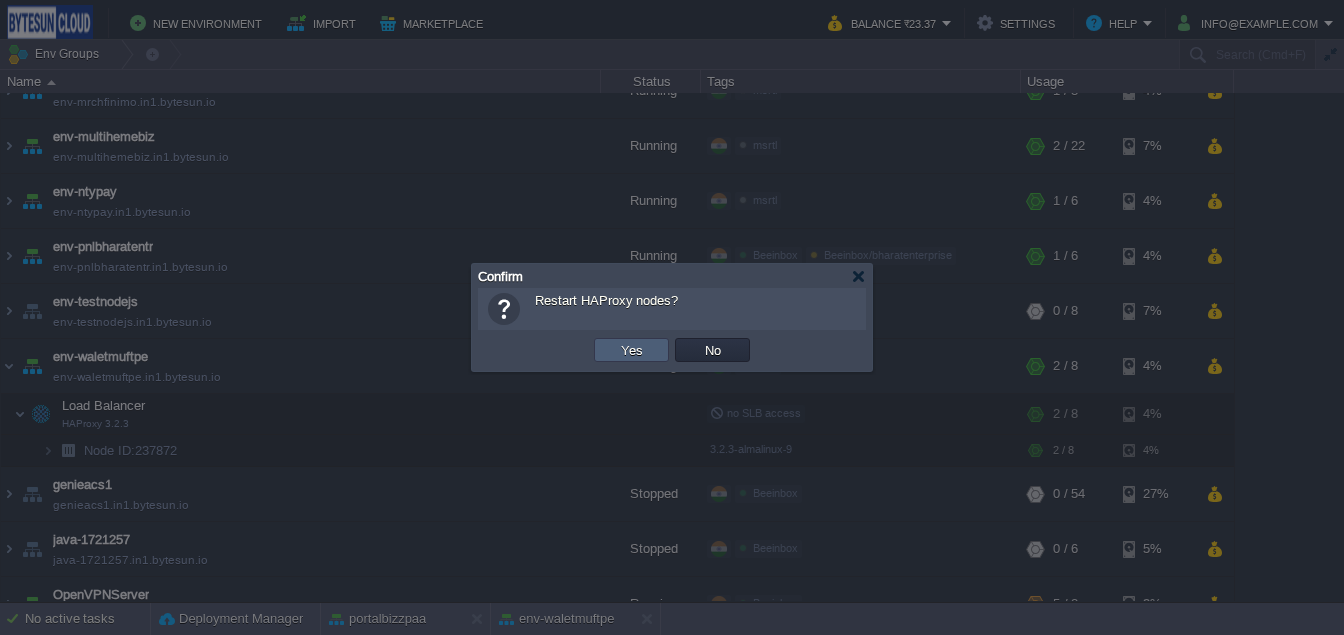 click on "Yes" at bounding box center (631, 350) 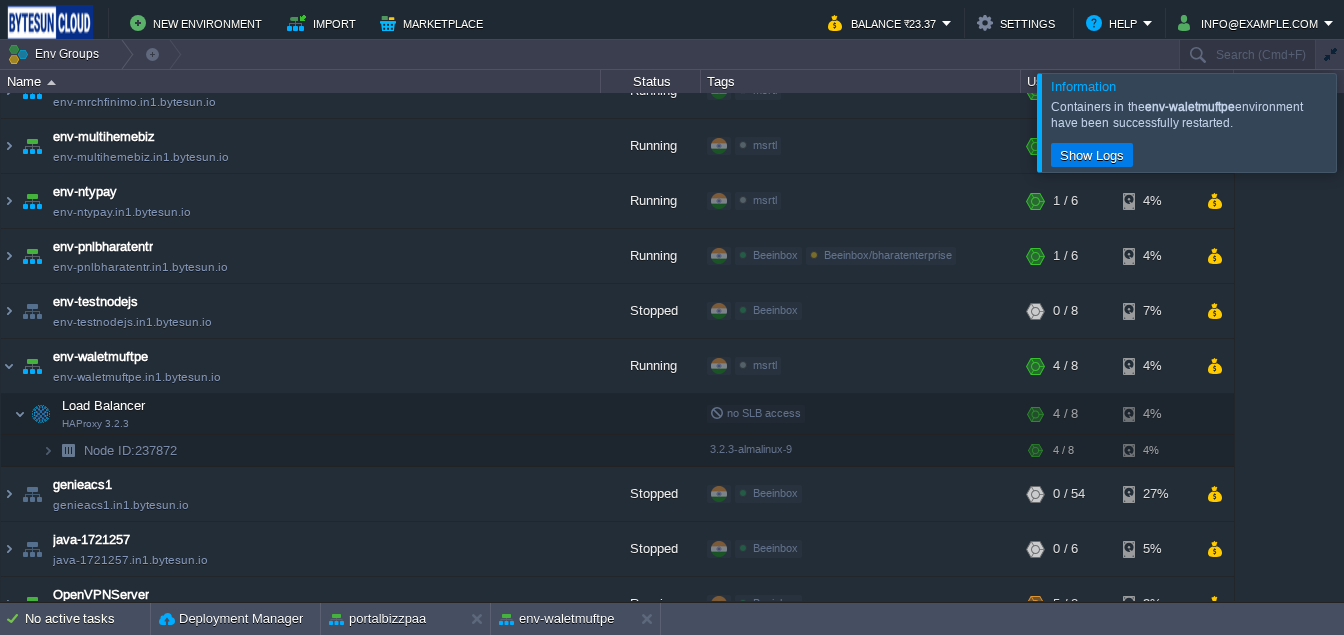 click at bounding box center (1368, 122) 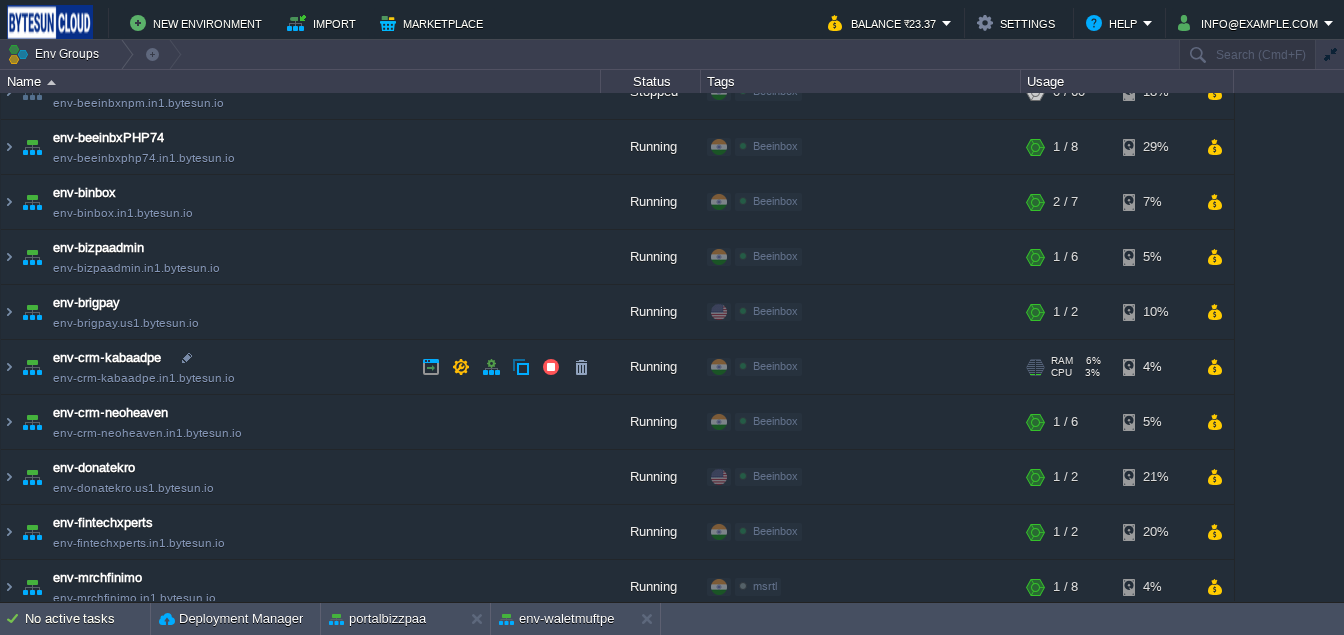 scroll, scrollTop: 360, scrollLeft: 0, axis: vertical 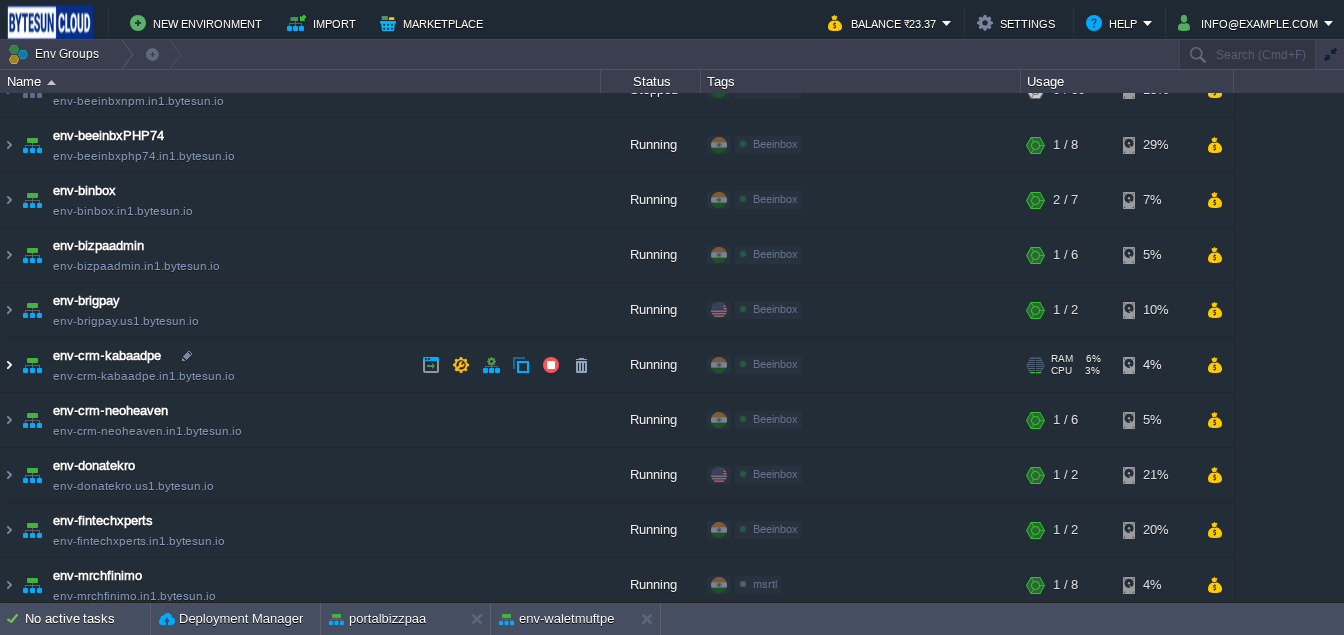 click at bounding box center (9, 365) 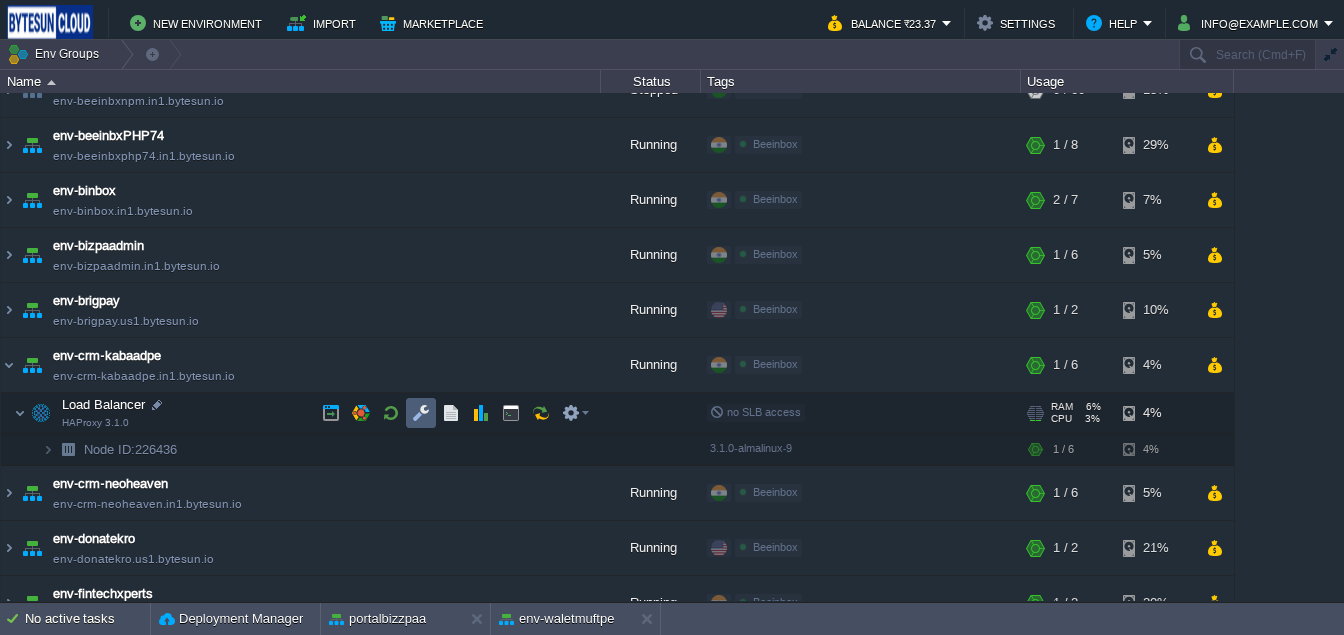 click at bounding box center [421, 413] 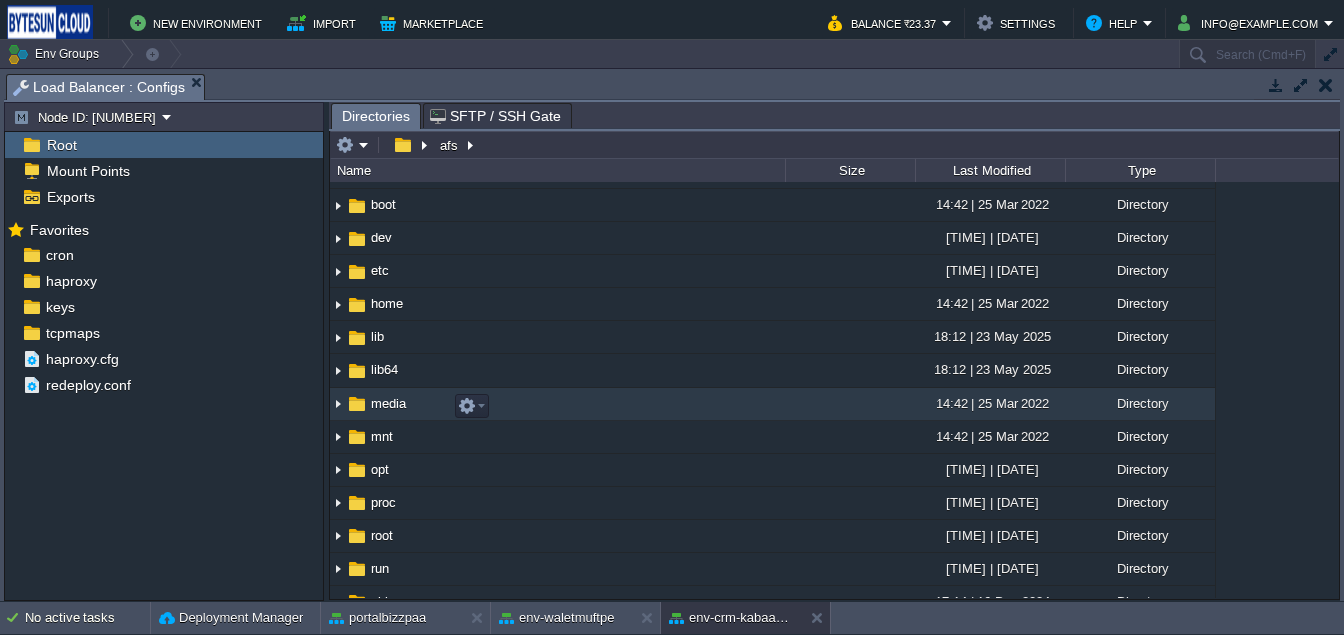 scroll, scrollTop: 0, scrollLeft: 0, axis: both 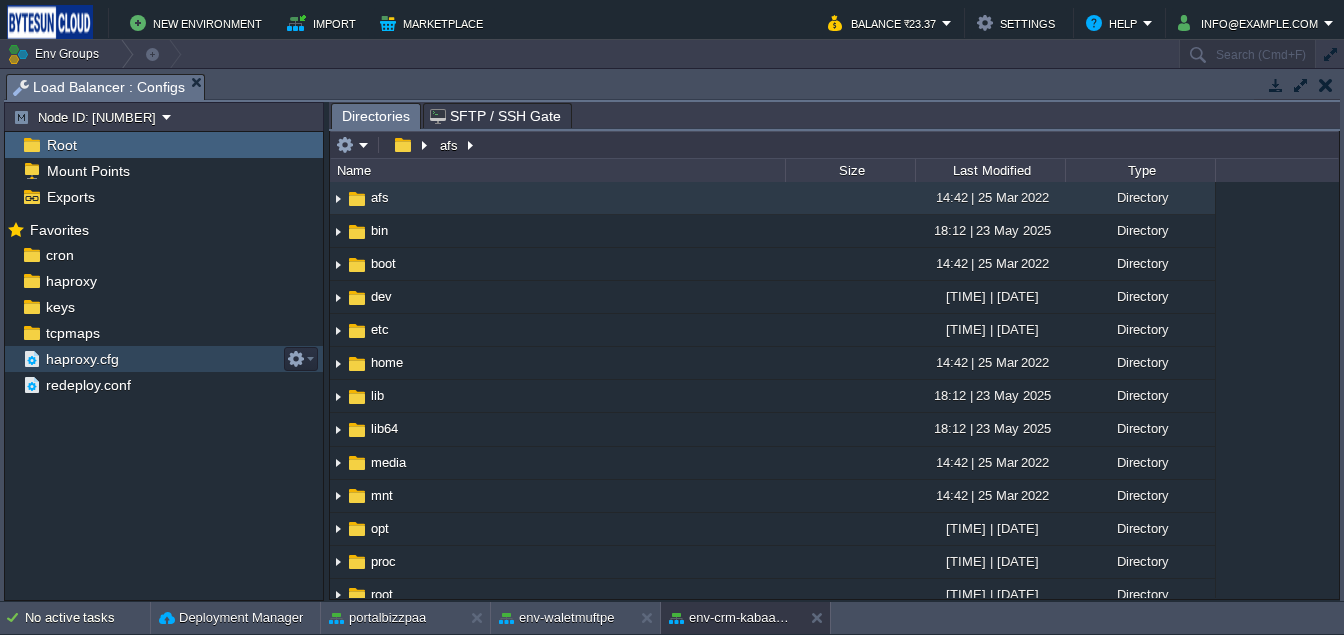 click on "haproxy.cfg" at bounding box center (82, 359) 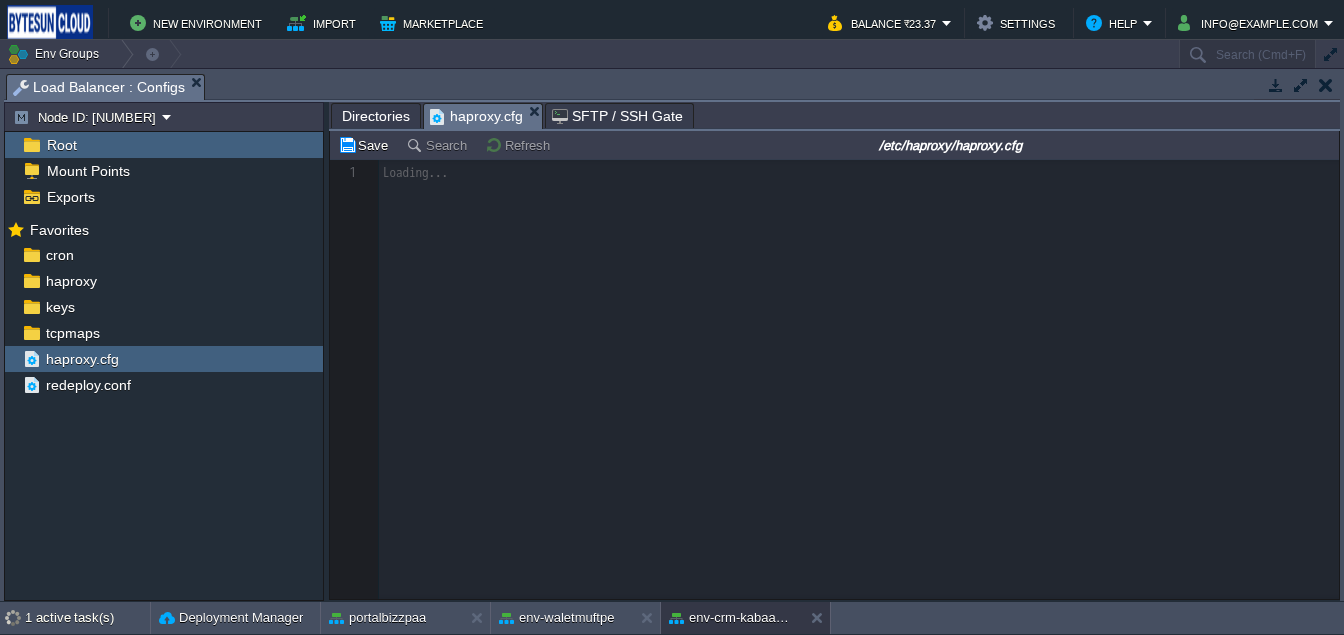 scroll, scrollTop: 6, scrollLeft: 0, axis: vertical 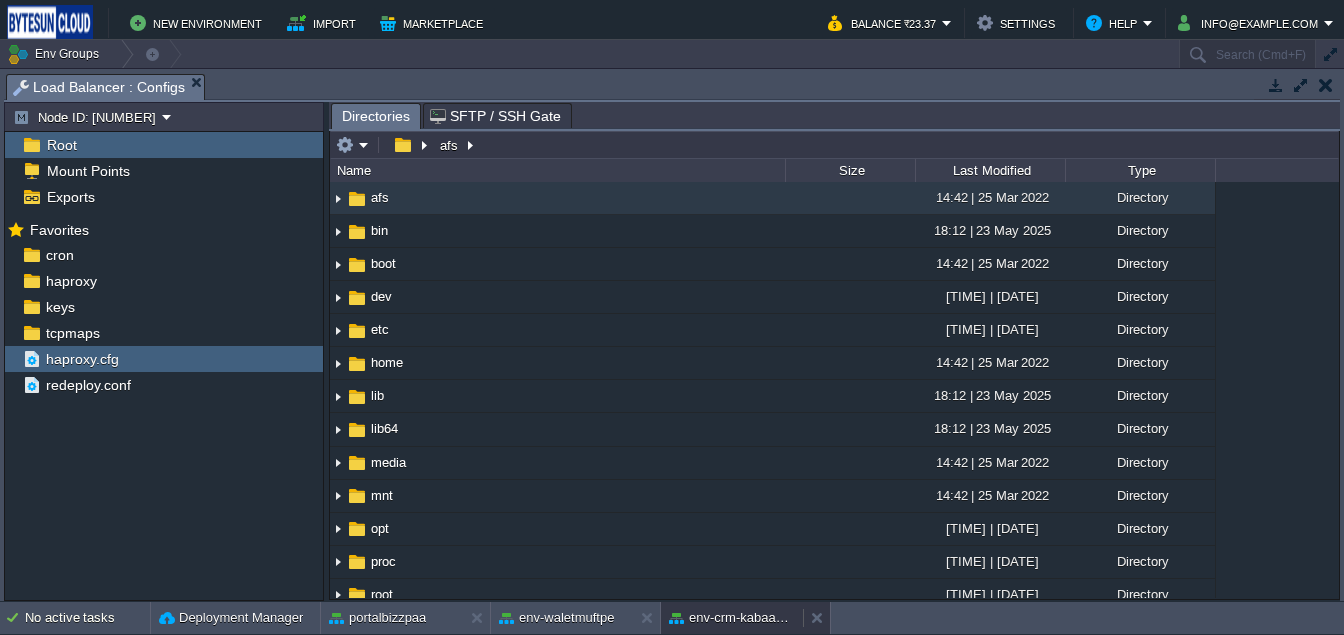 click on "env-crm-kabaadpe" at bounding box center [732, 618] 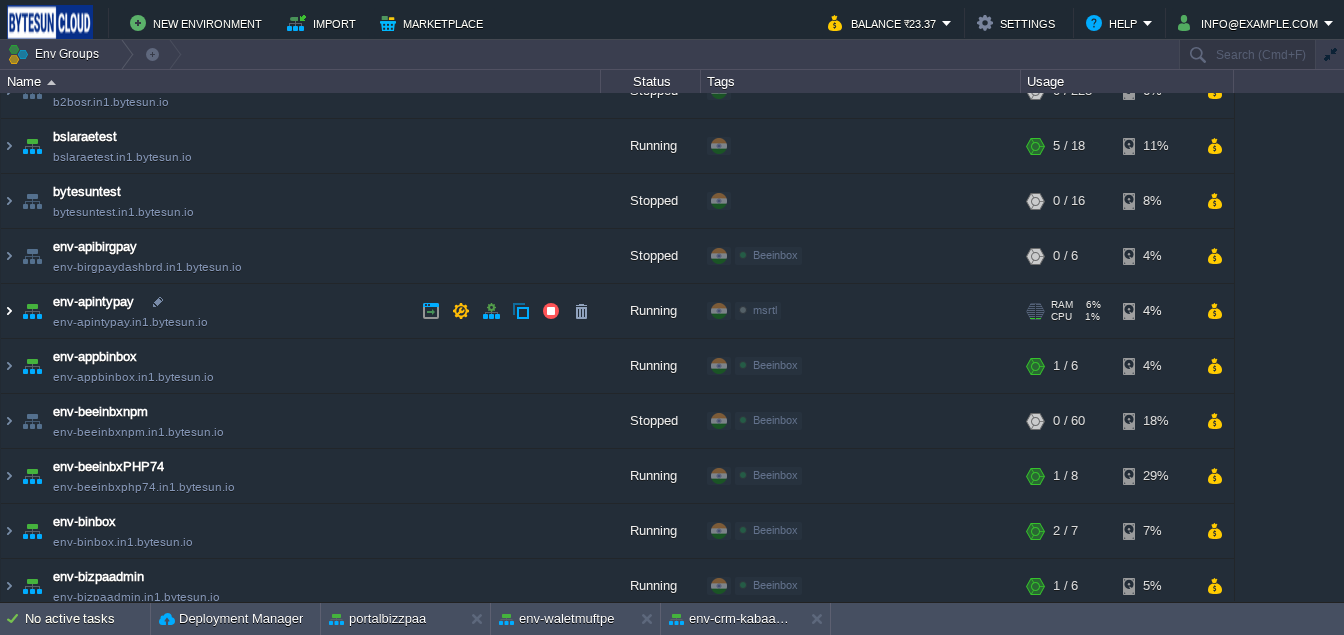 click at bounding box center (9, 311) 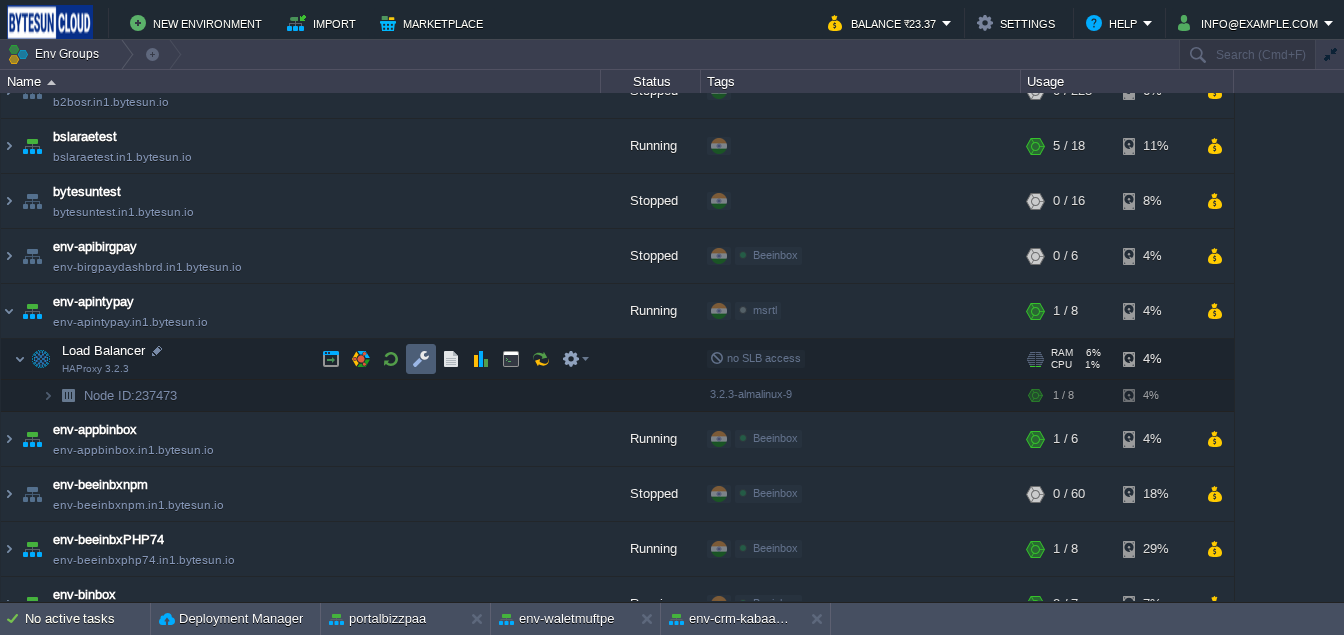 click at bounding box center (421, 359) 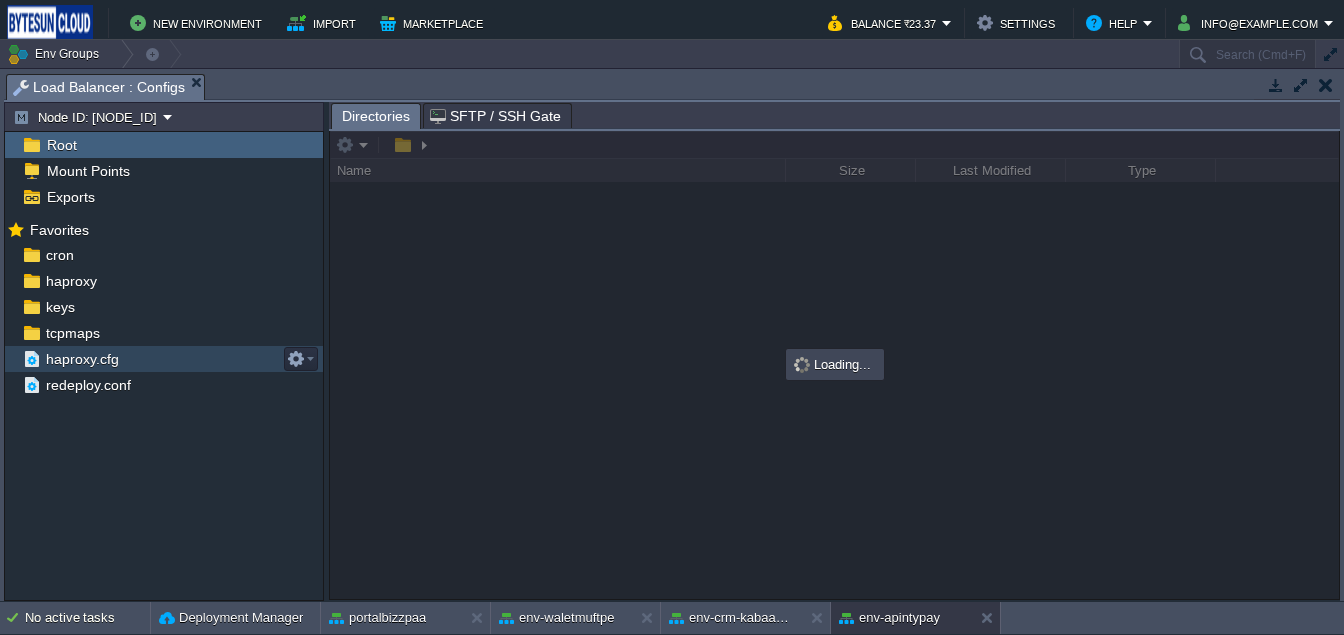 click on "haproxy.cfg" at bounding box center (82, 359) 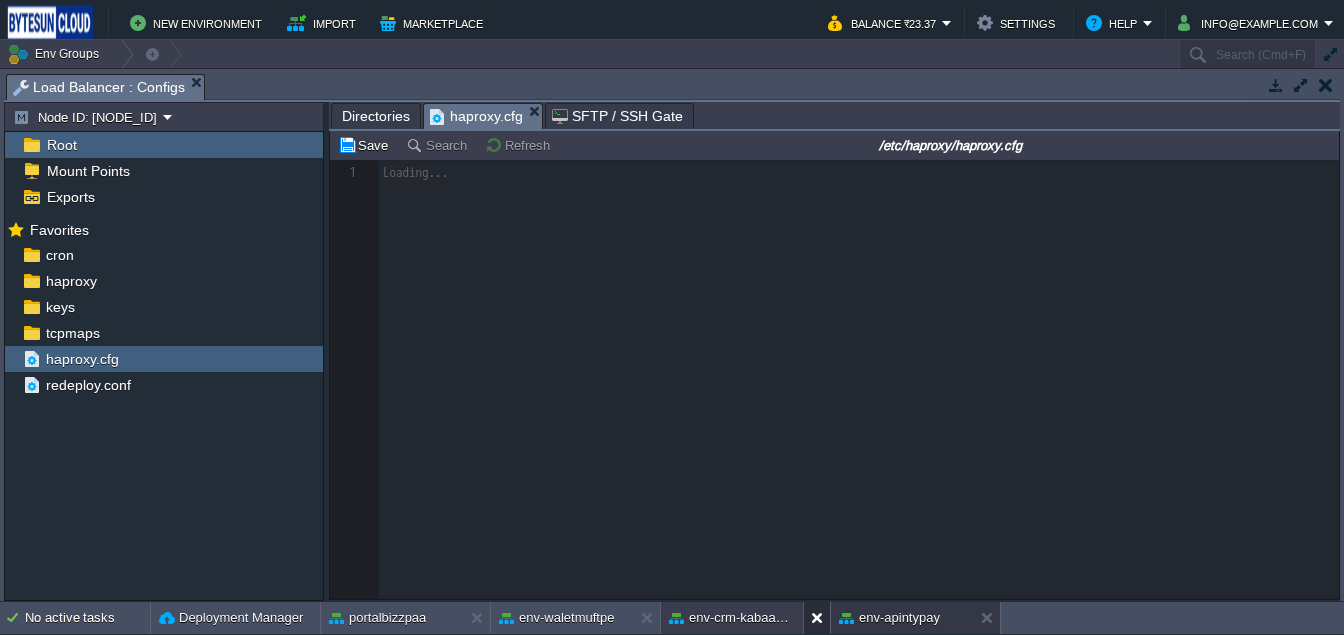 click at bounding box center [821, 618] 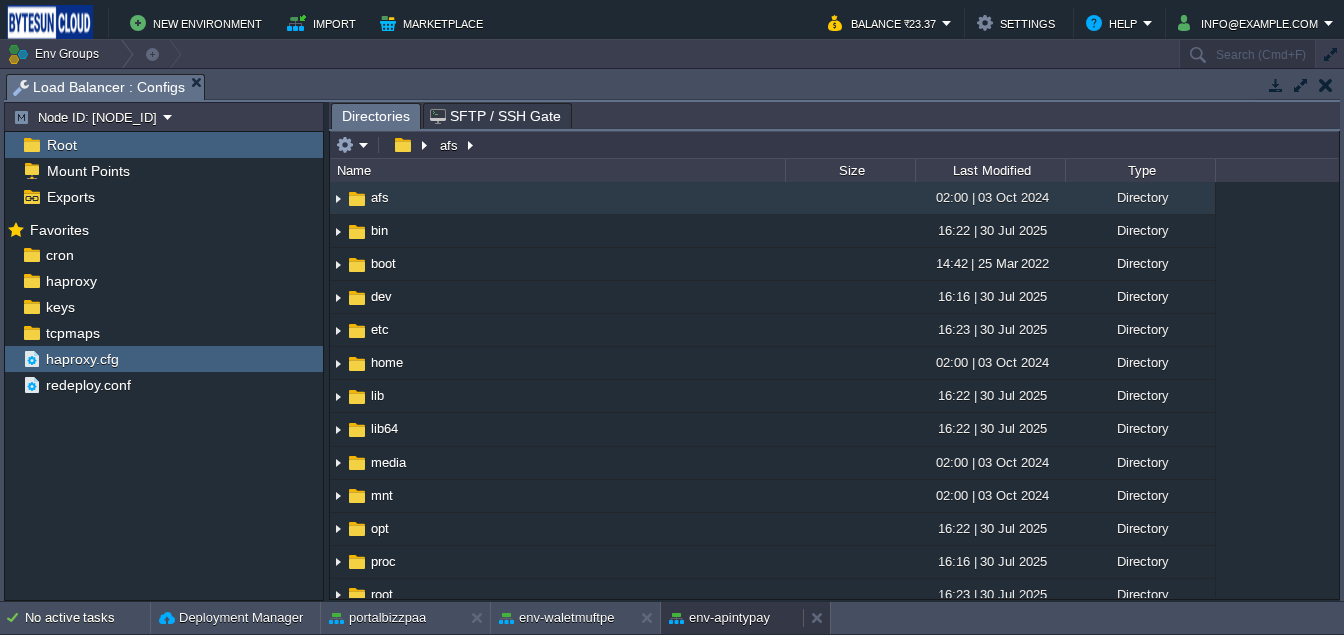 click on "env-apintypay" at bounding box center [719, 618] 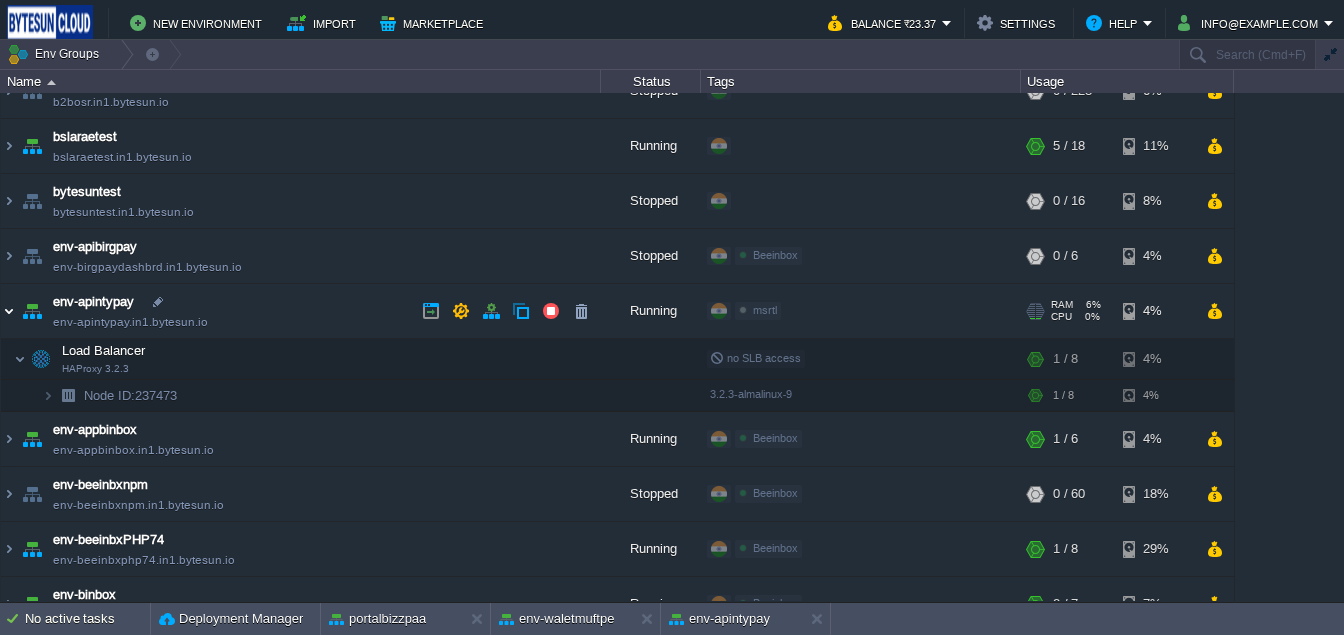click at bounding box center (9, 311) 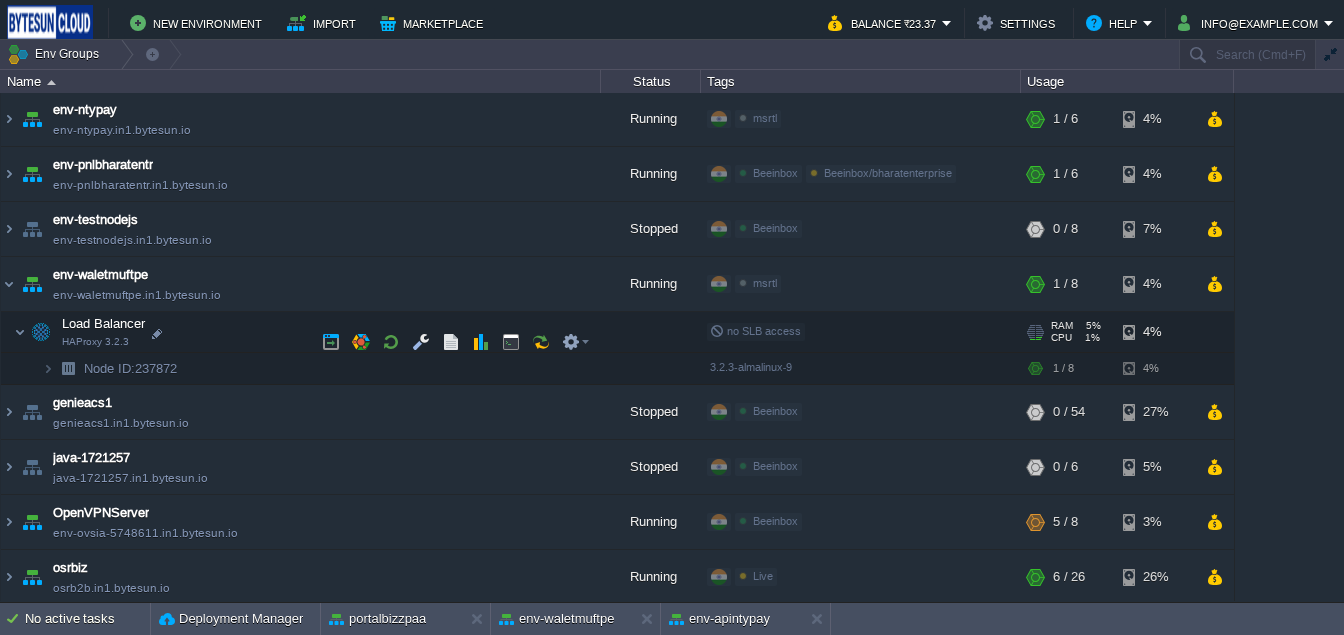 scroll, scrollTop: 1003, scrollLeft: 0, axis: vertical 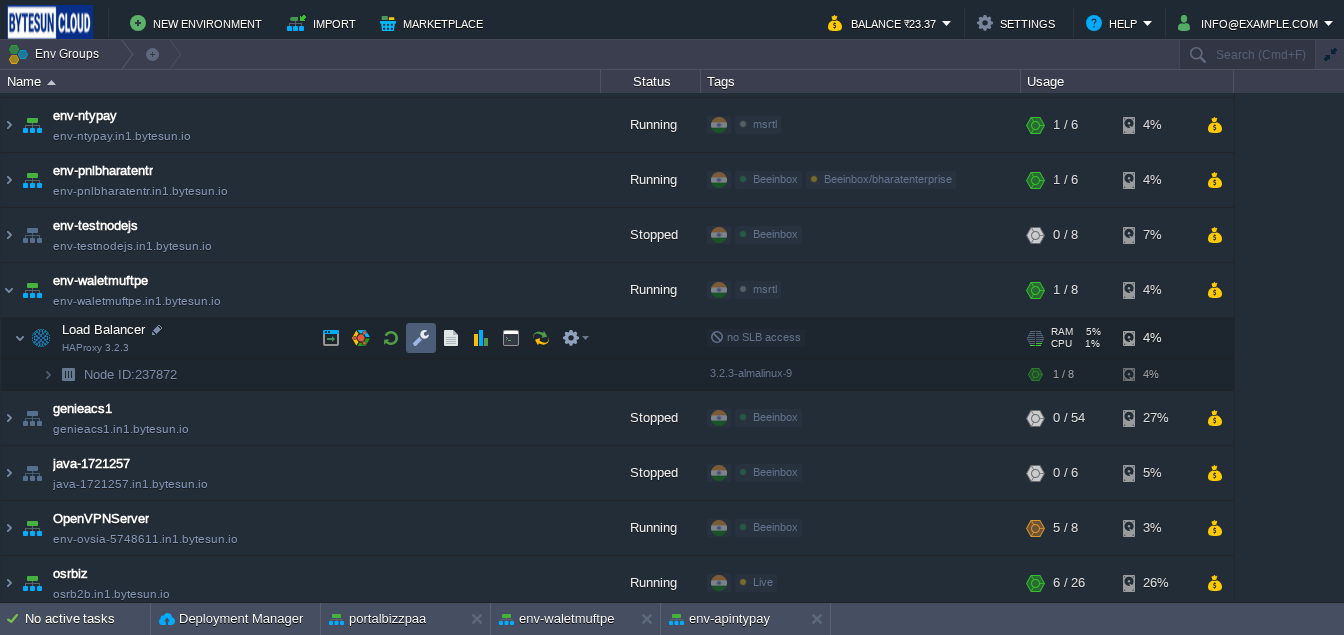click at bounding box center [421, 338] 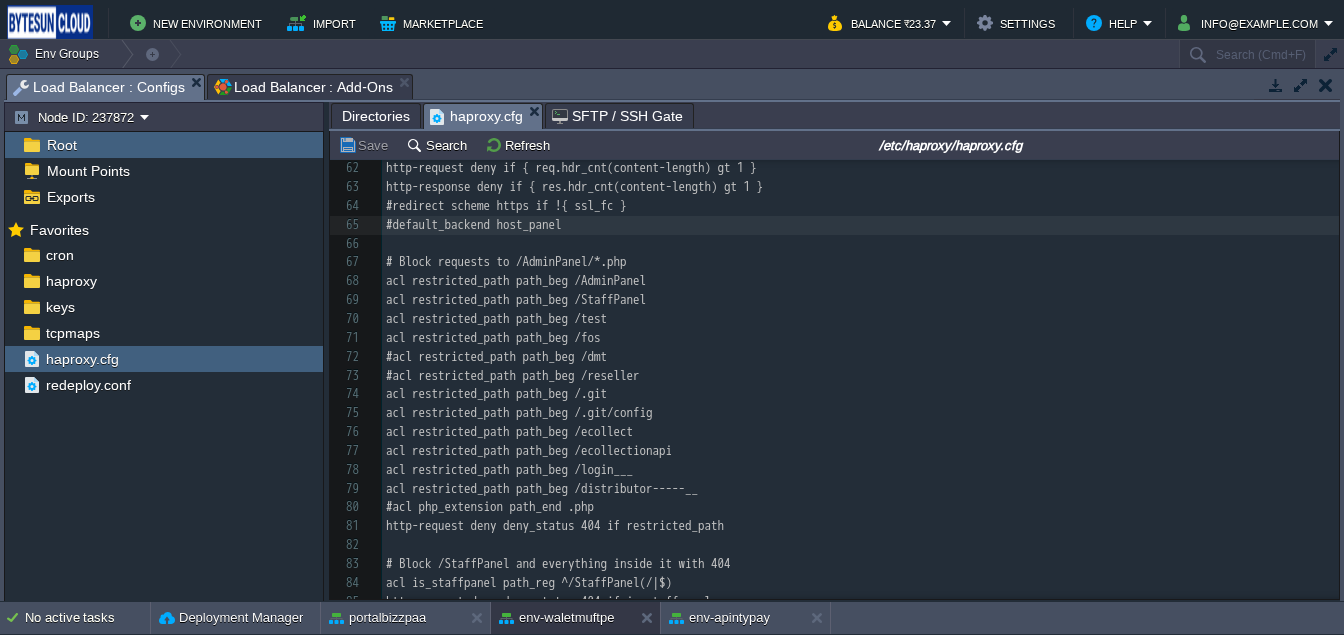 scroll, scrollTop: 1334, scrollLeft: 0, axis: vertical 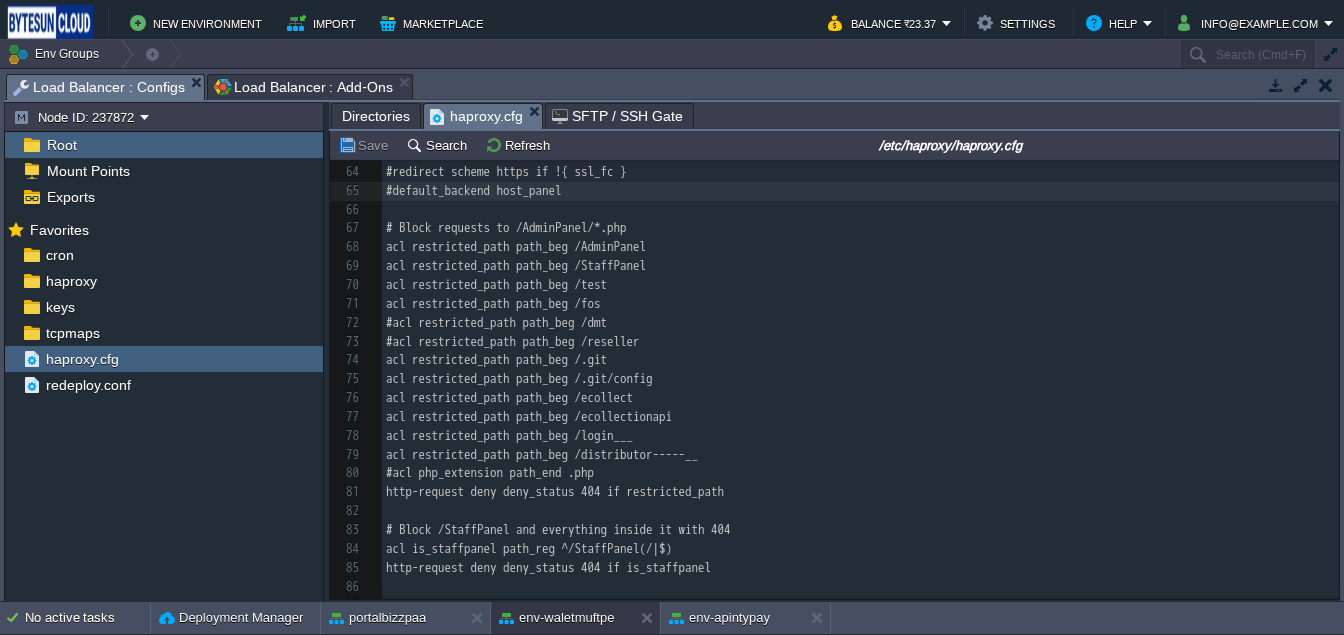click at bounding box center (1326, 85) 